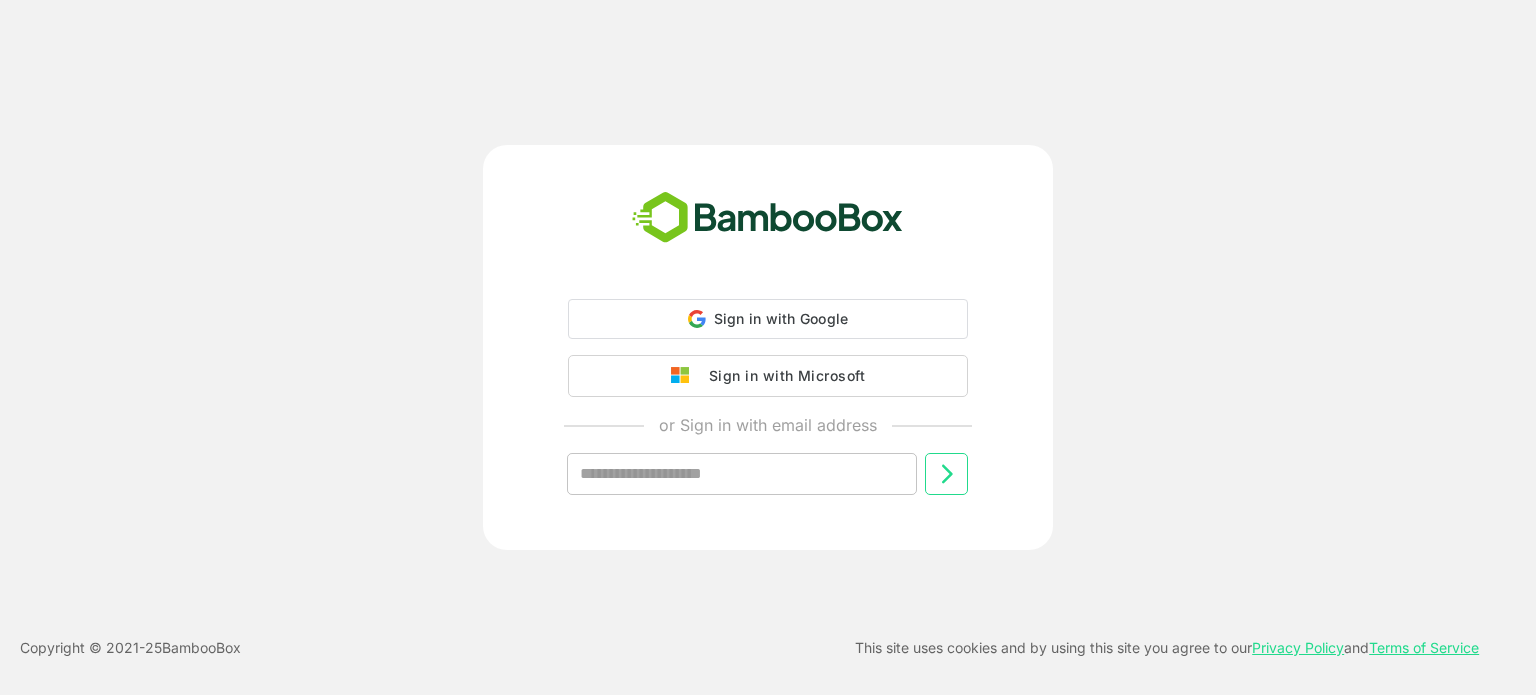 scroll, scrollTop: 0, scrollLeft: 0, axis: both 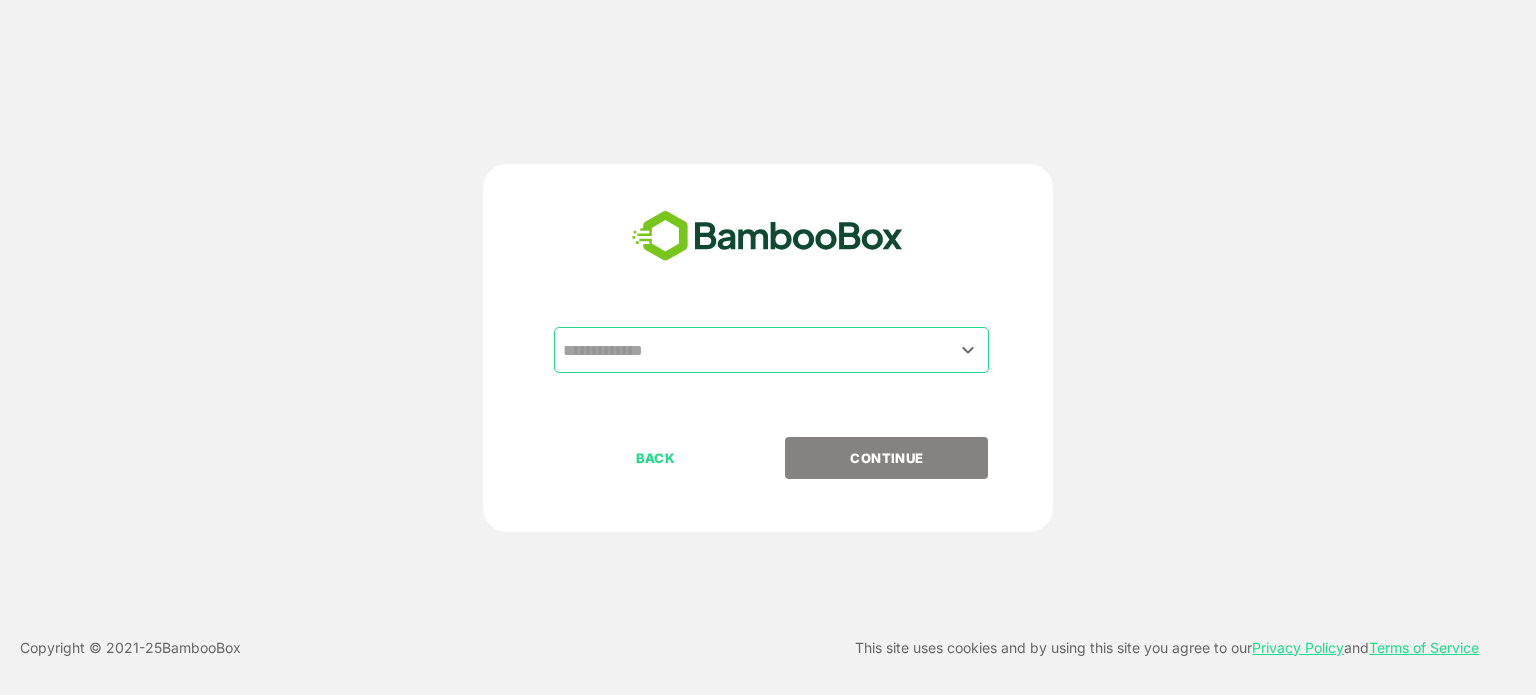 click at bounding box center [771, 350] 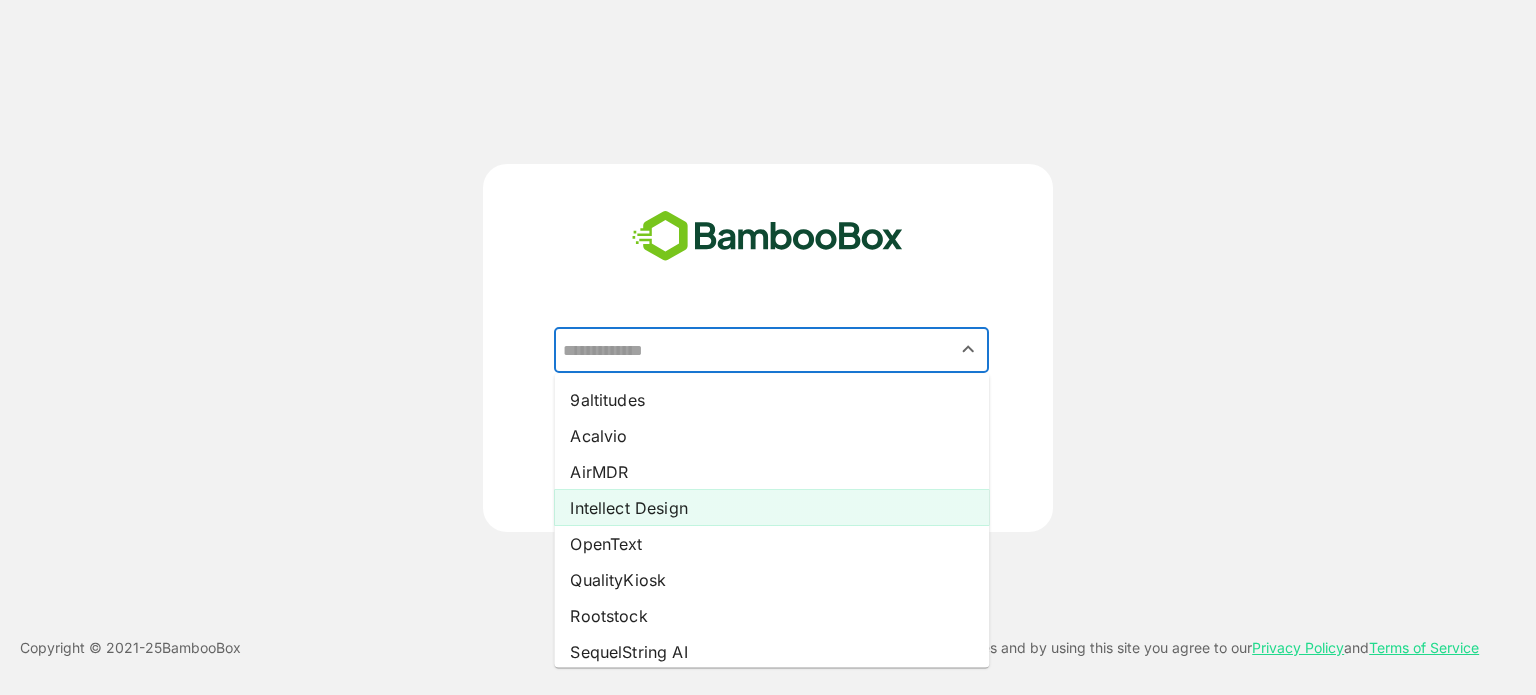 scroll, scrollTop: 9, scrollLeft: 0, axis: vertical 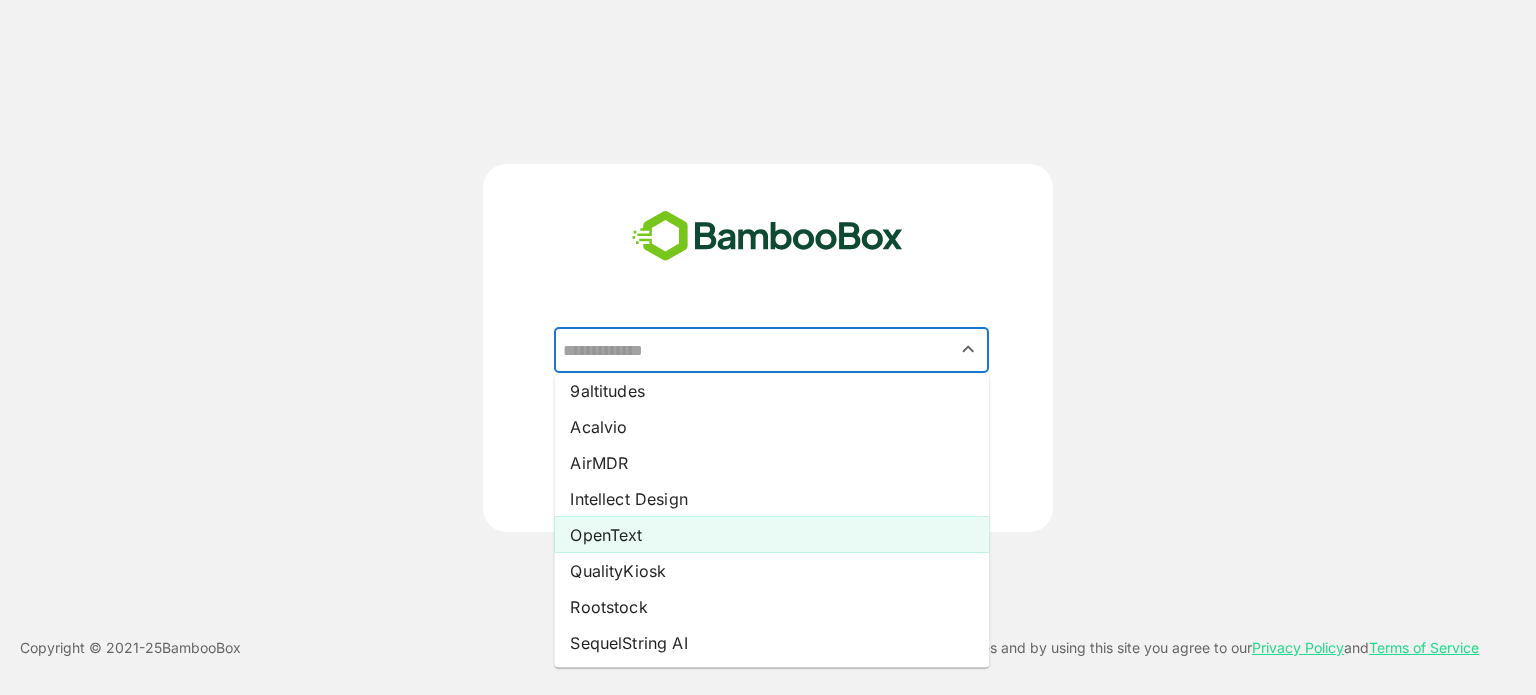 click on "OpenText" at bounding box center [771, 535] 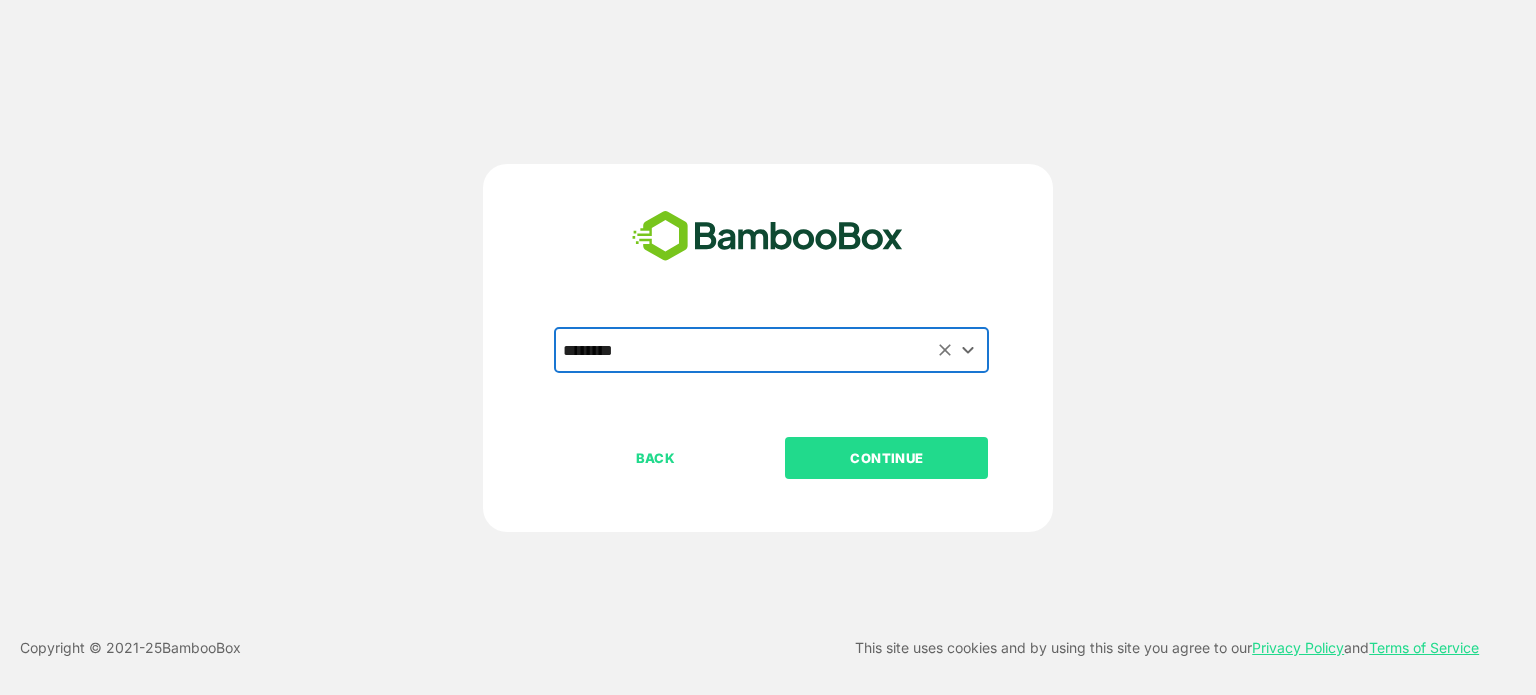 click on "CONTINUE" at bounding box center (886, 458) 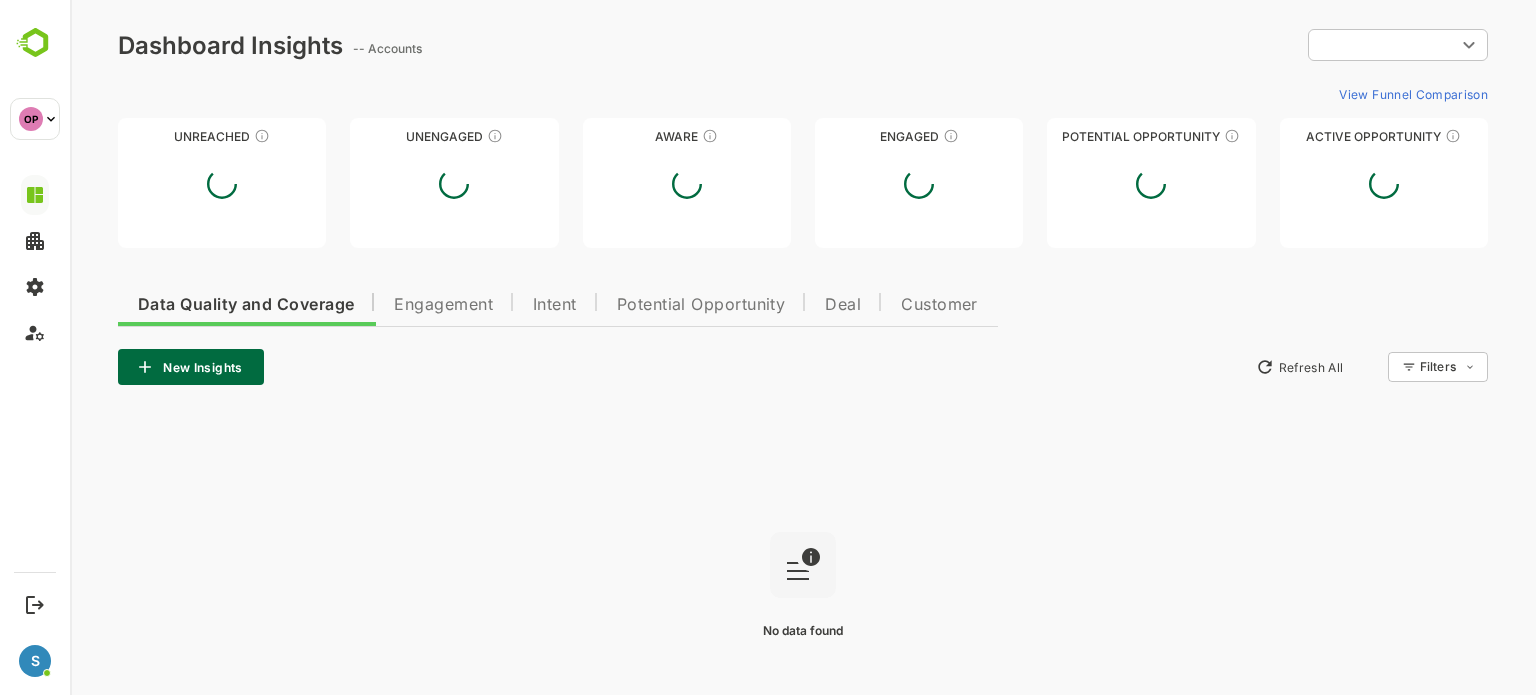 scroll, scrollTop: 0, scrollLeft: 0, axis: both 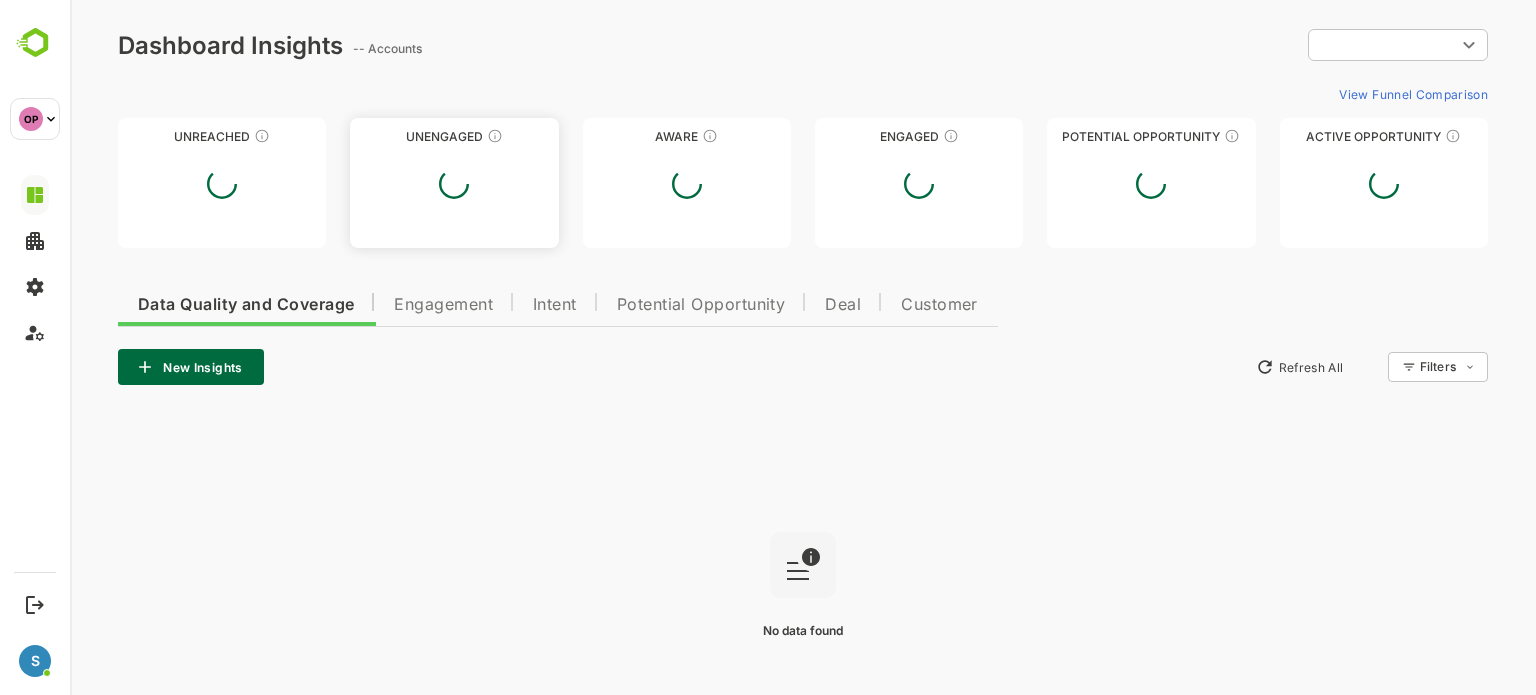 type on "**********" 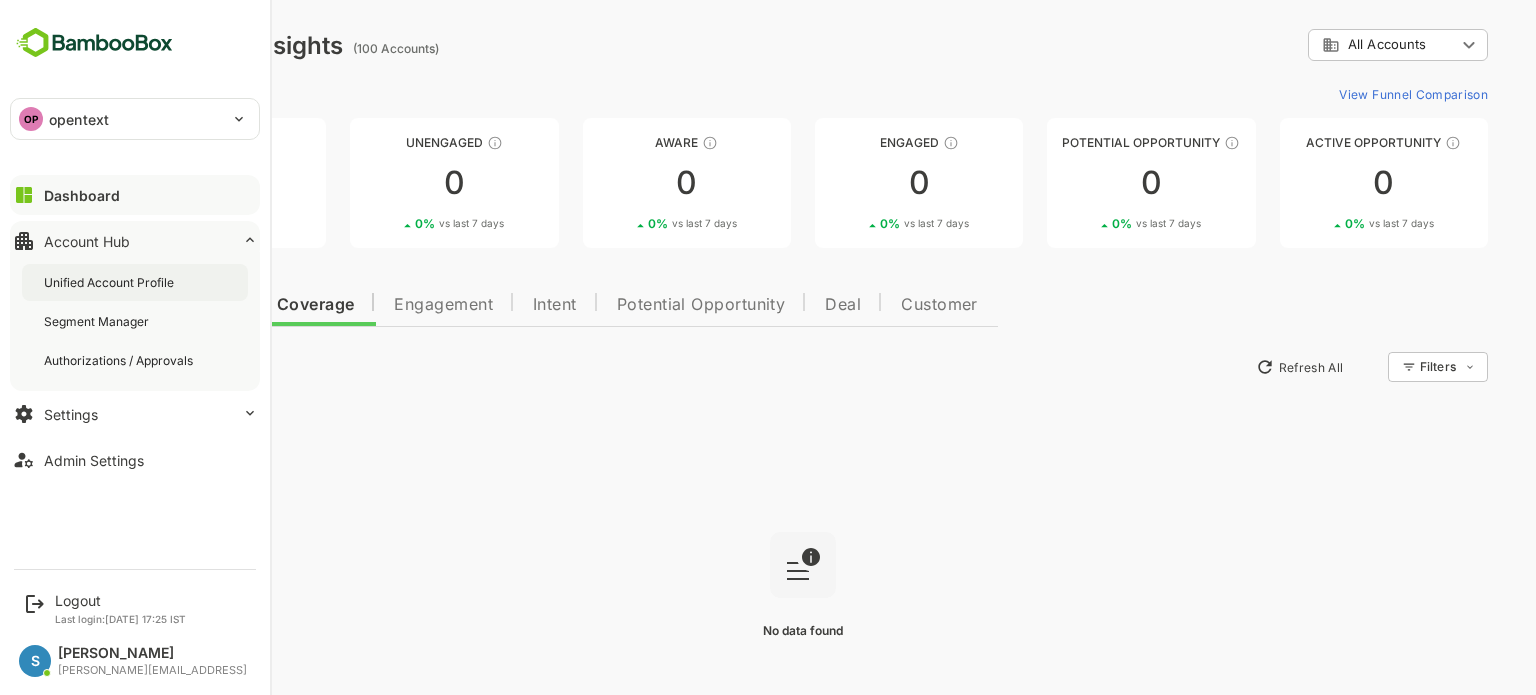 click on "Unified Account Profile" at bounding box center [135, 282] 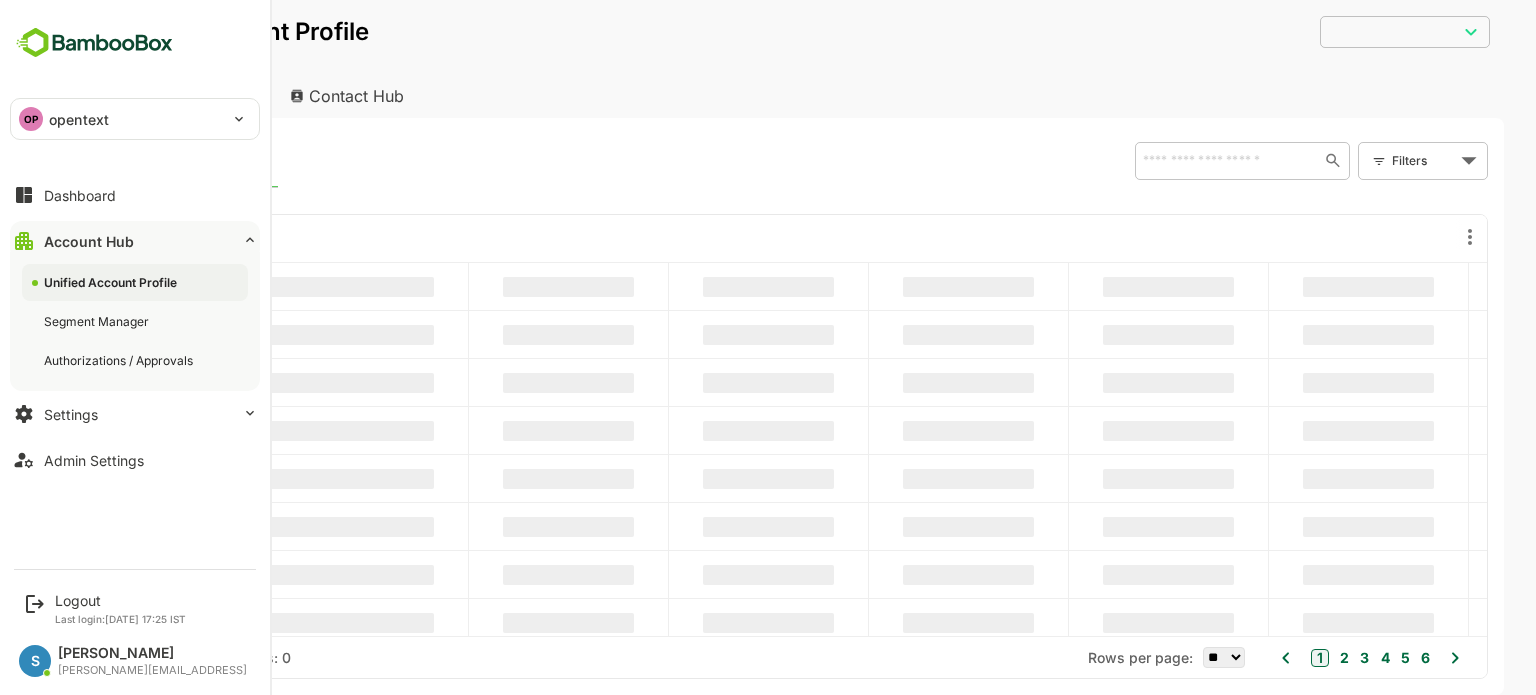 scroll, scrollTop: 0, scrollLeft: 0, axis: both 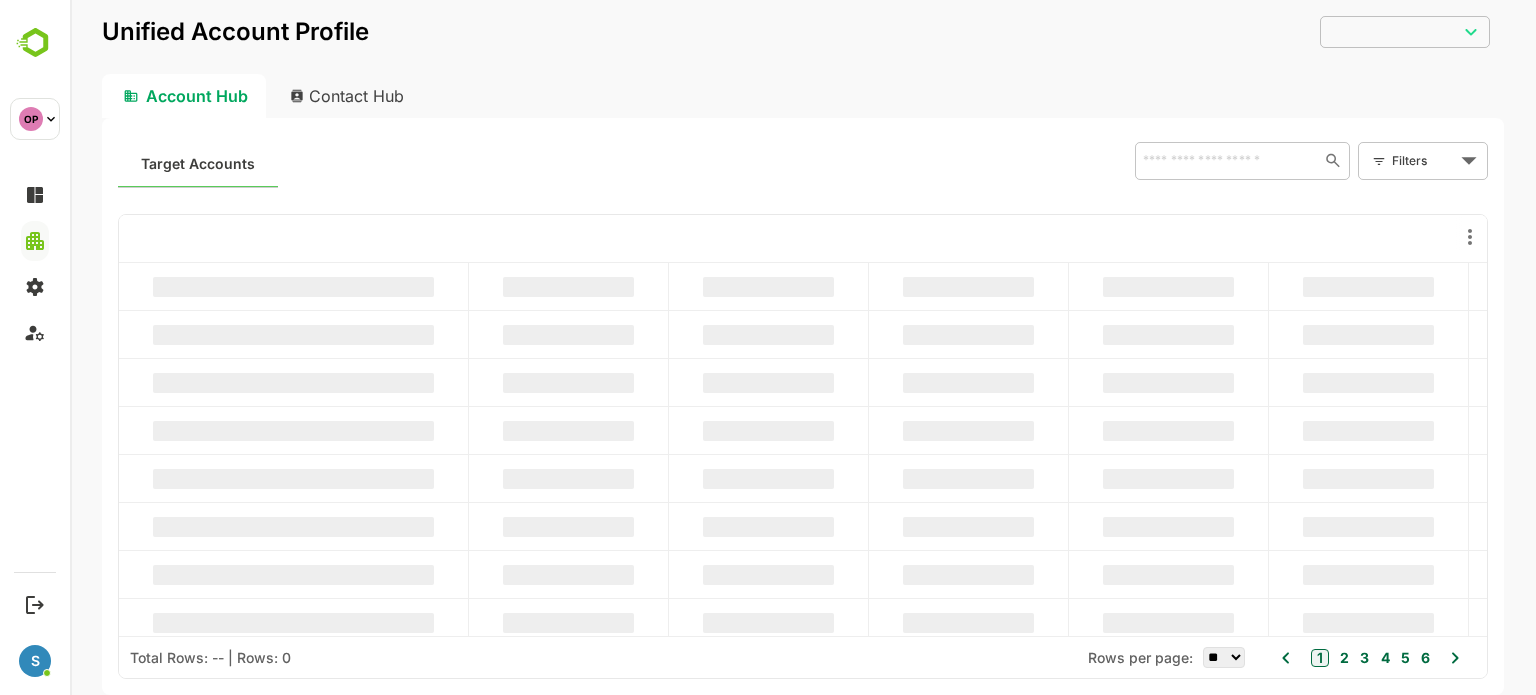 type on "**********" 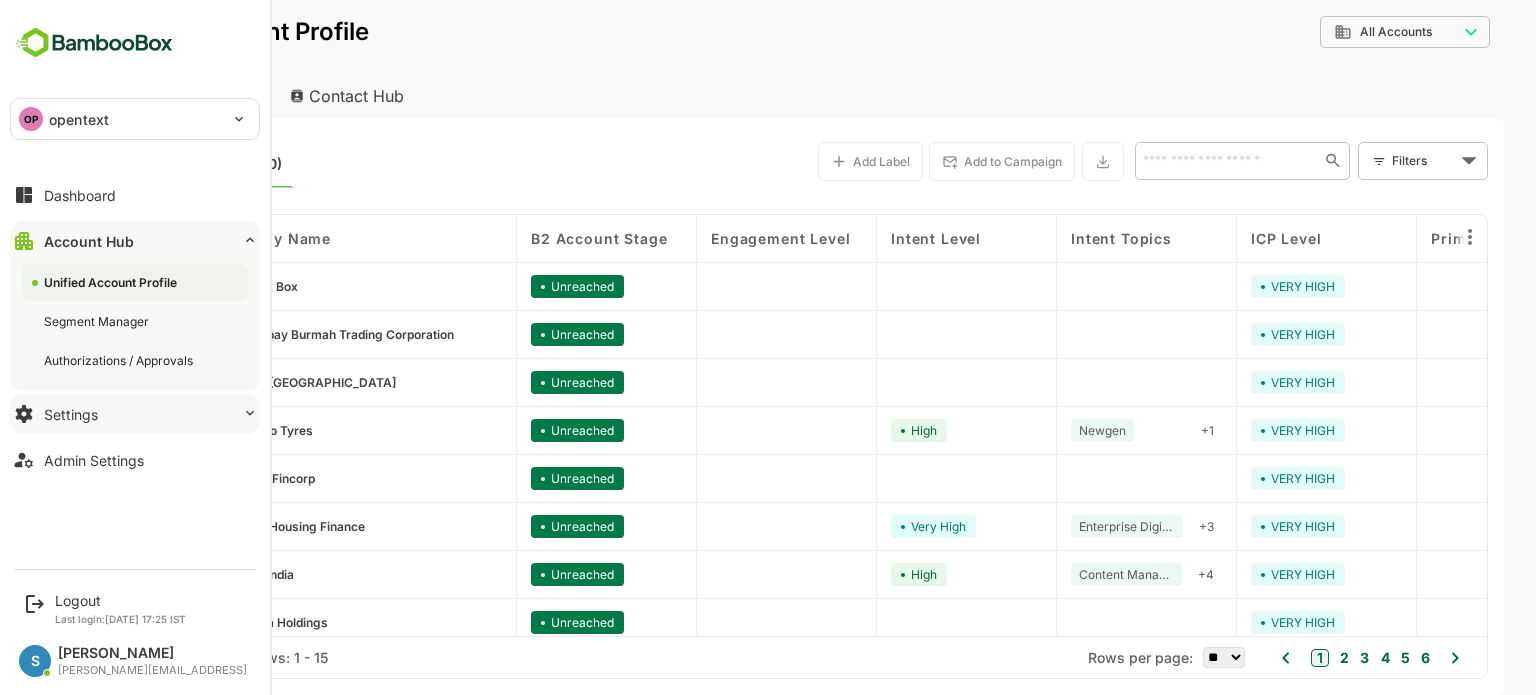 click on "Settings" at bounding box center [135, 414] 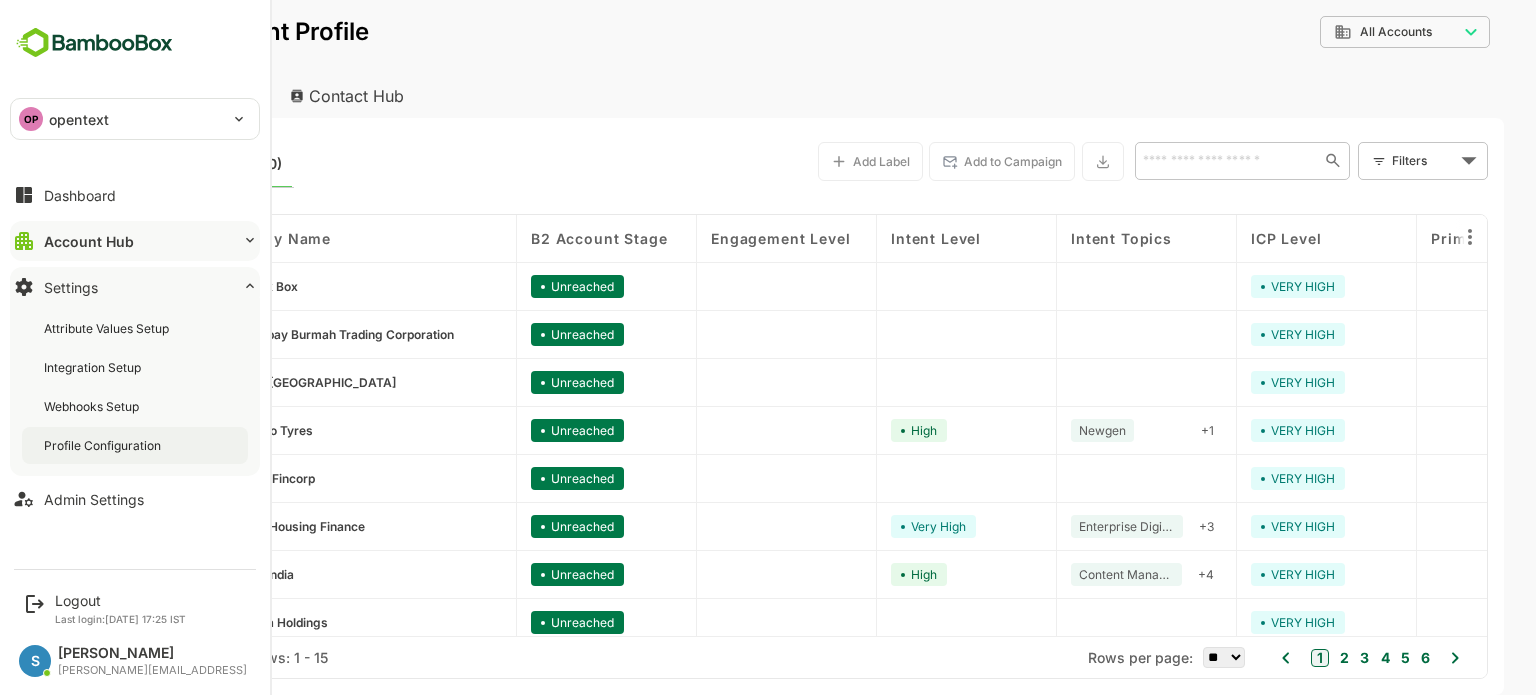 click on "Profile Configuration" at bounding box center [104, 445] 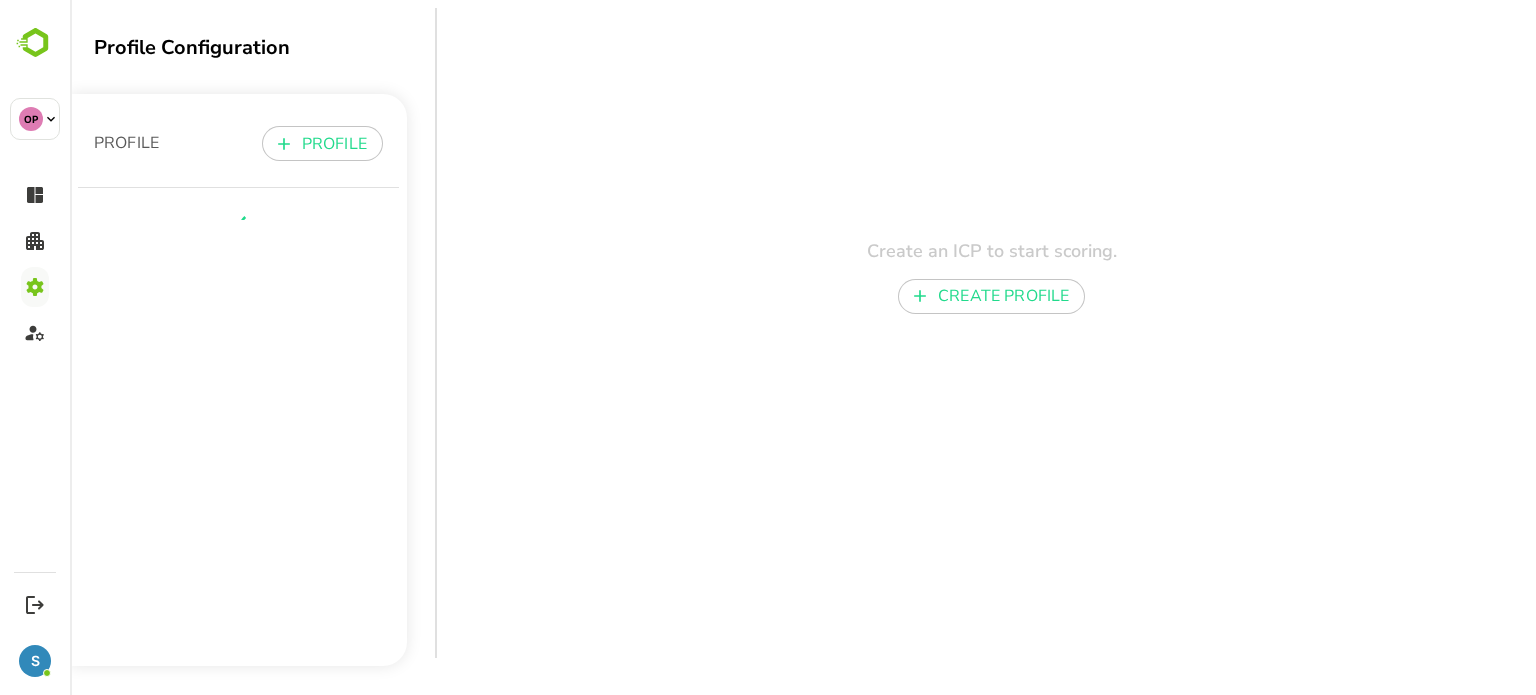 scroll, scrollTop: 0, scrollLeft: 0, axis: both 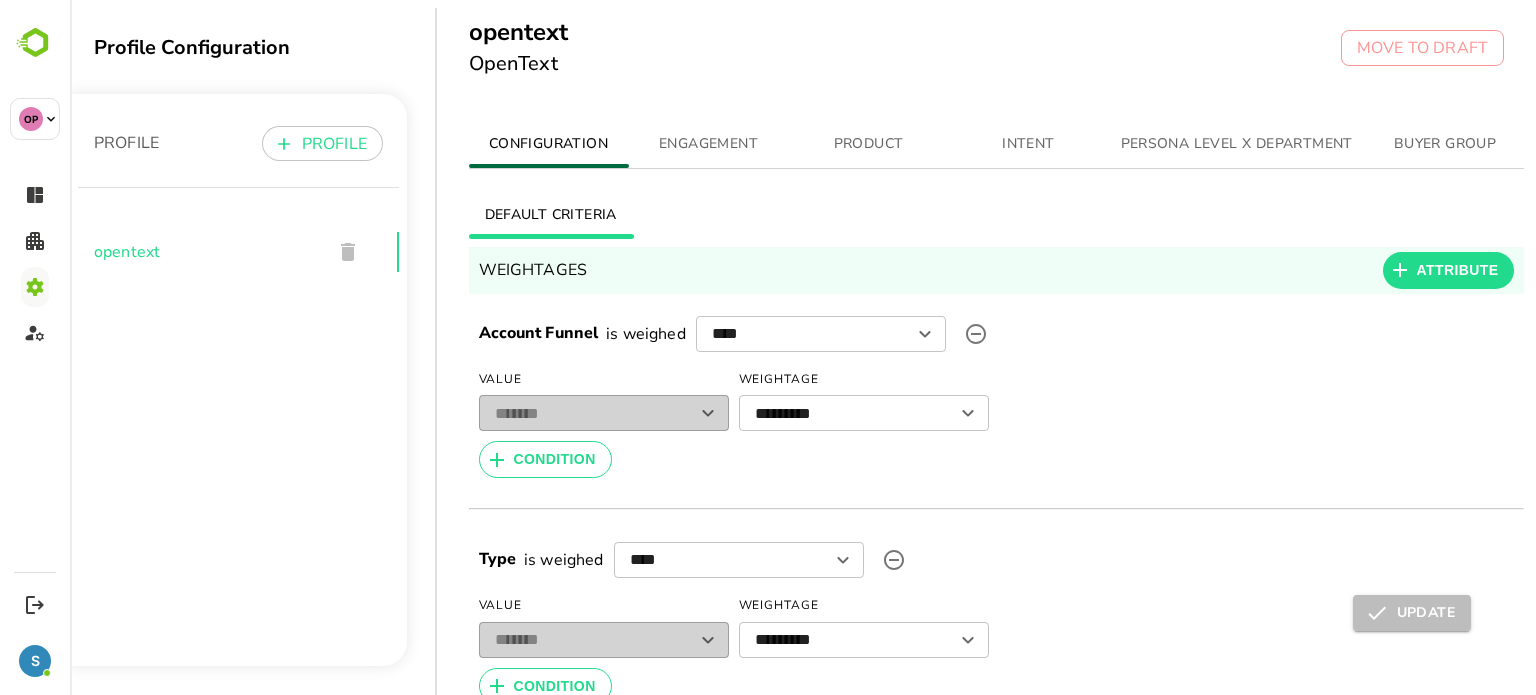 click on "PERSONA LEVEL X DEPARTMENT" at bounding box center [1237, 144] 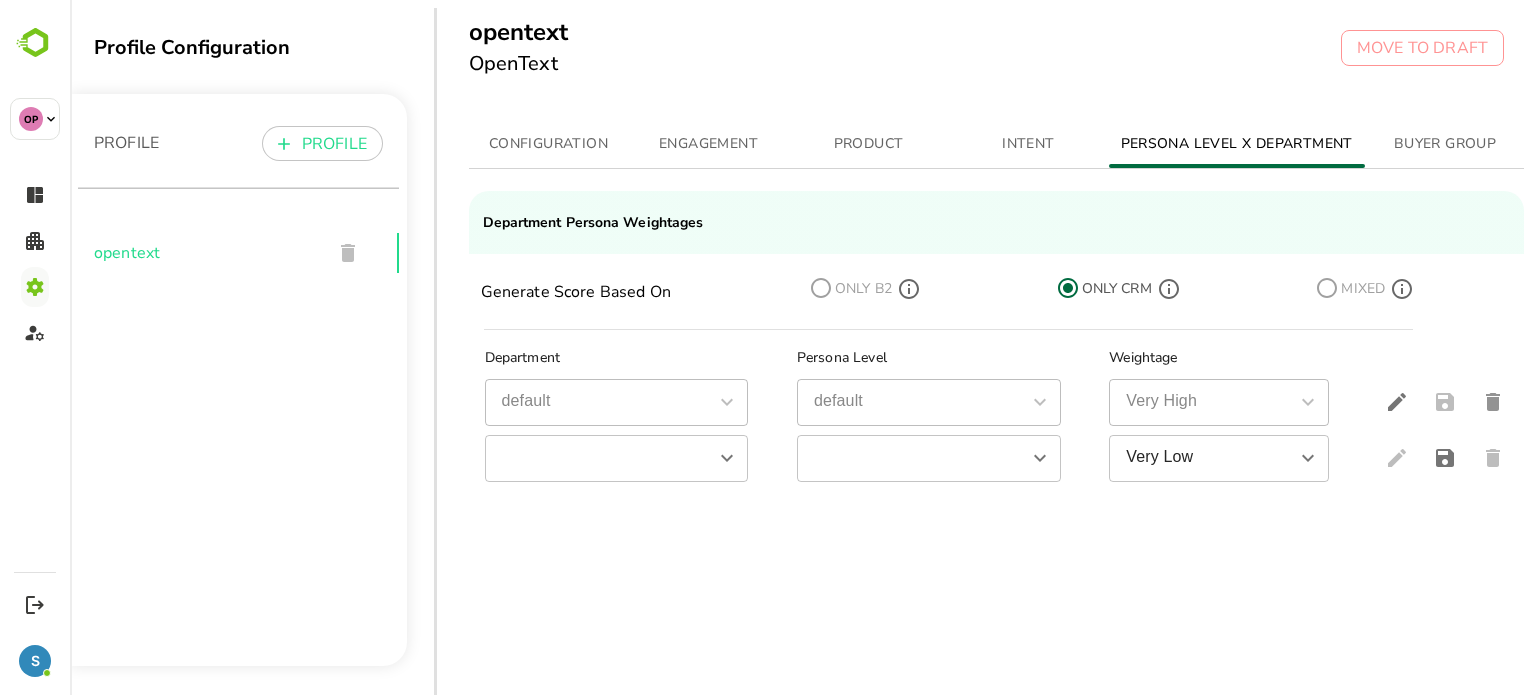click on "CONFIGURATION" at bounding box center [549, 144] 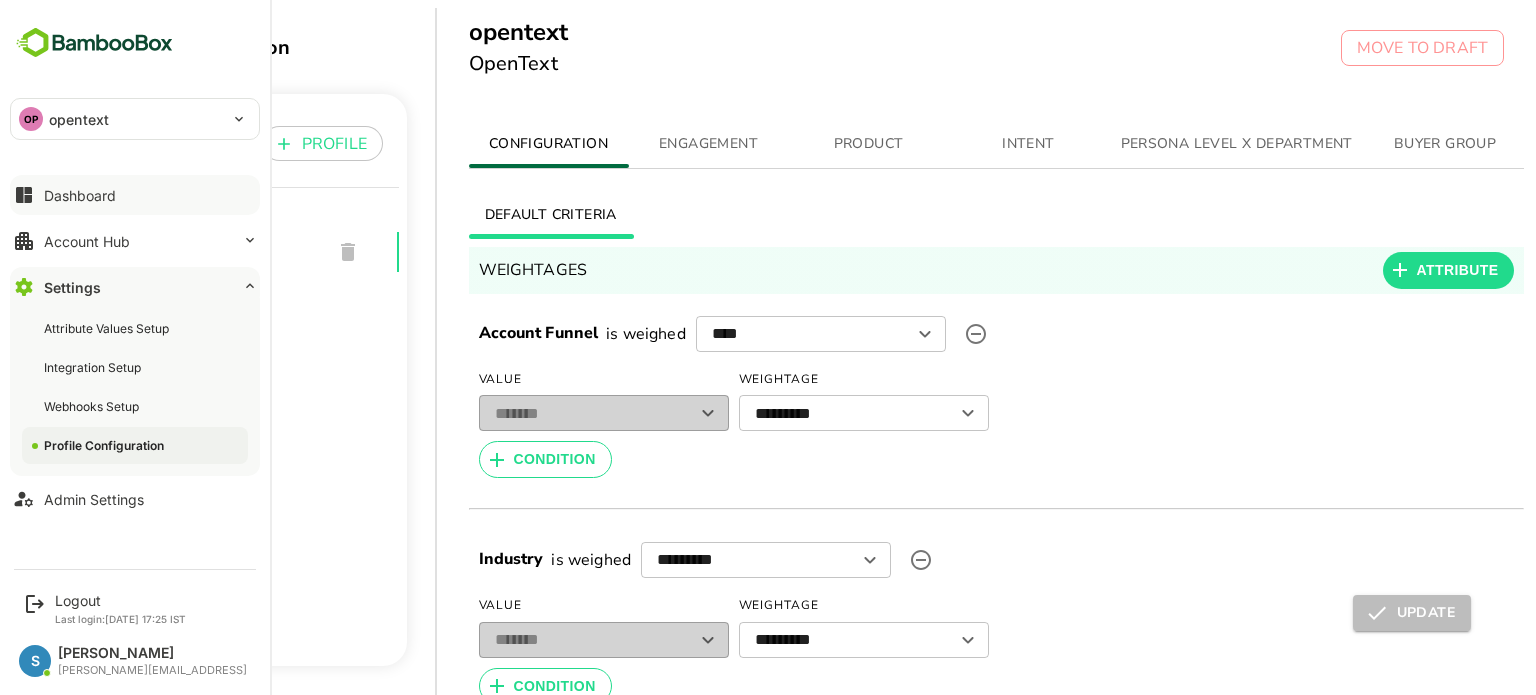 click on "Dashboard" at bounding box center [80, 195] 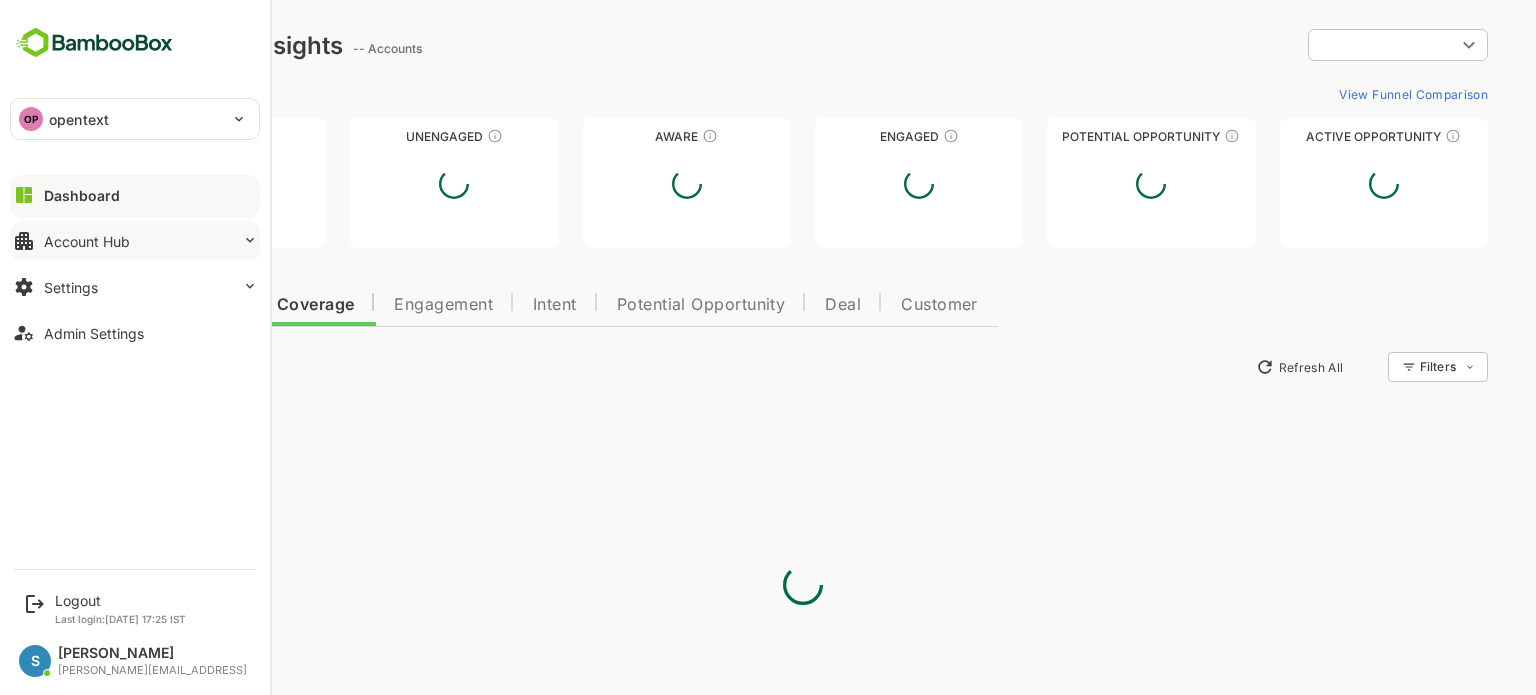 scroll, scrollTop: 0, scrollLeft: 0, axis: both 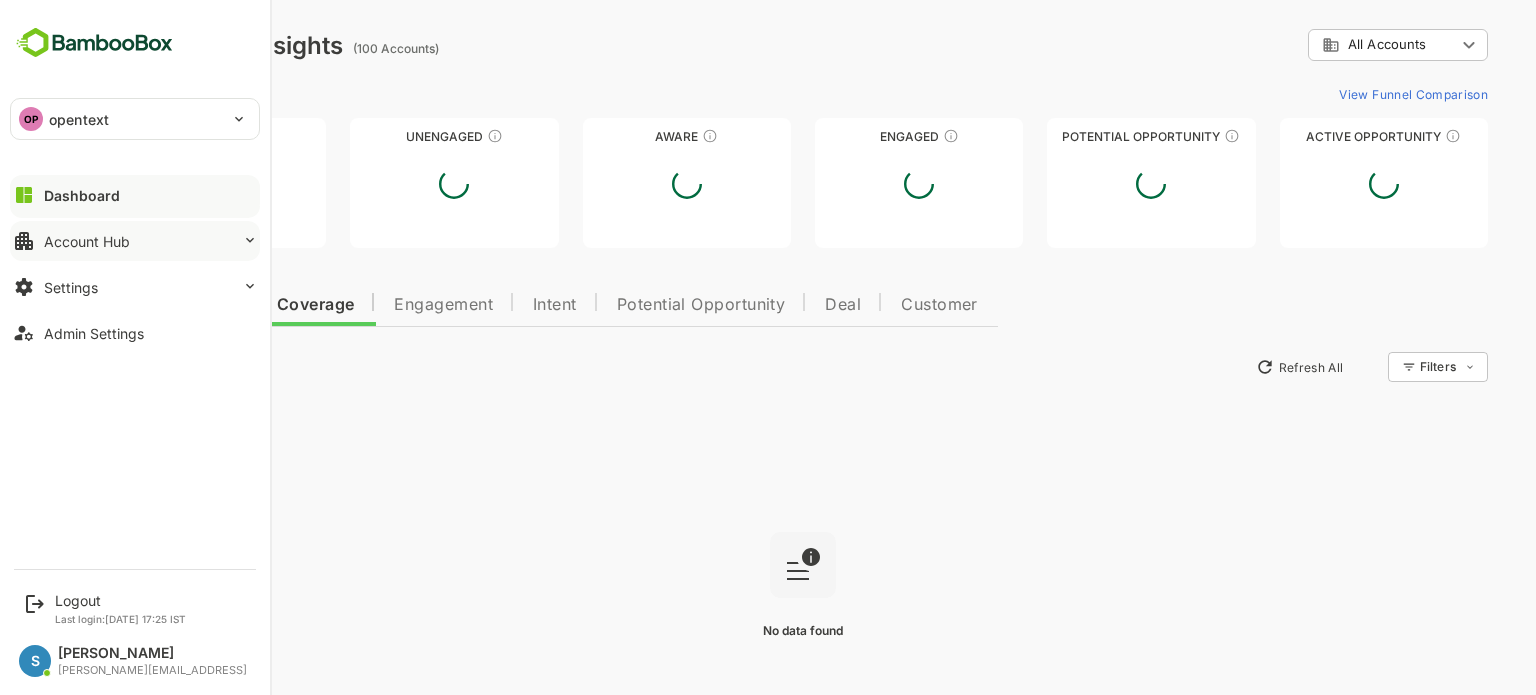 click on "Account Hub" at bounding box center [87, 241] 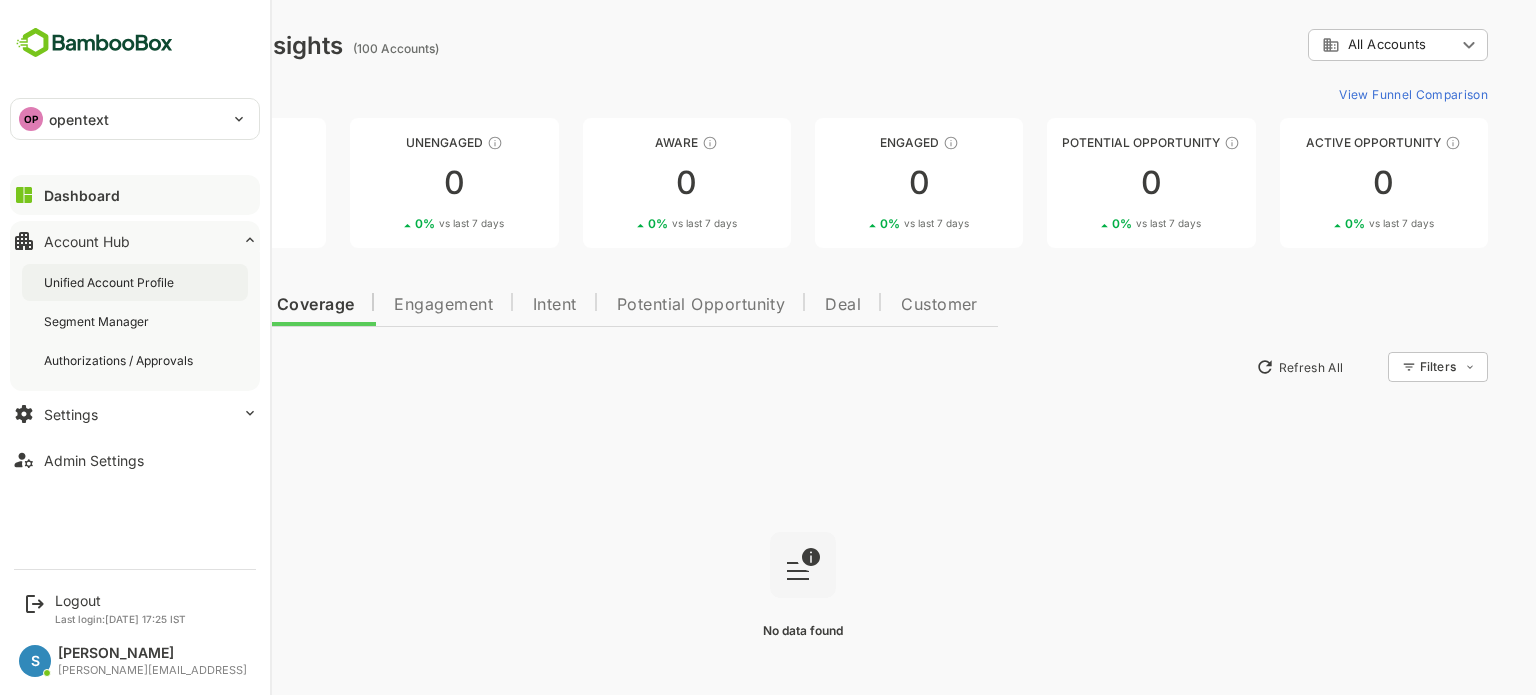 click on "Unified Account Profile" at bounding box center [111, 282] 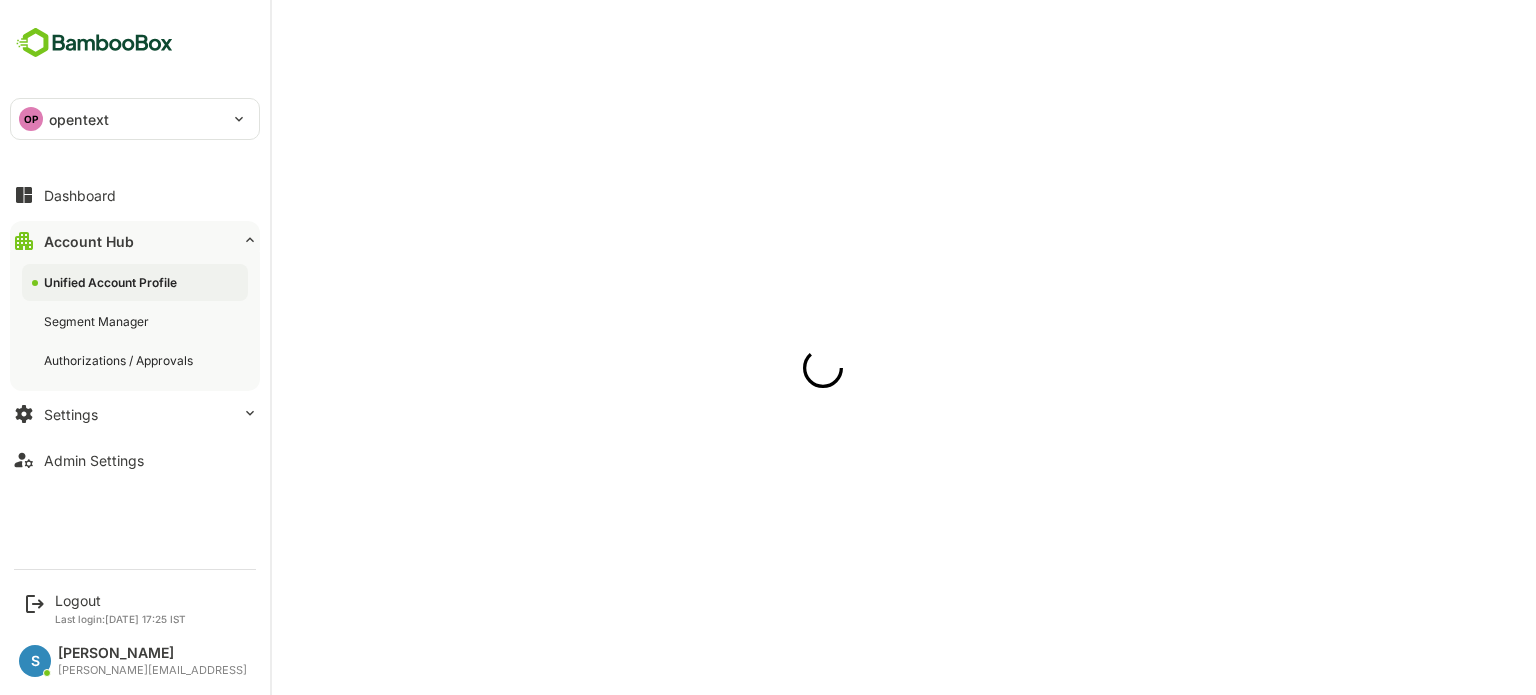scroll, scrollTop: 0, scrollLeft: 0, axis: both 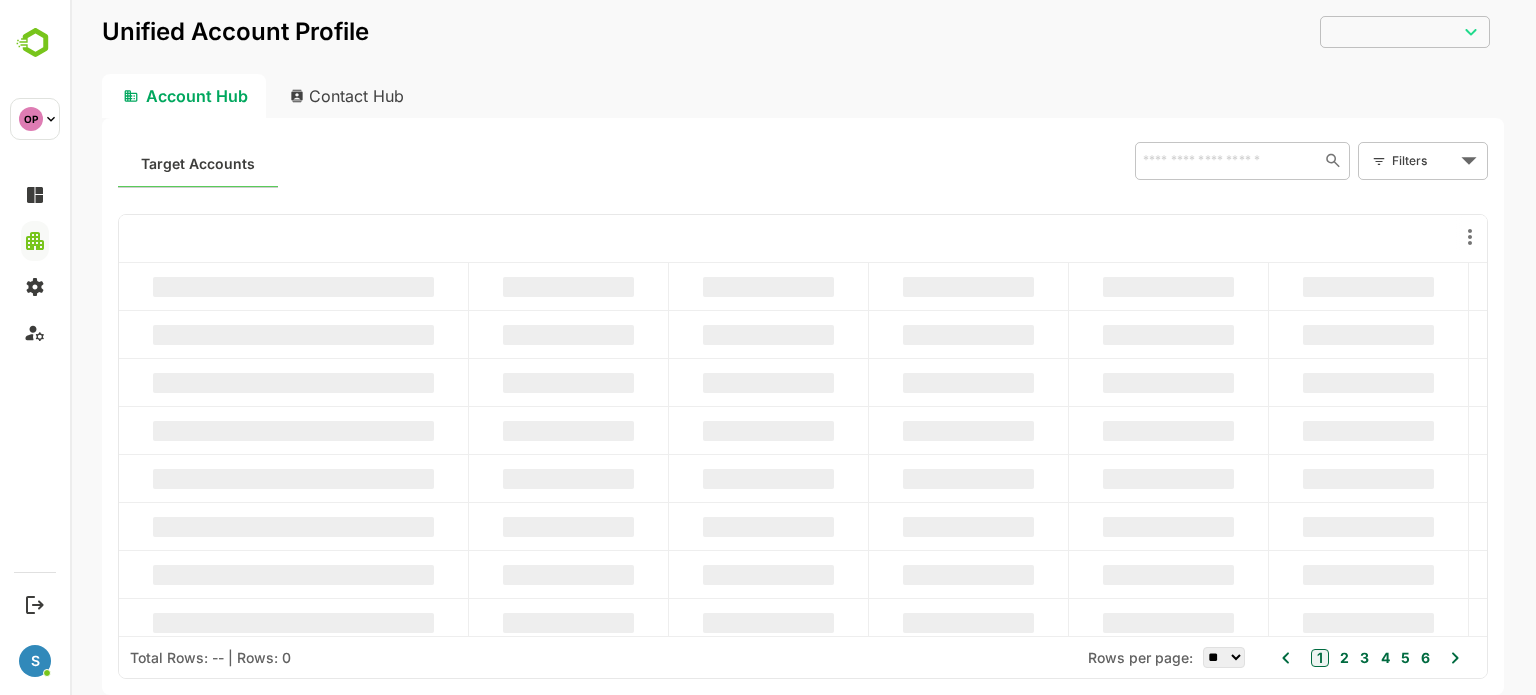 type on "**********" 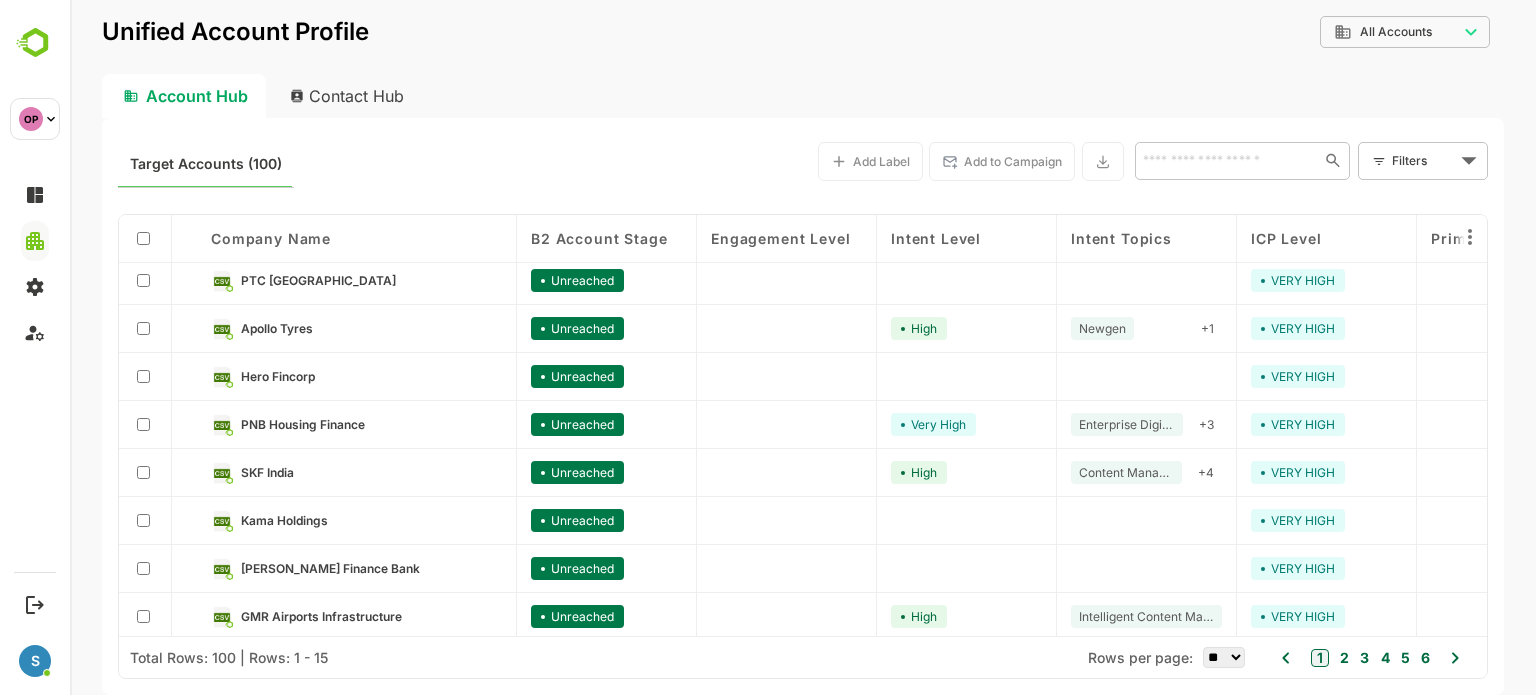 scroll, scrollTop: 0, scrollLeft: 0, axis: both 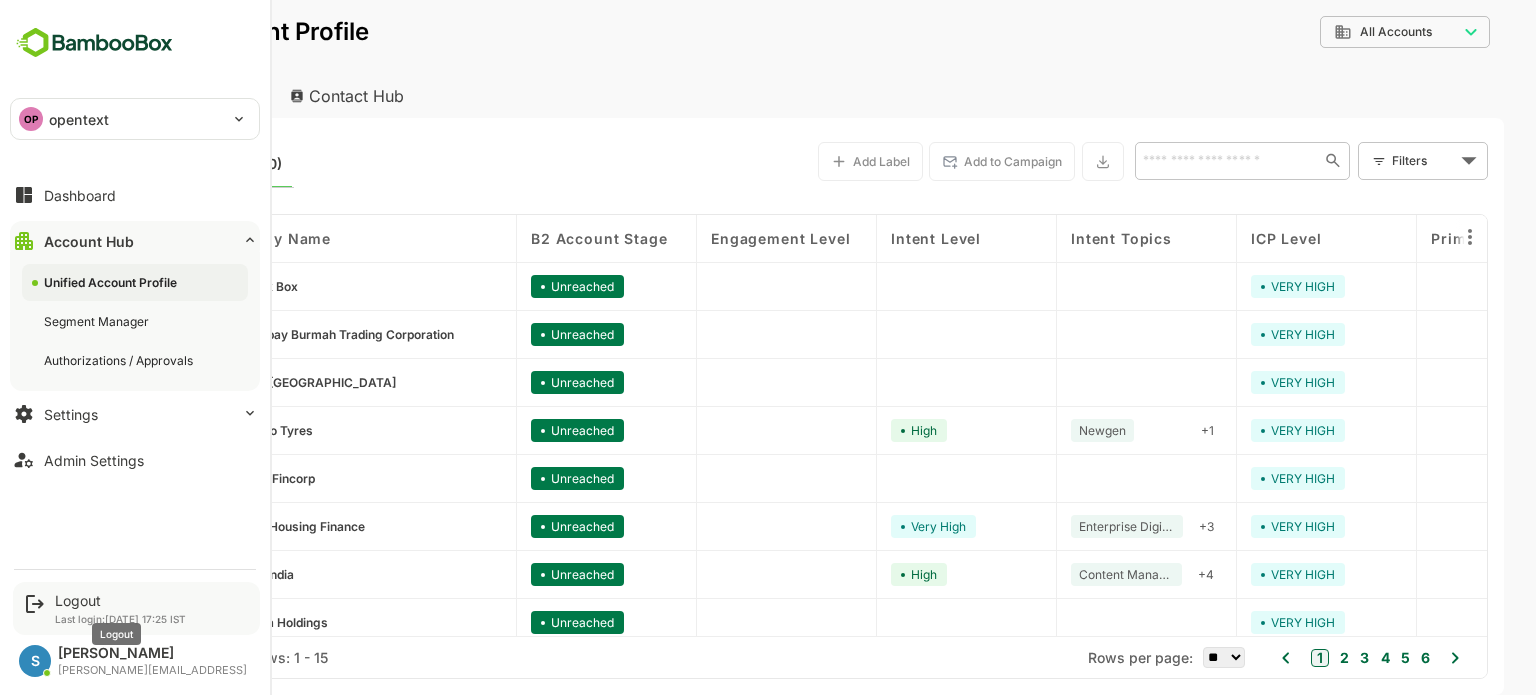 click on "Logout" at bounding box center (120, 600) 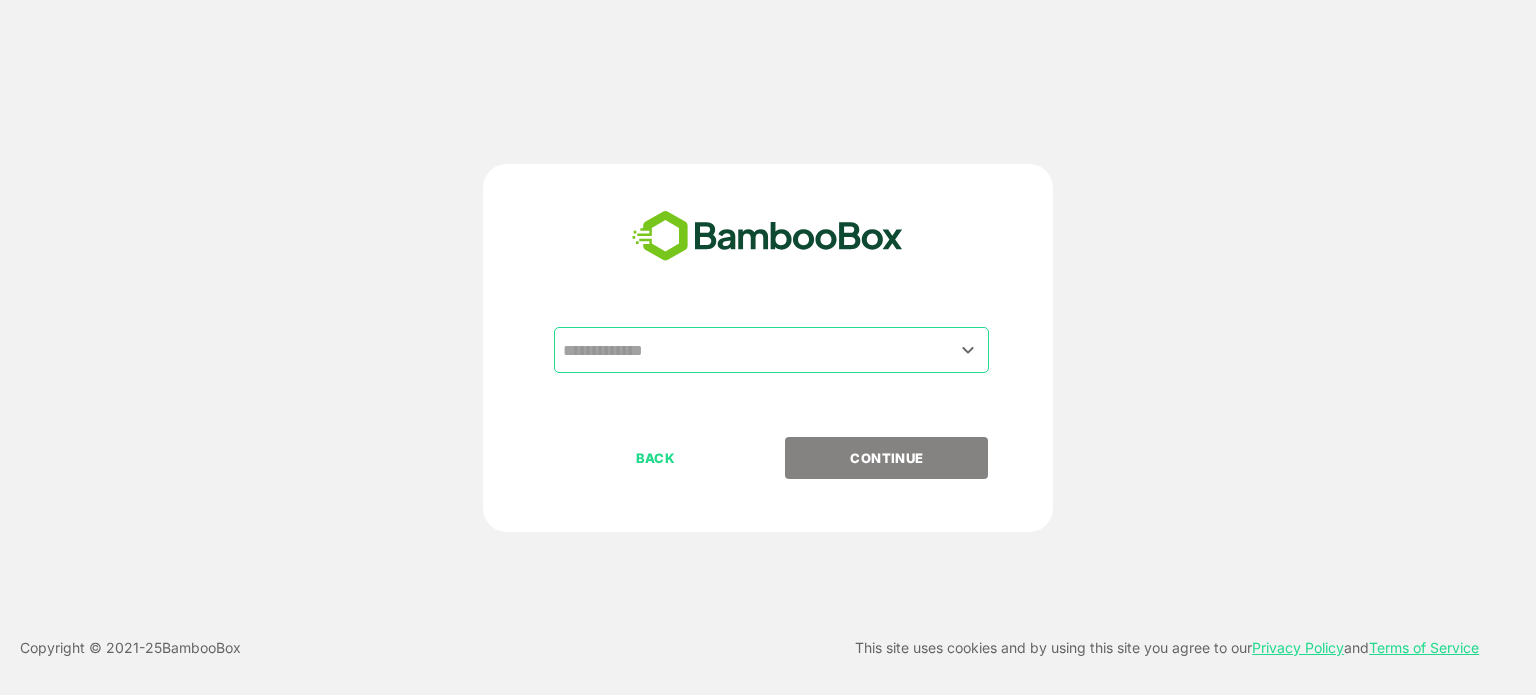 click at bounding box center [771, 350] 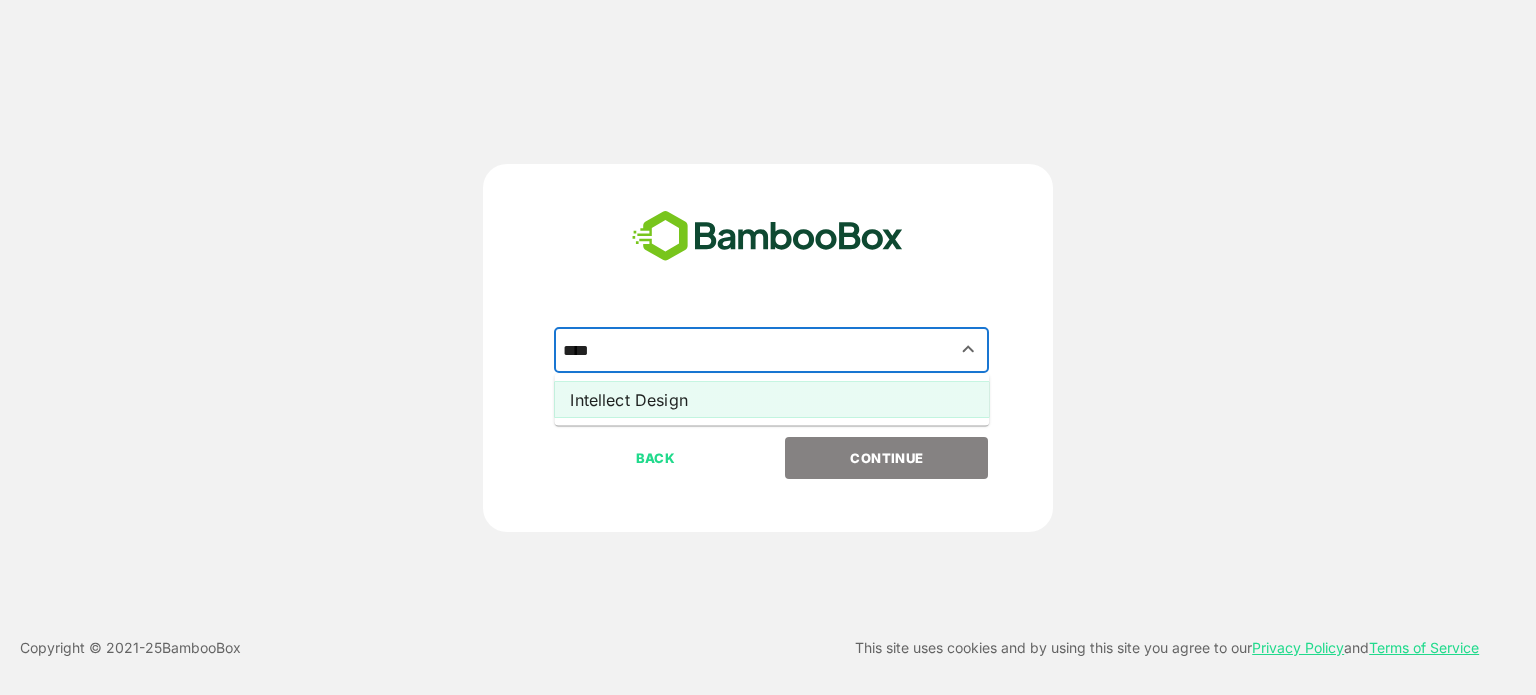 click on "Intellect Design" at bounding box center [771, 400] 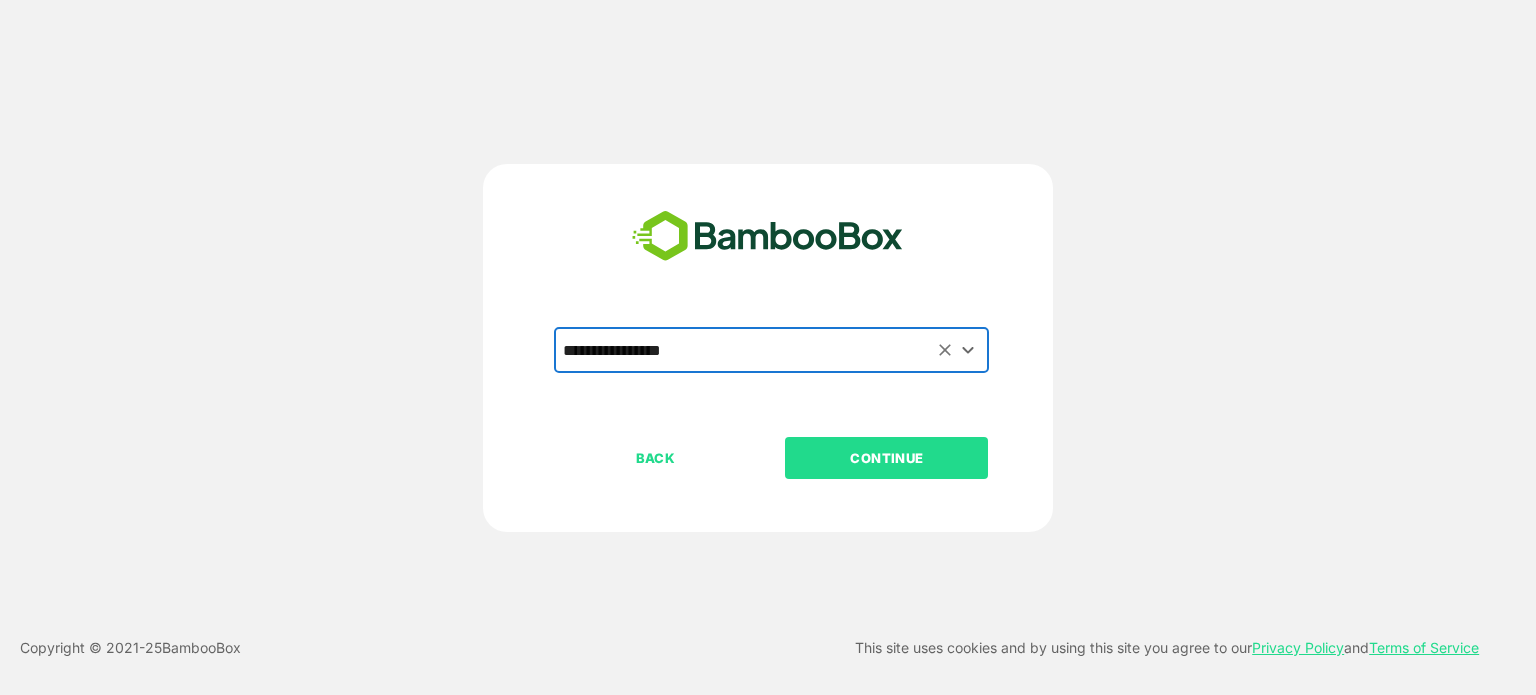 type on "**********" 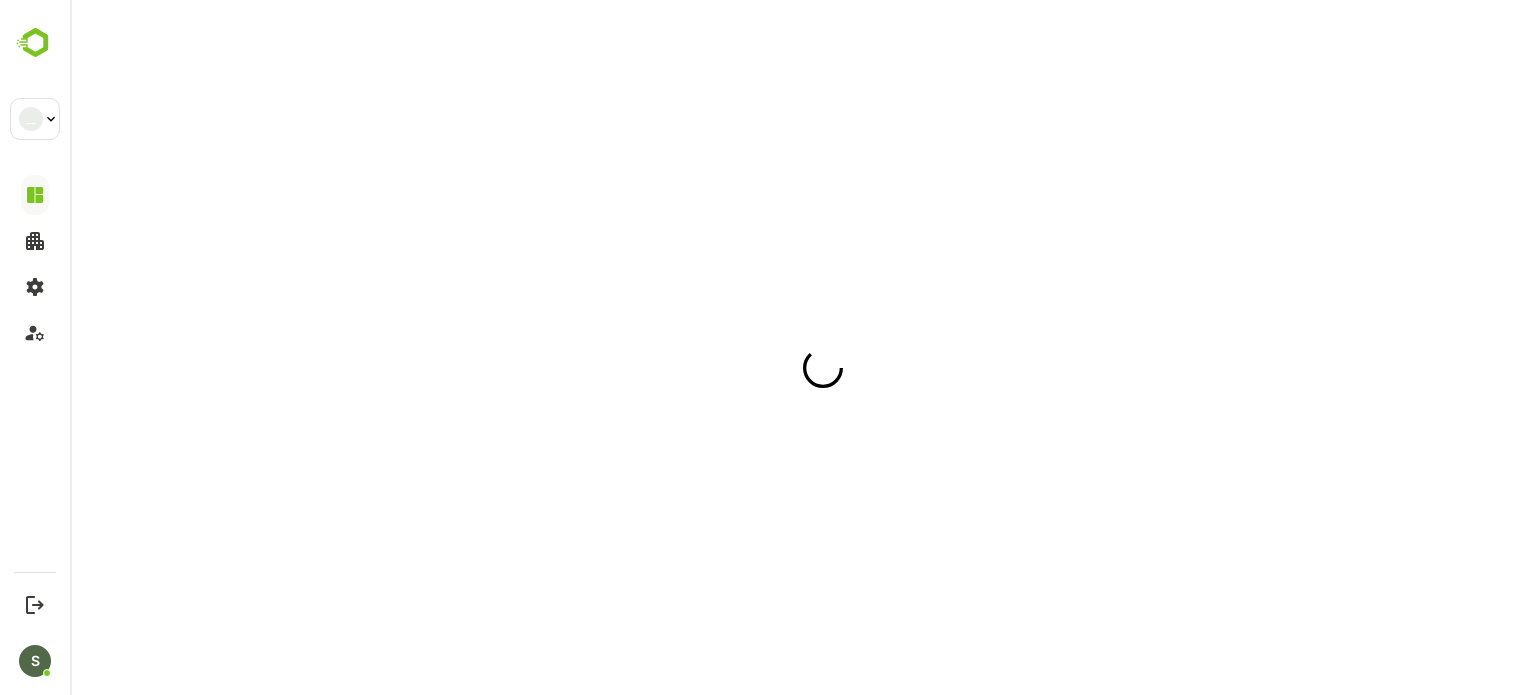 scroll, scrollTop: 0, scrollLeft: 0, axis: both 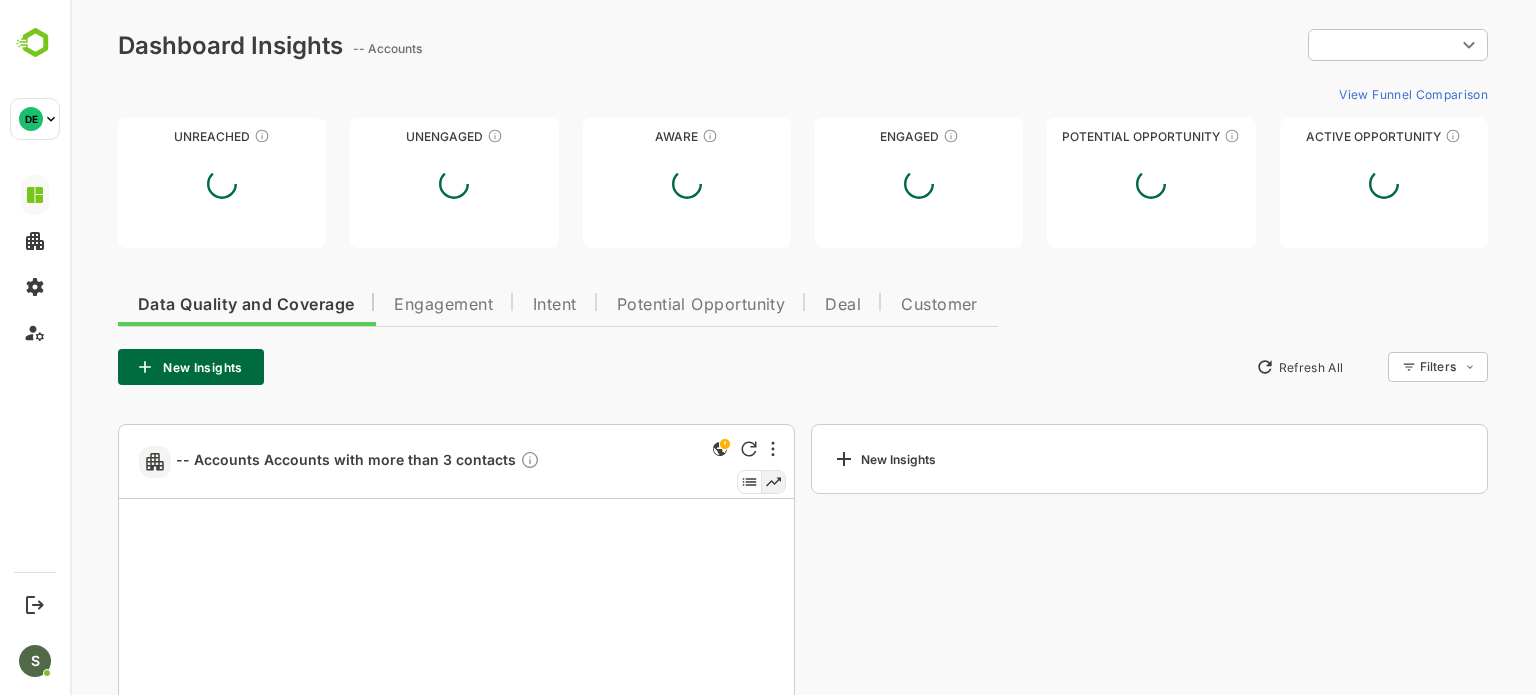 type on "**********" 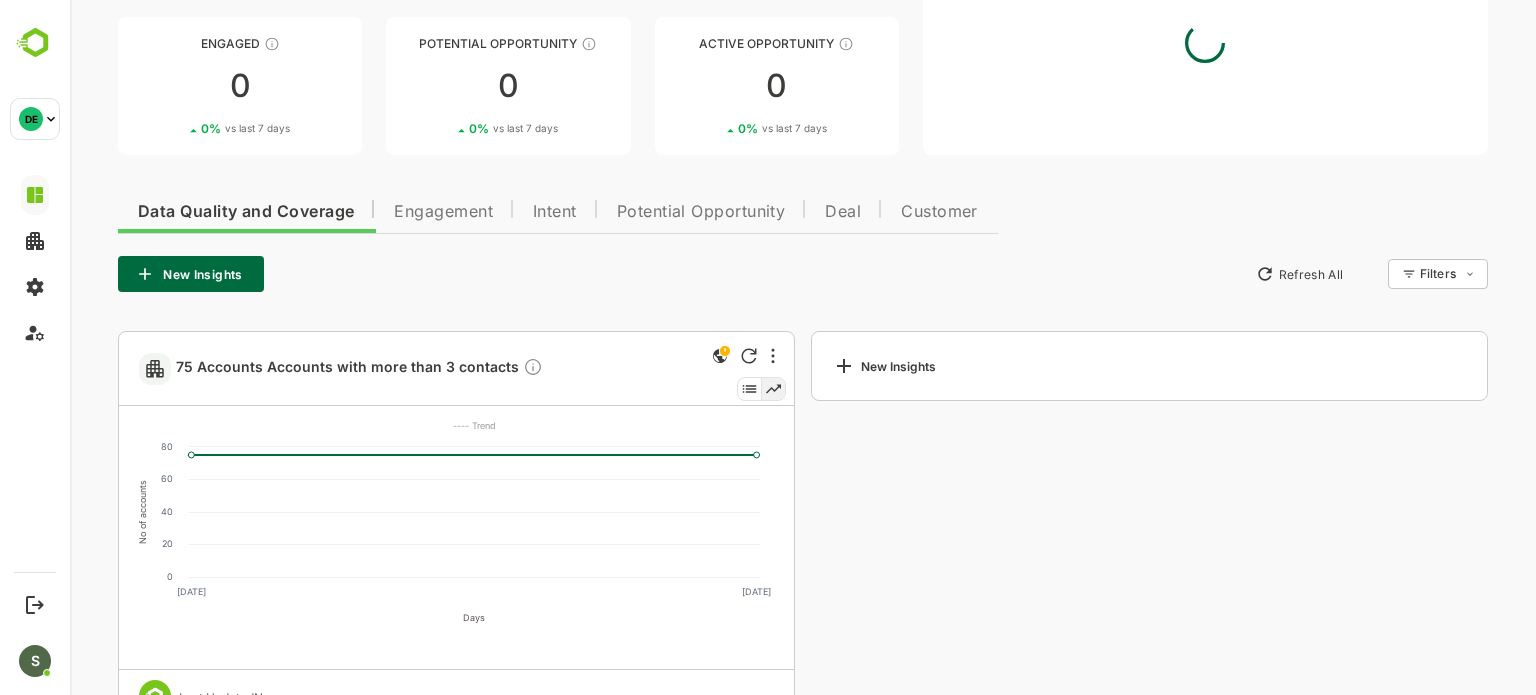 scroll, scrollTop: 264, scrollLeft: 0, axis: vertical 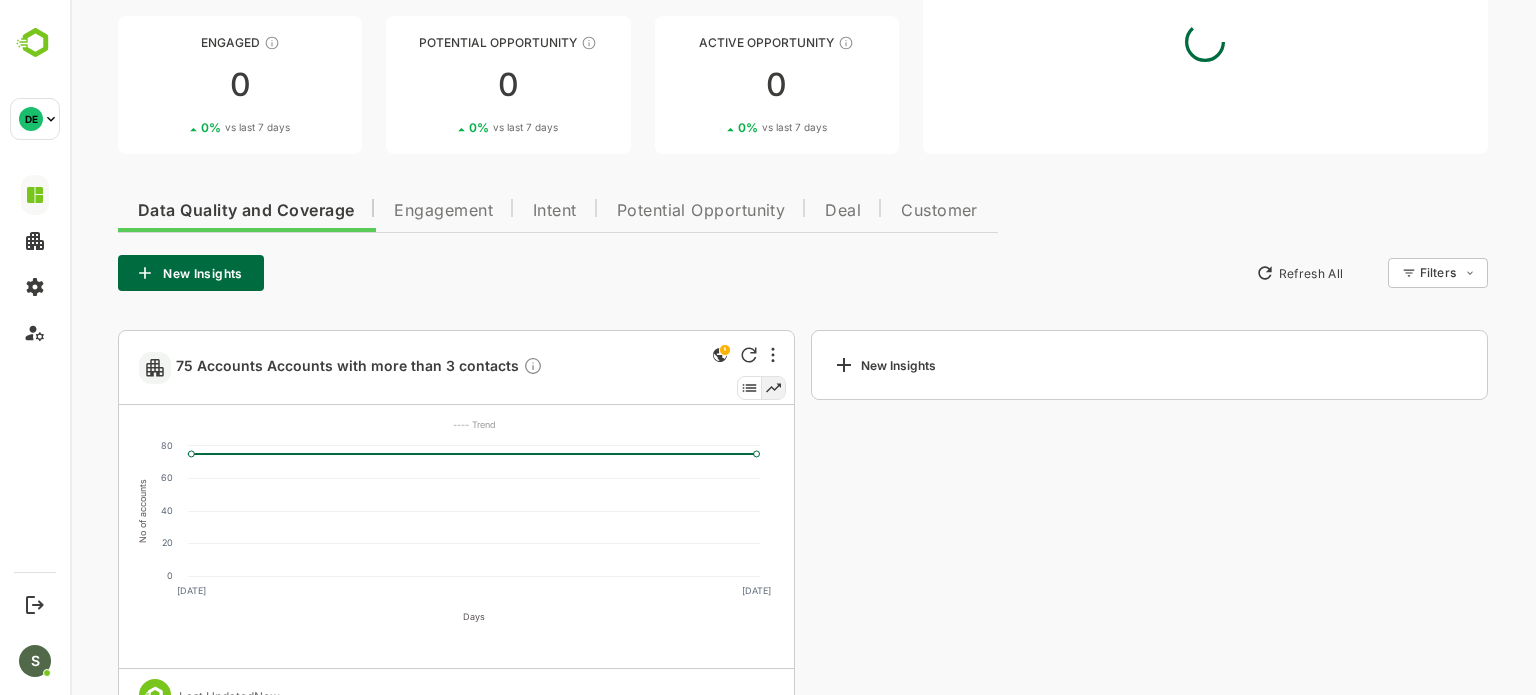 click on "Engagement" at bounding box center [443, 211] 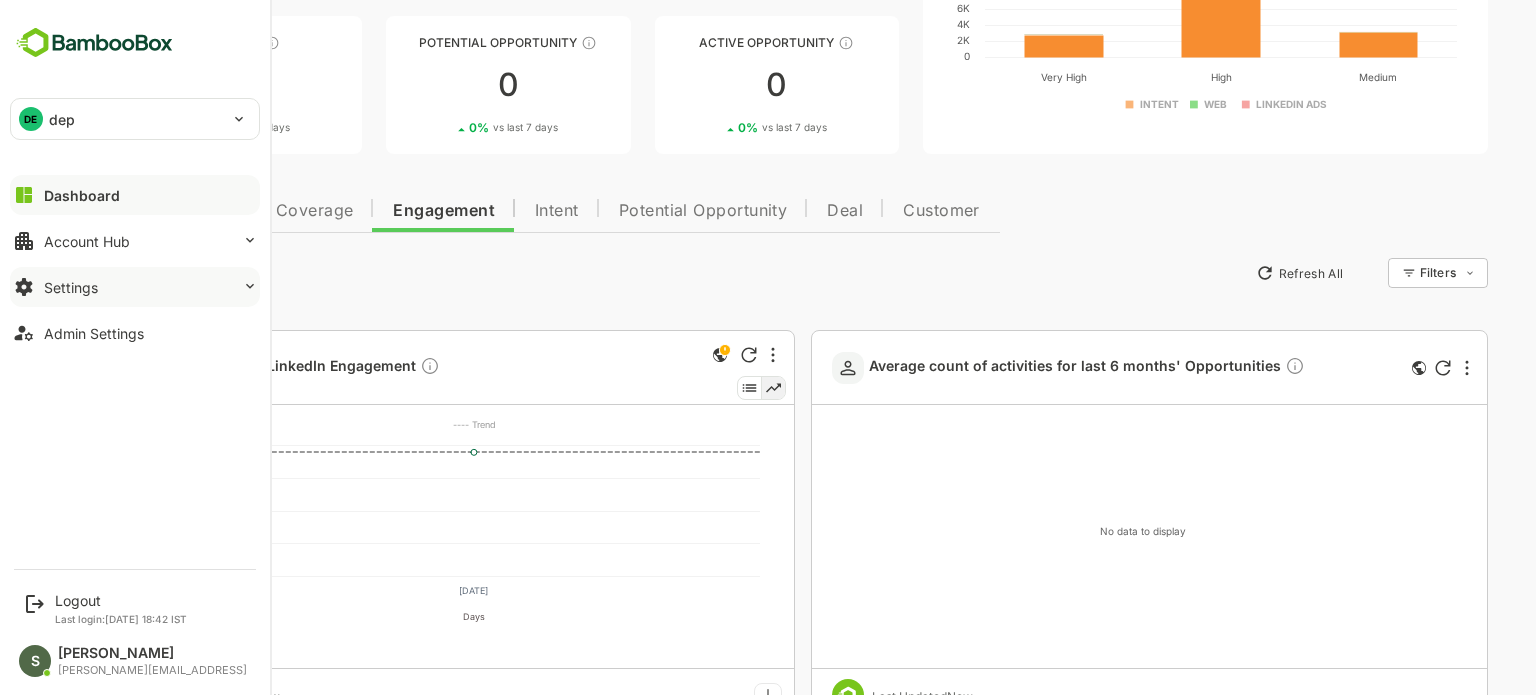 click on "Settings" at bounding box center (135, 287) 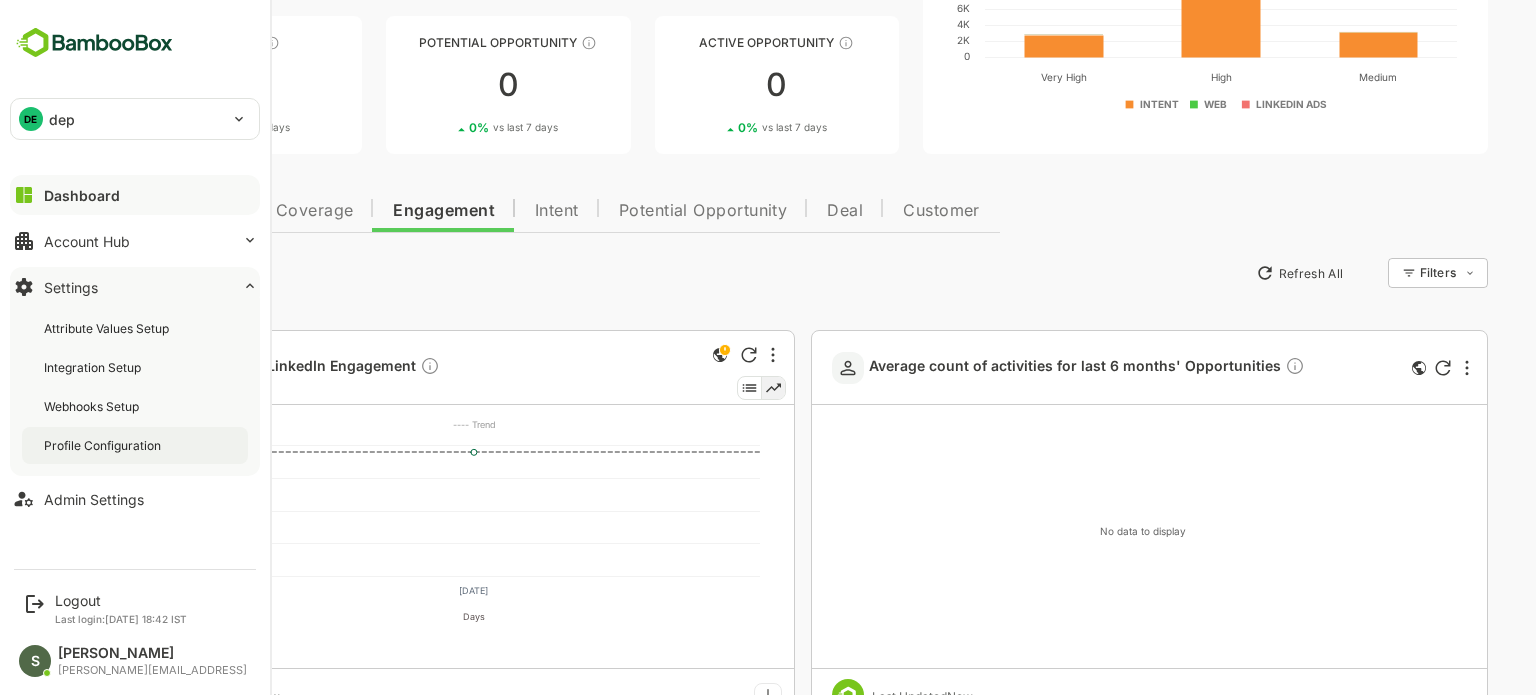 click on "Profile Configuration" at bounding box center (104, 445) 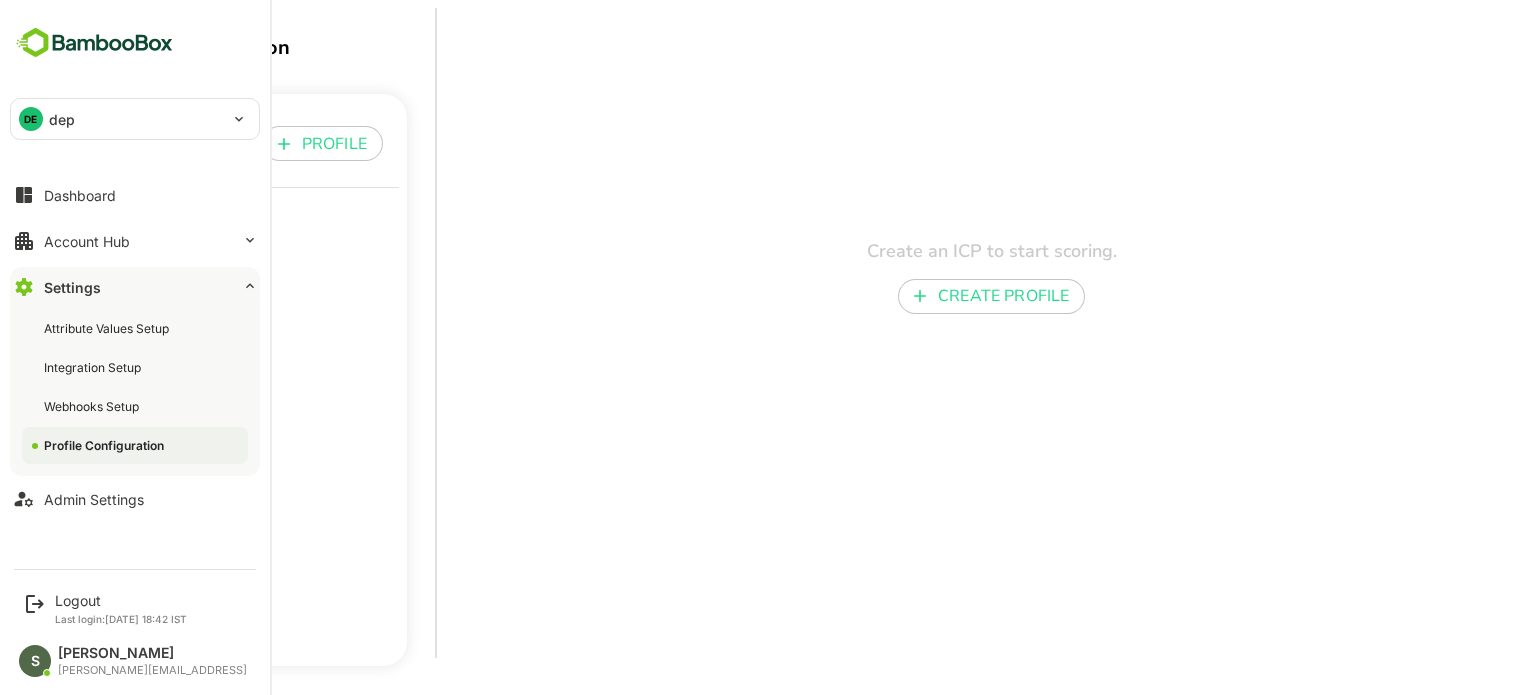 scroll, scrollTop: 0, scrollLeft: 0, axis: both 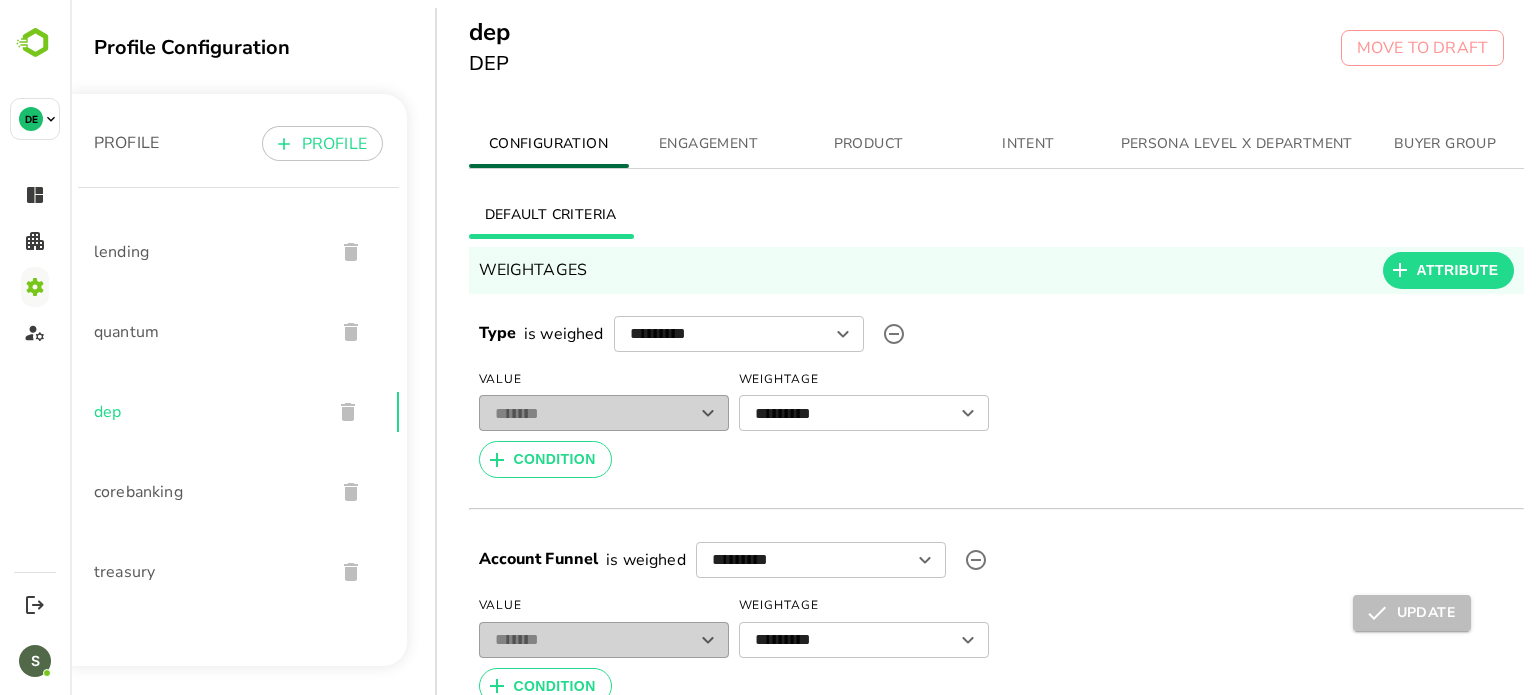 click on "ENGAGEMENT" at bounding box center [709, 144] 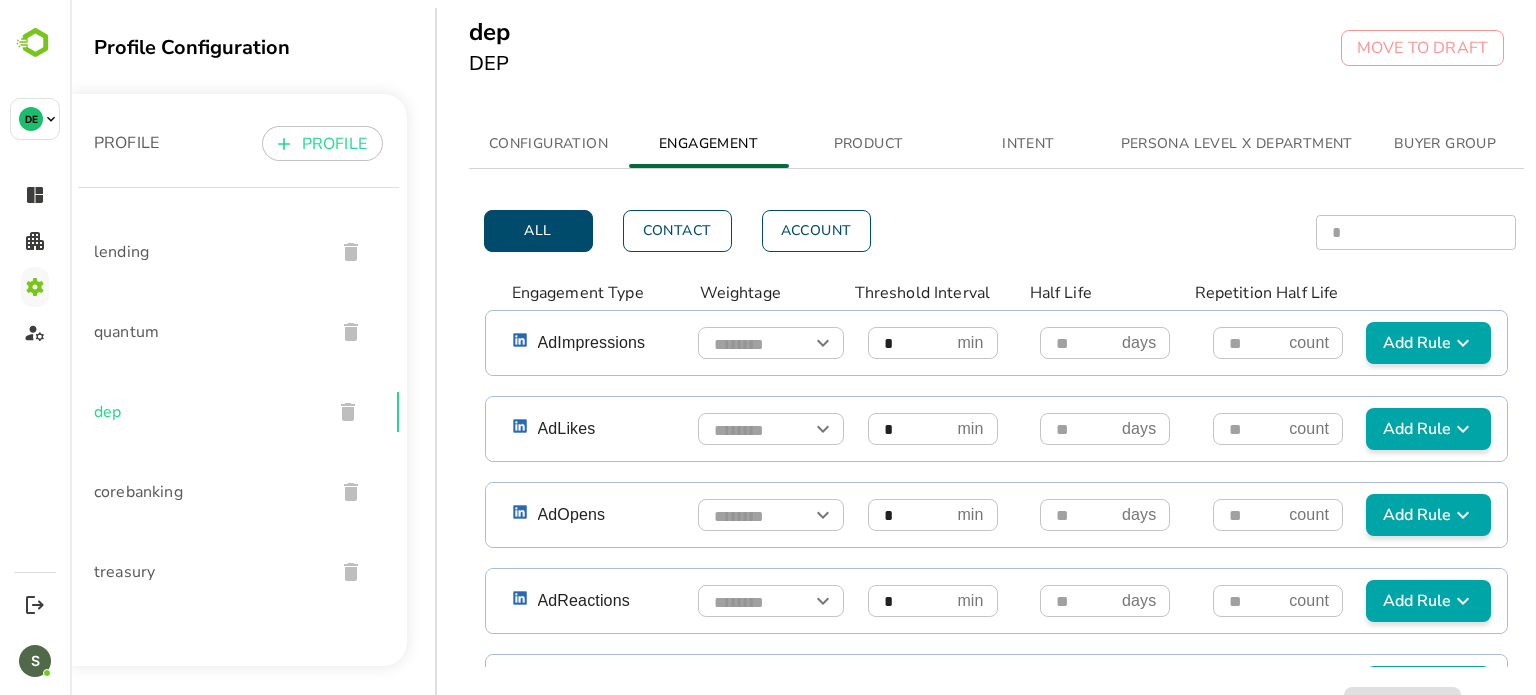 scroll, scrollTop: 684, scrollLeft: 0, axis: vertical 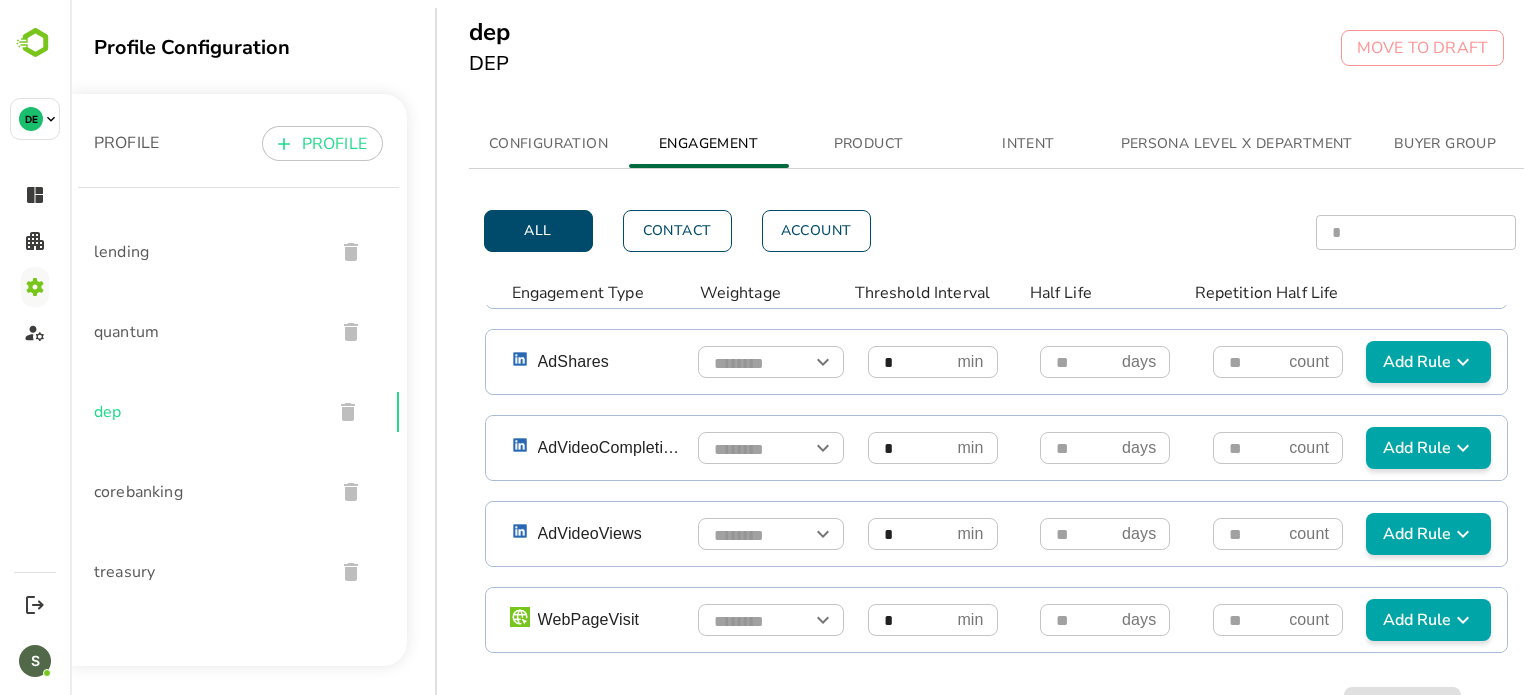 click on "lending" at bounding box center [206, 252] 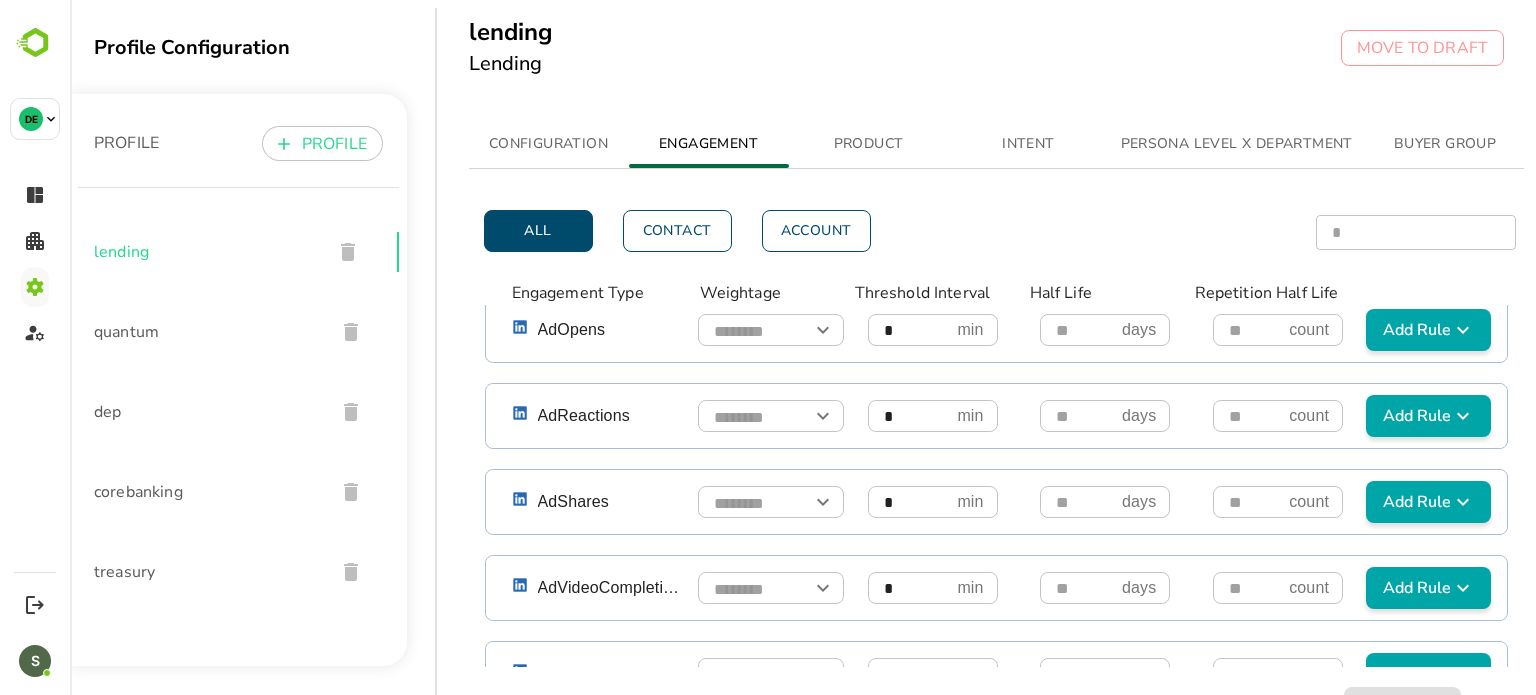 scroll, scrollTop: 684, scrollLeft: 0, axis: vertical 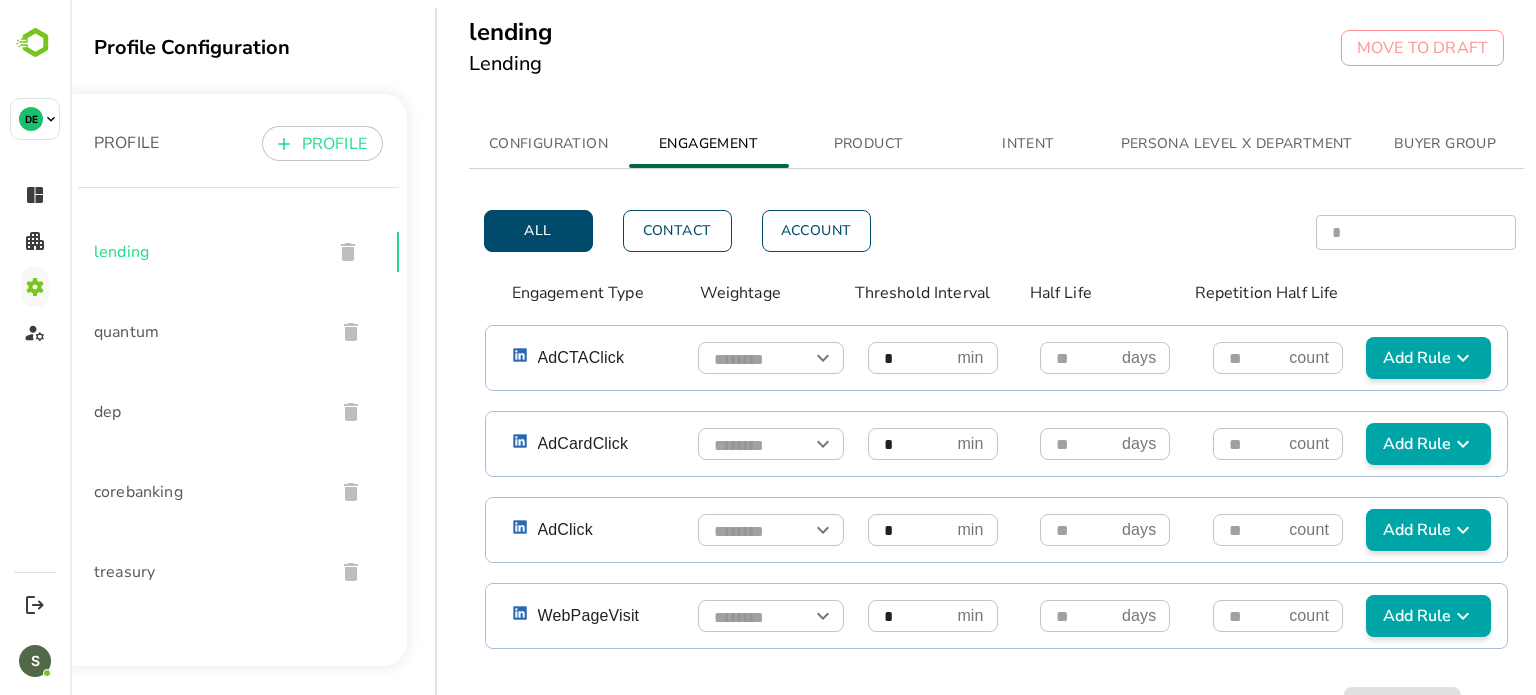 click on "PRODUCT" at bounding box center [869, 144] 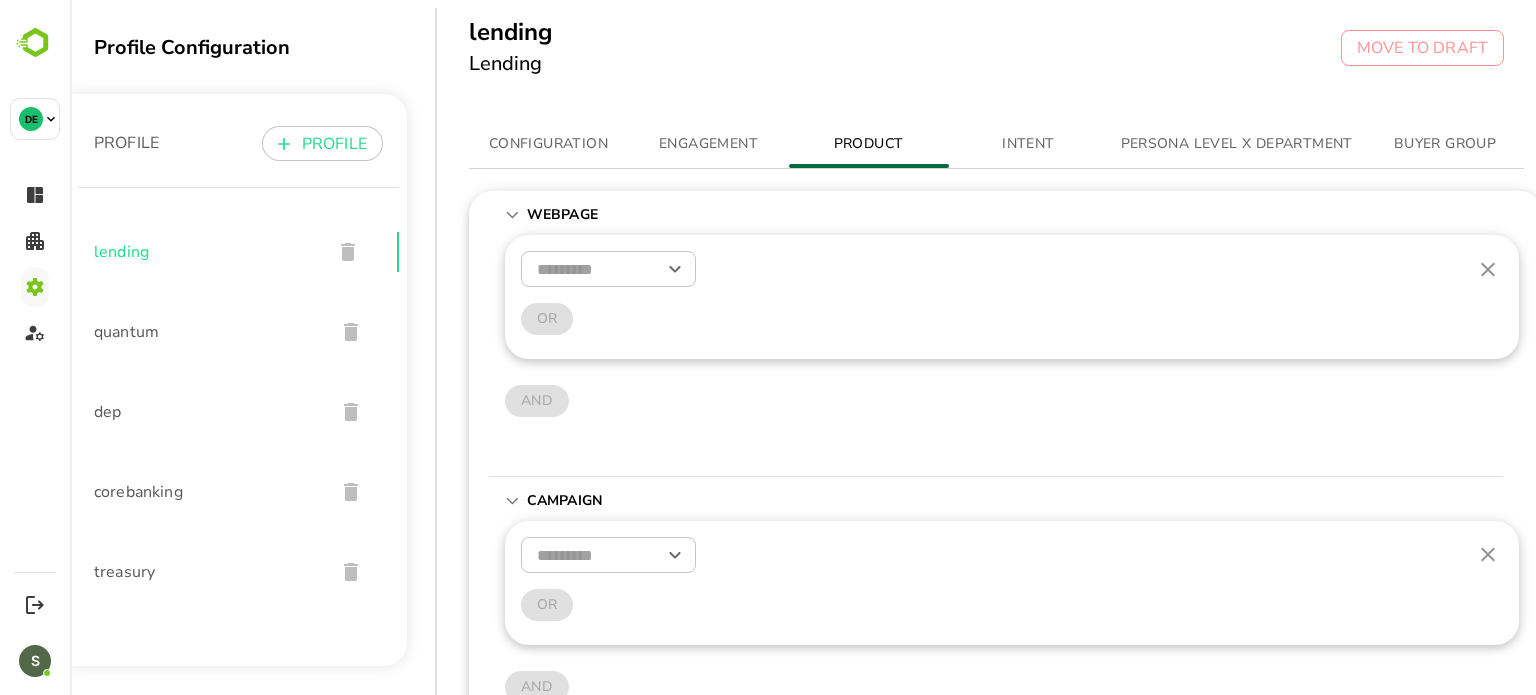 scroll, scrollTop: 4, scrollLeft: 0, axis: vertical 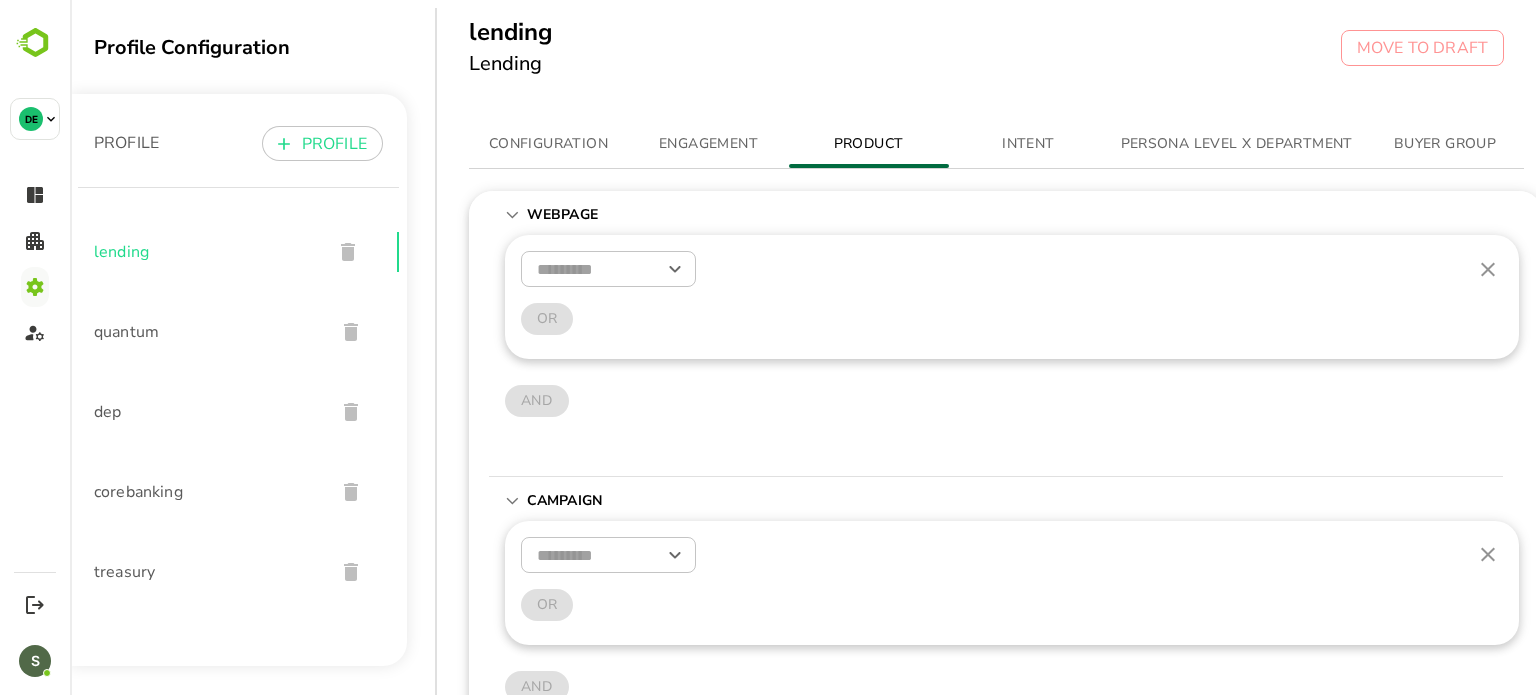 click on "INTENT" at bounding box center [1029, 144] 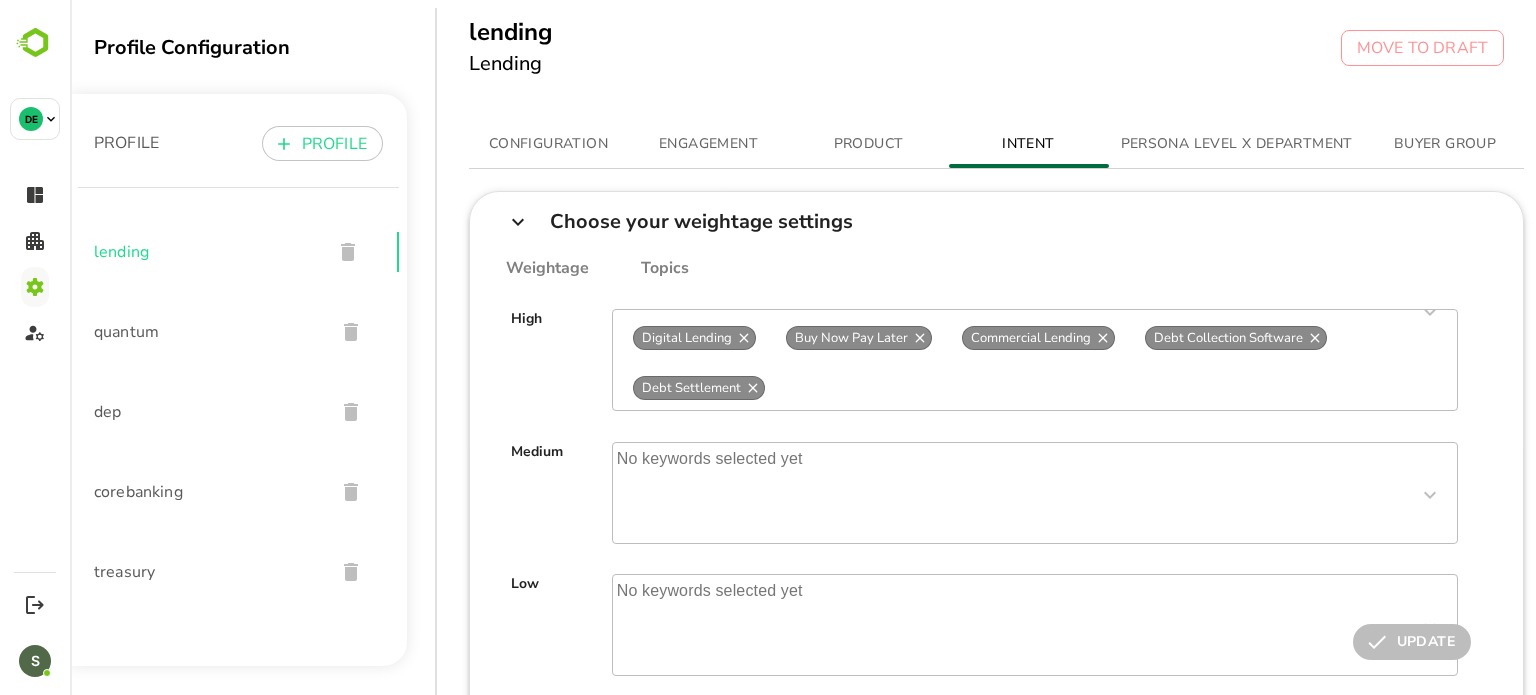 scroll, scrollTop: 0, scrollLeft: 0, axis: both 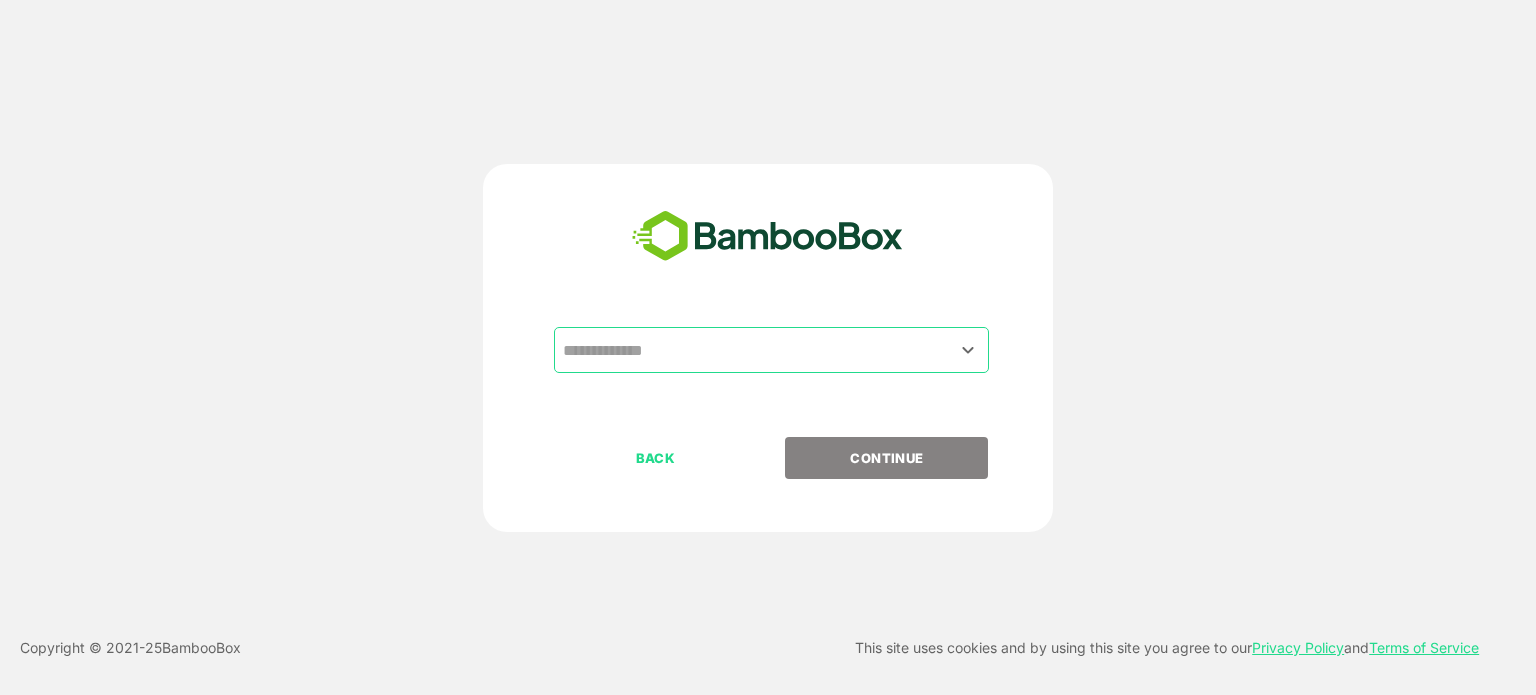 click at bounding box center (771, 350) 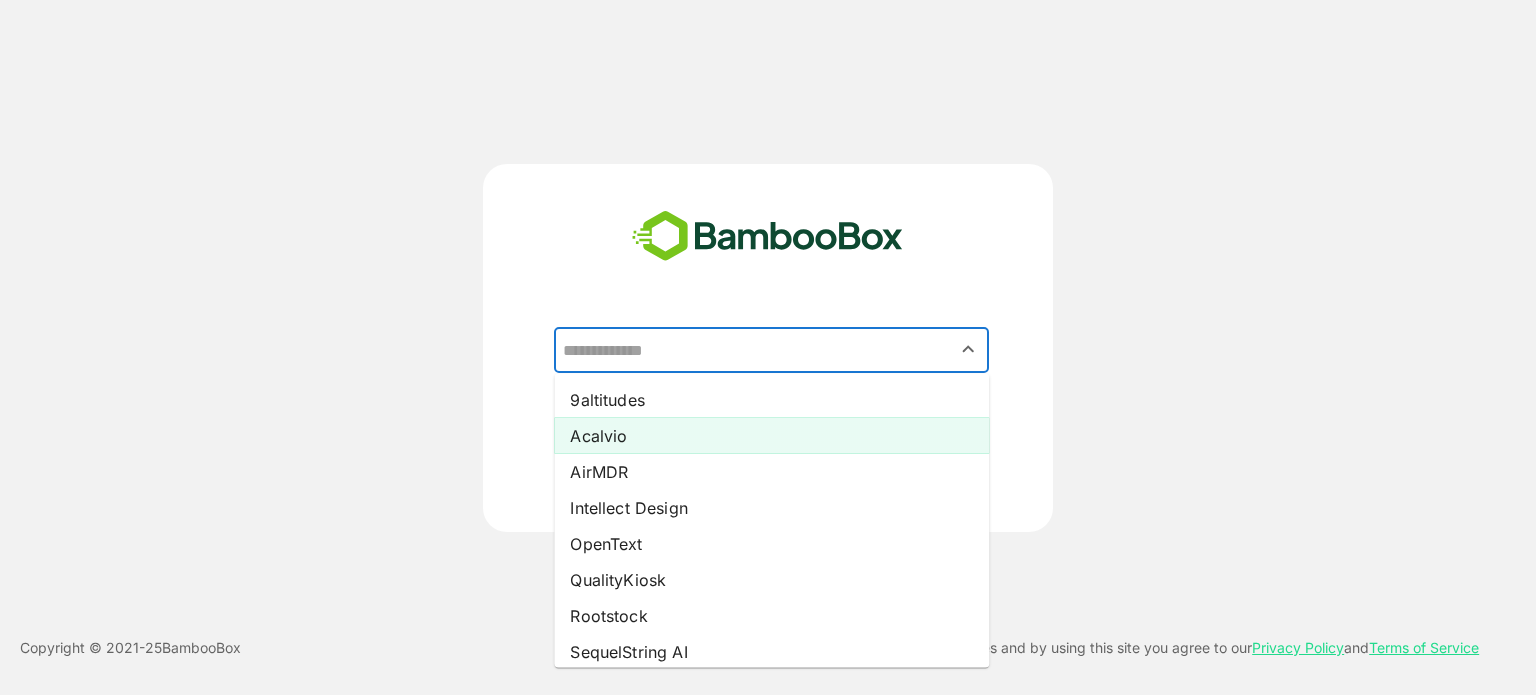 click on "Acalvio" at bounding box center [771, 436] 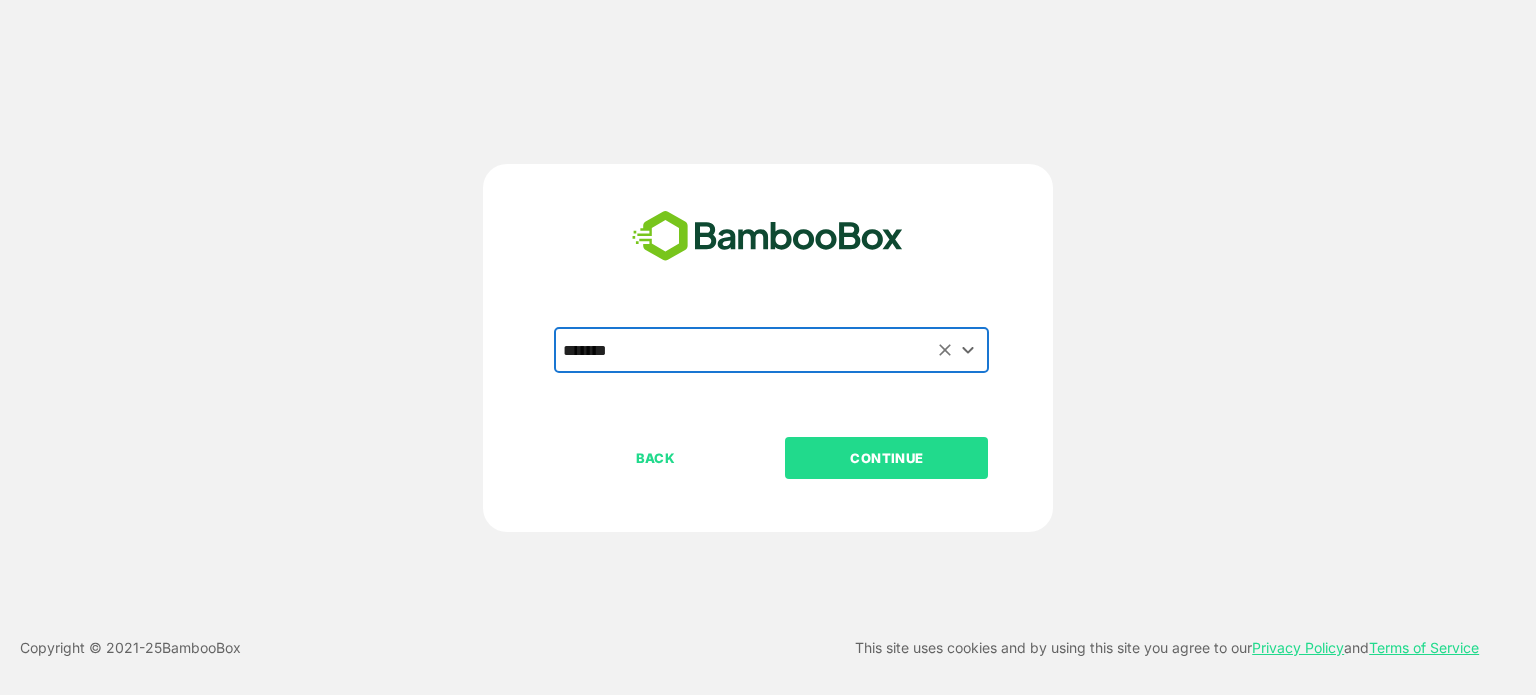 click on "******* ​" at bounding box center (768, 382) 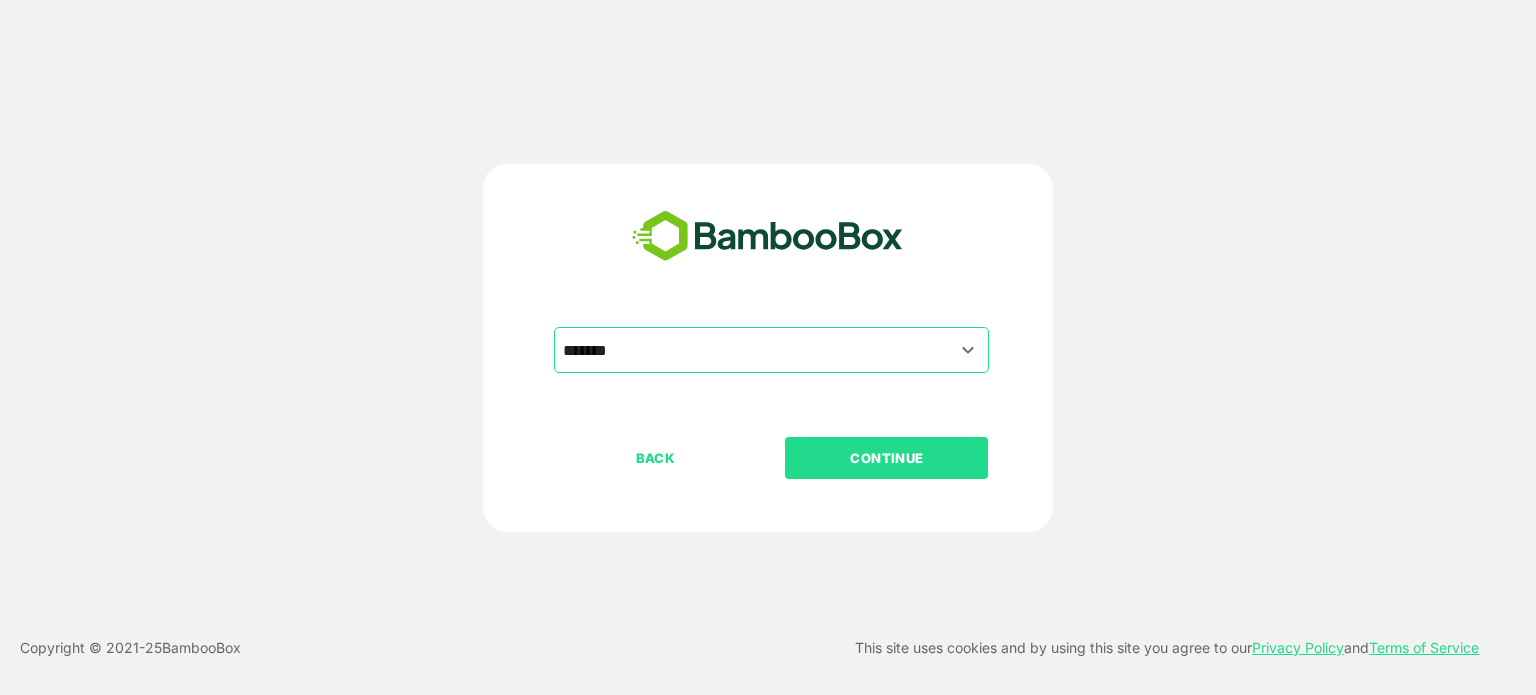 click on "CONTINUE" at bounding box center (887, 458) 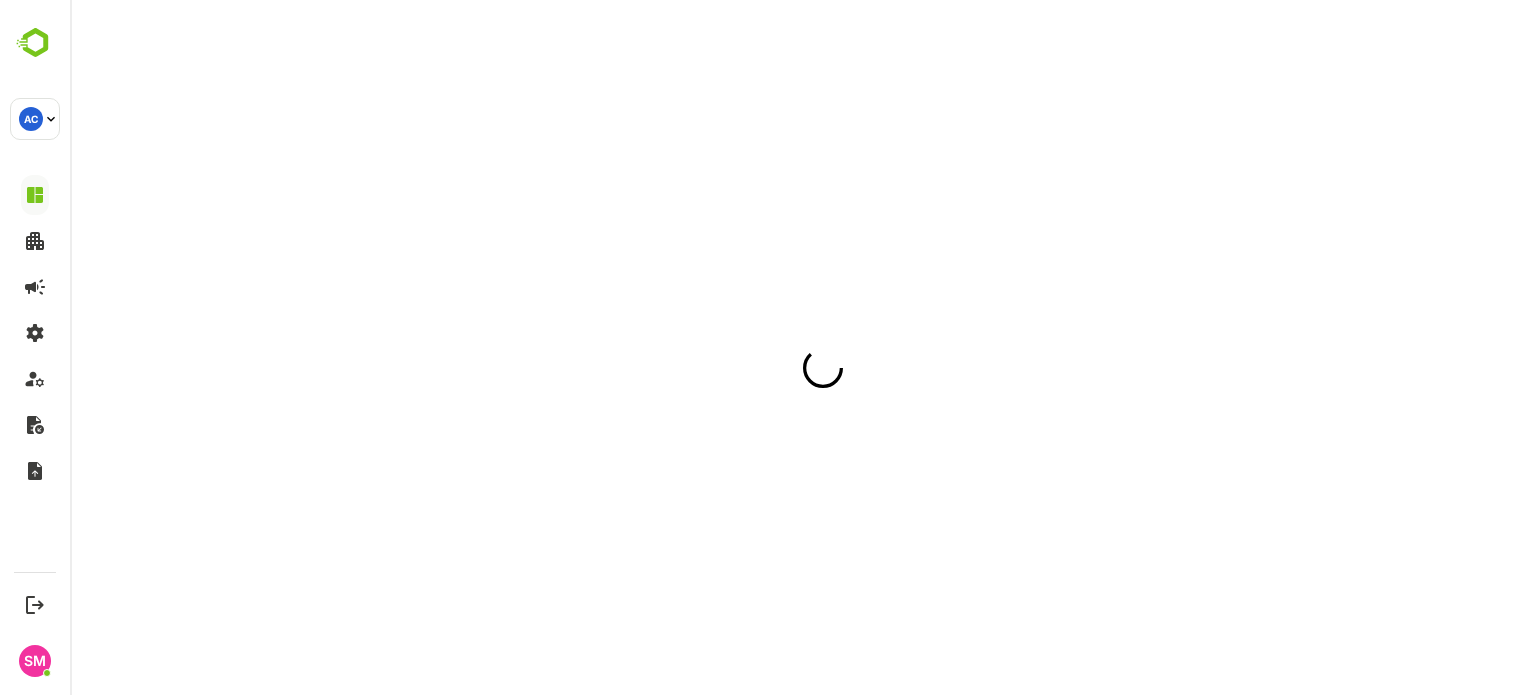 scroll, scrollTop: 0, scrollLeft: 0, axis: both 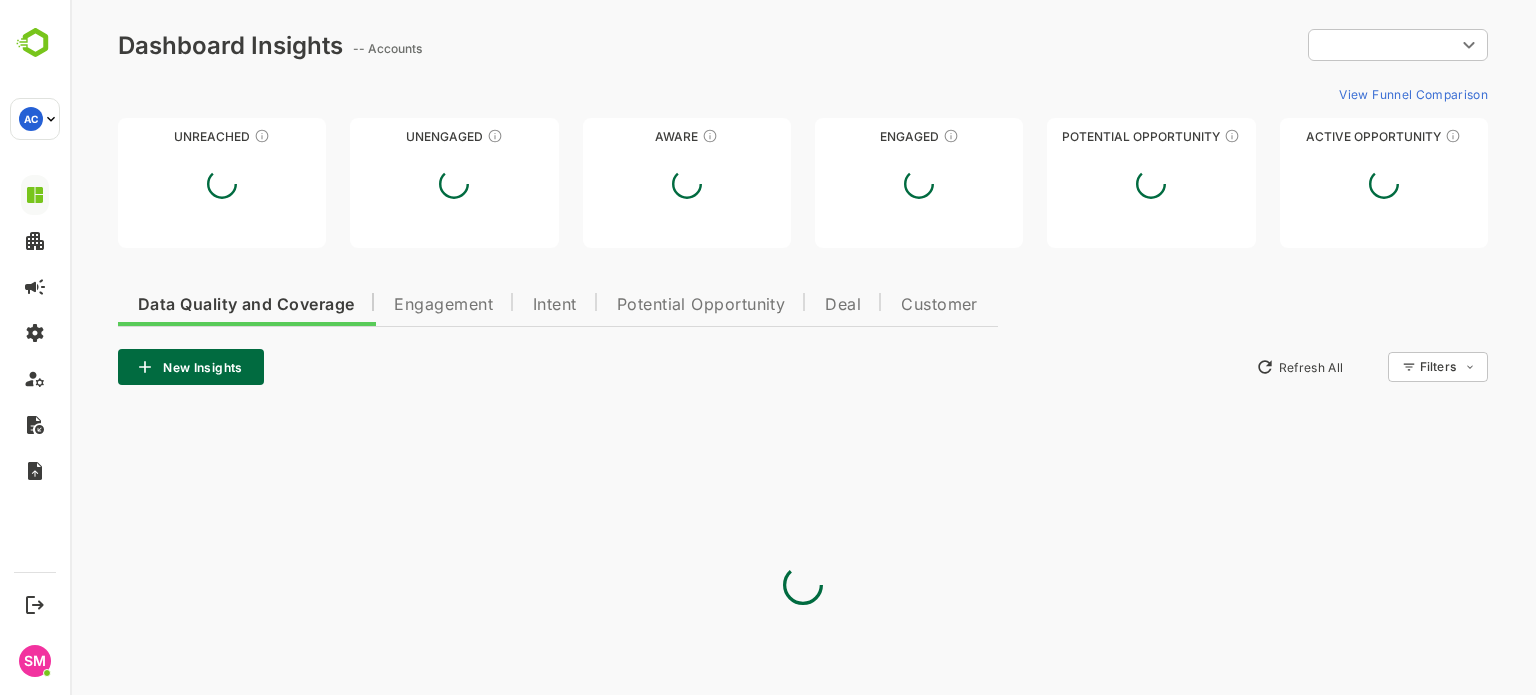 type on "**********" 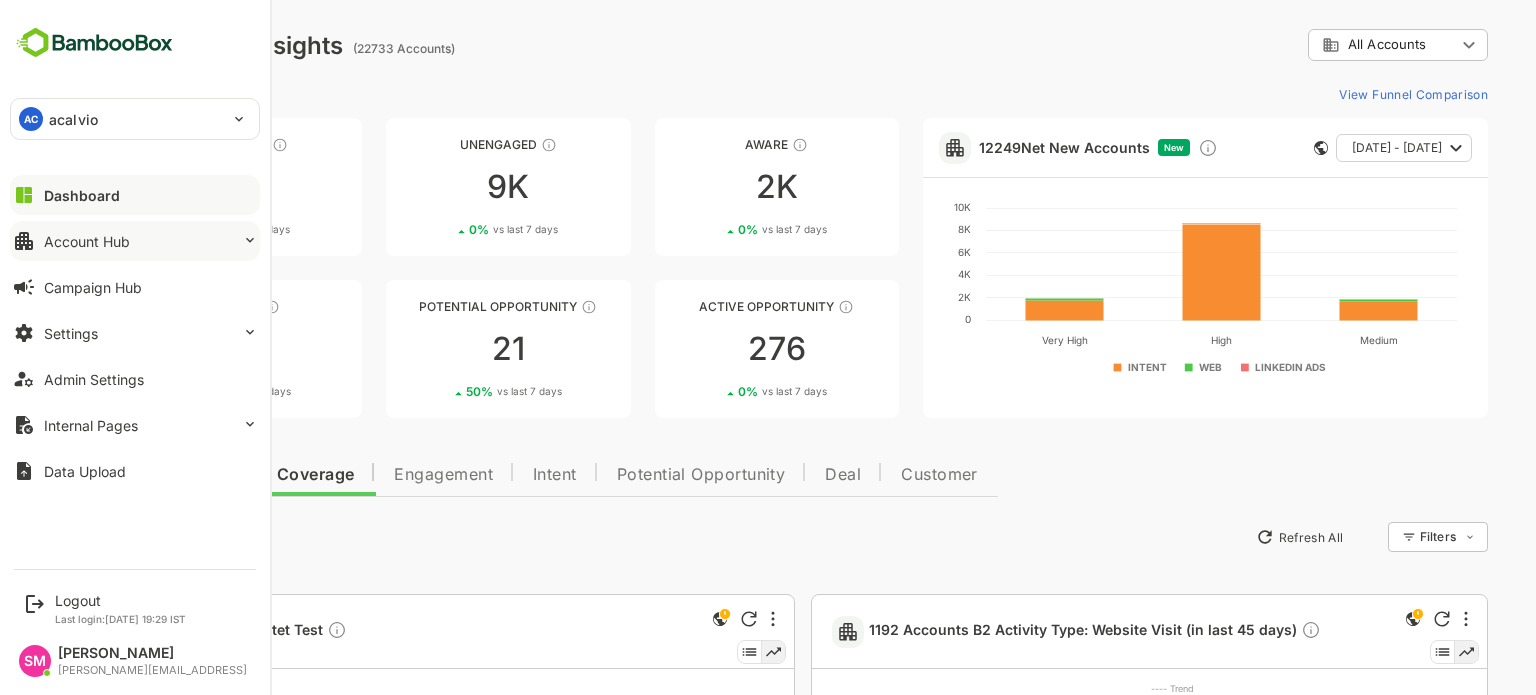 click on "Account Hub" at bounding box center (87, 241) 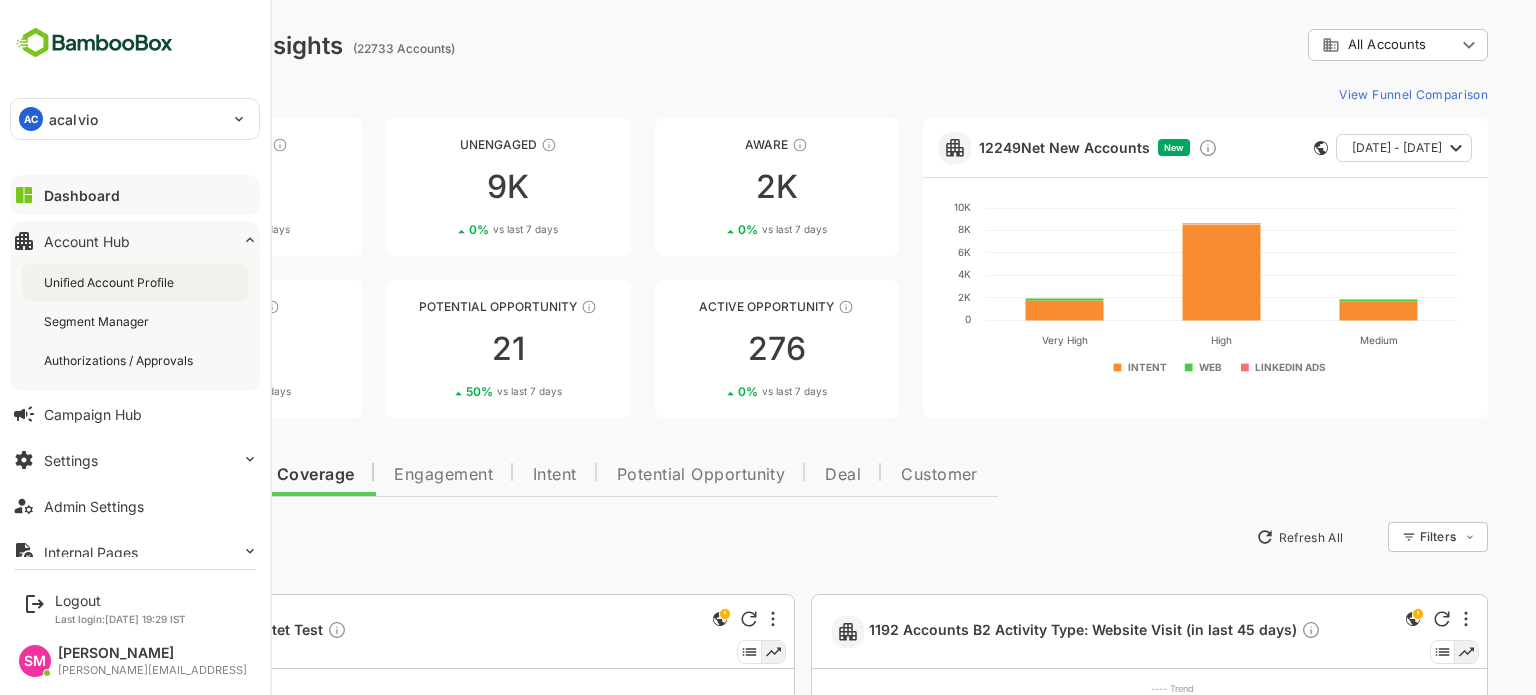 click on "Unified Account Profile" at bounding box center [111, 282] 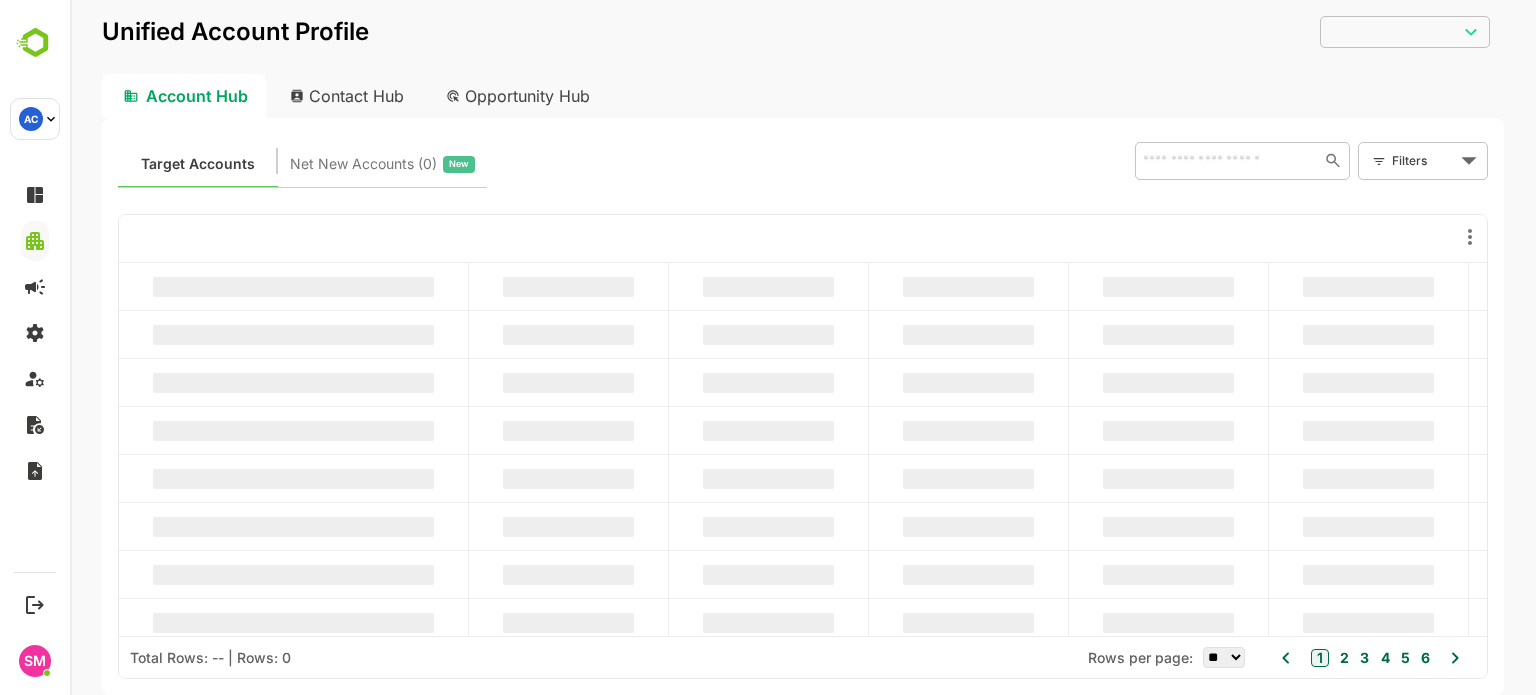 scroll, scrollTop: 0, scrollLeft: 0, axis: both 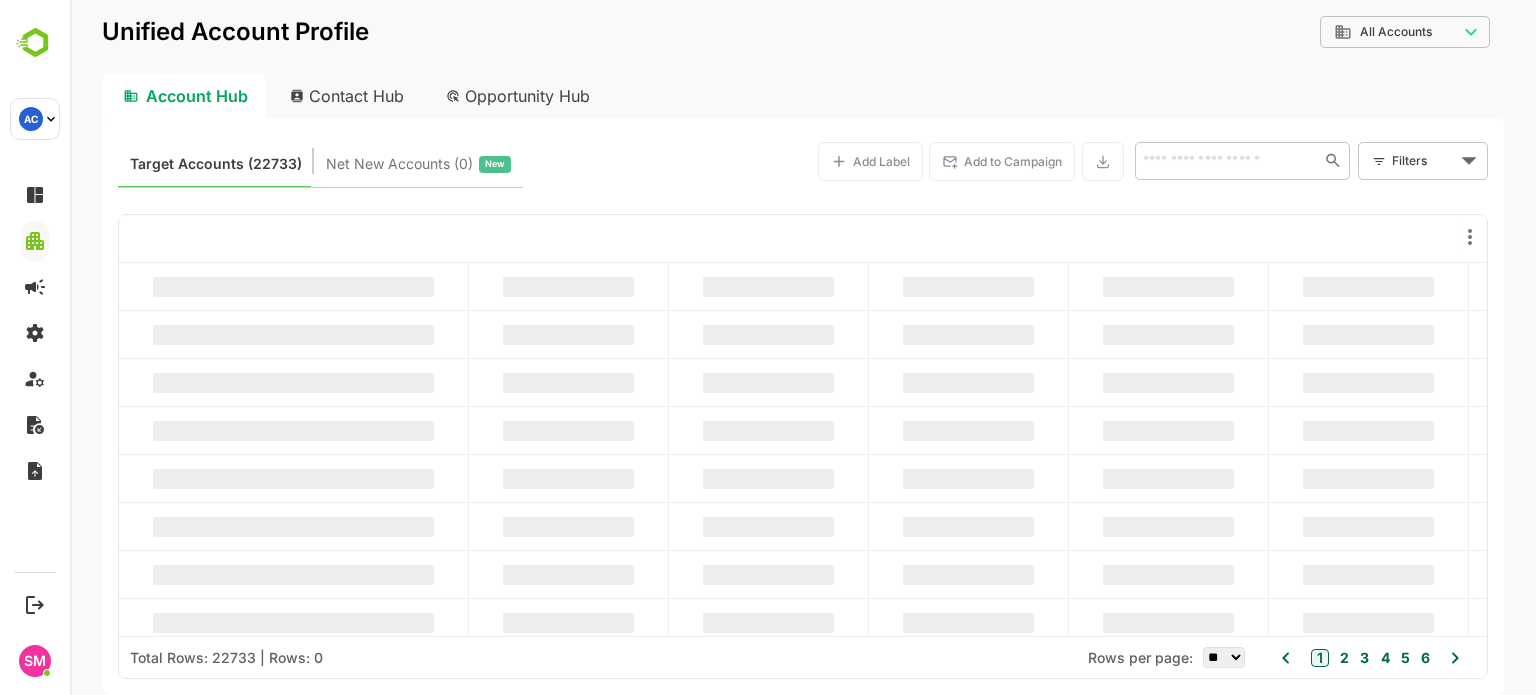 click on "**********" at bounding box center (803, 347) 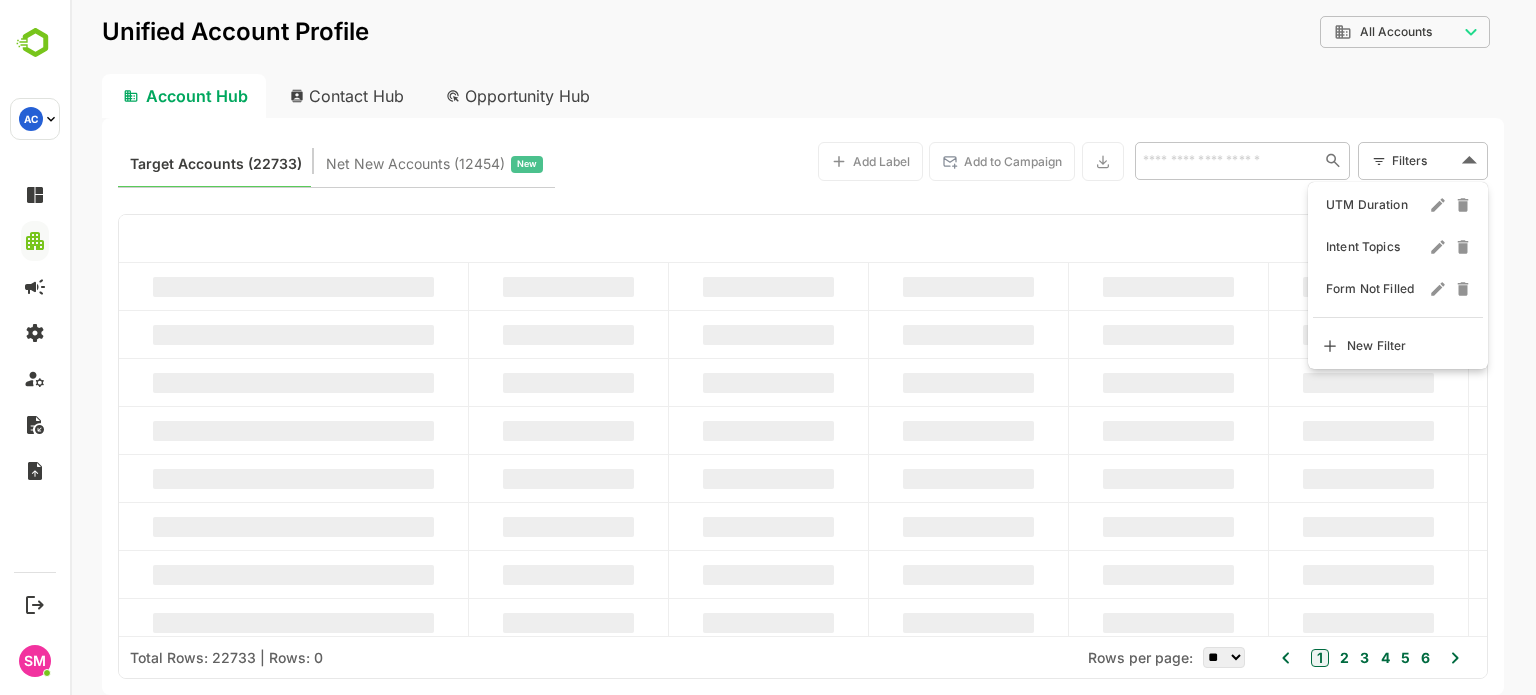click on "New Filter" at bounding box center (1377, 346) 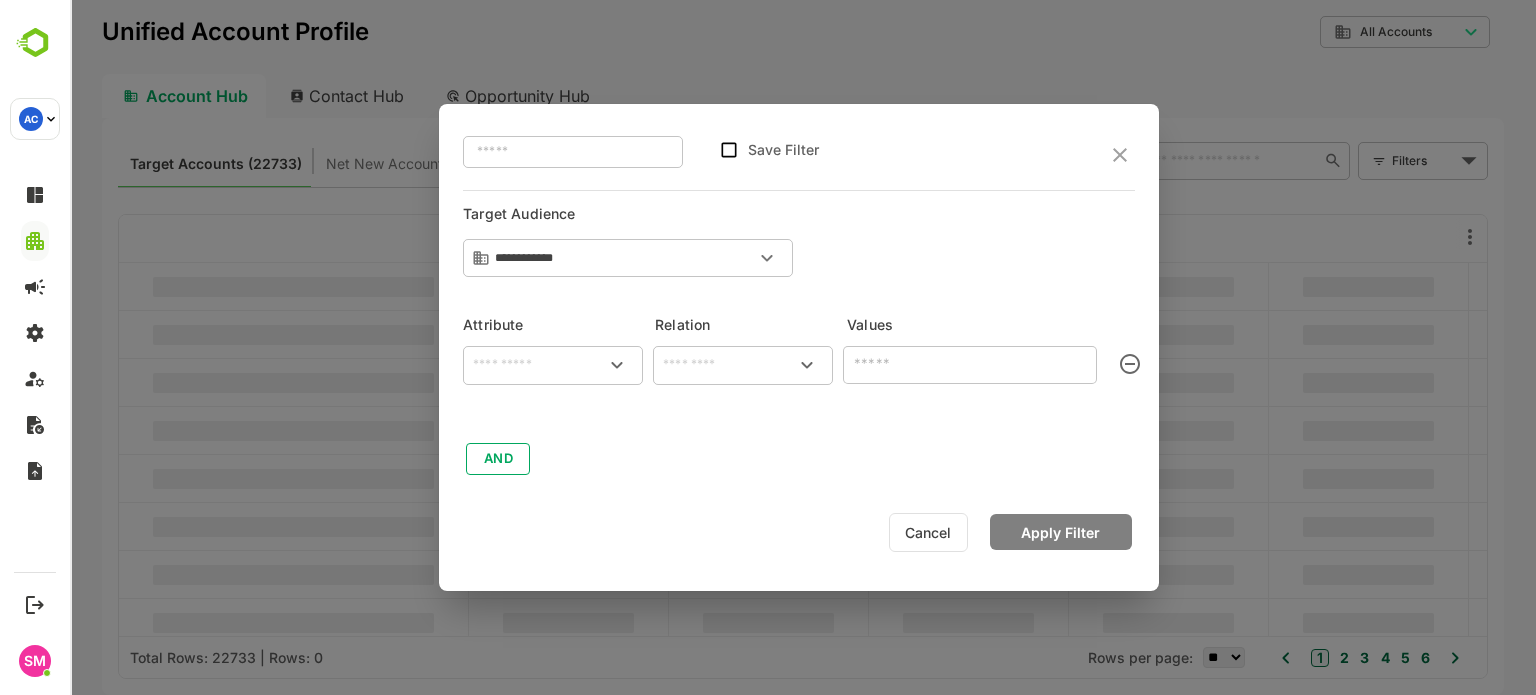 click at bounding box center [553, 365] 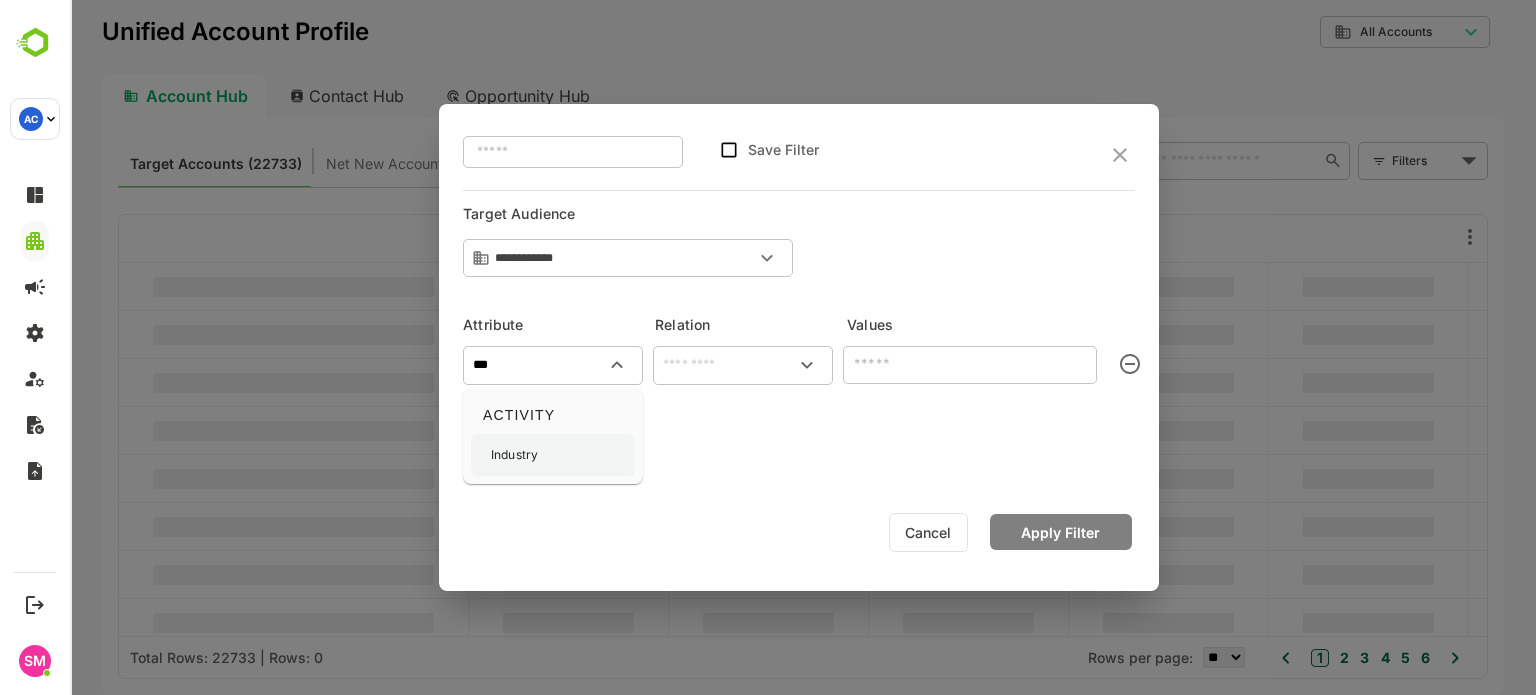 click on "Industry" at bounding box center [553, 455] 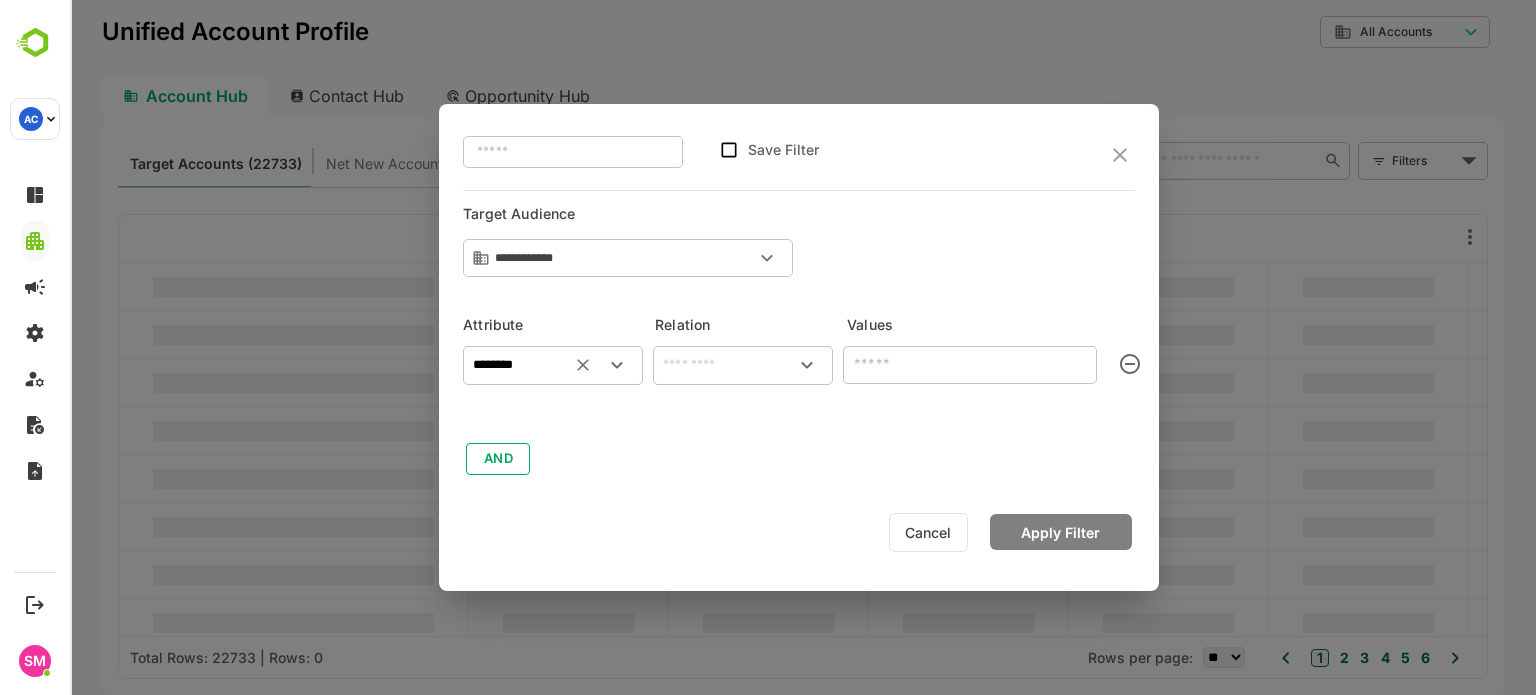 type on "********" 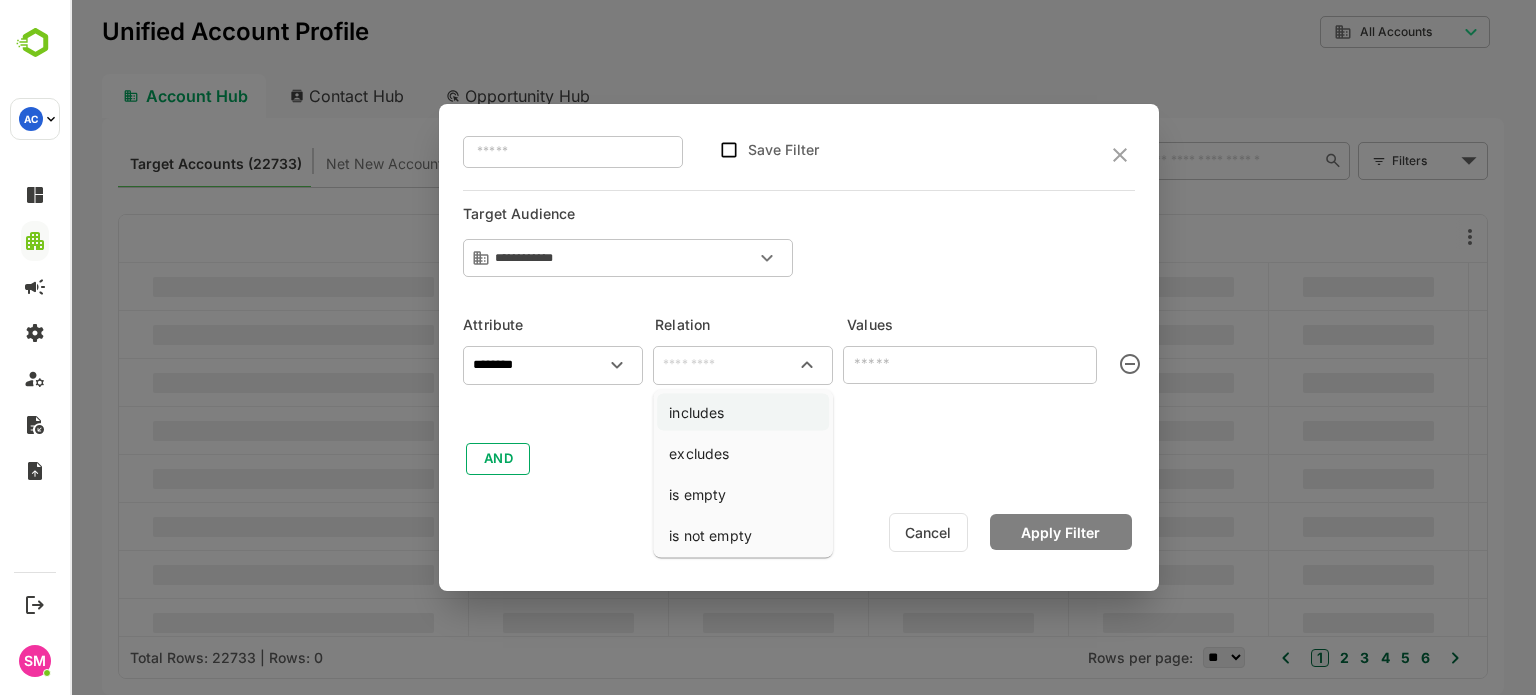click on "includes" at bounding box center (743, 412) 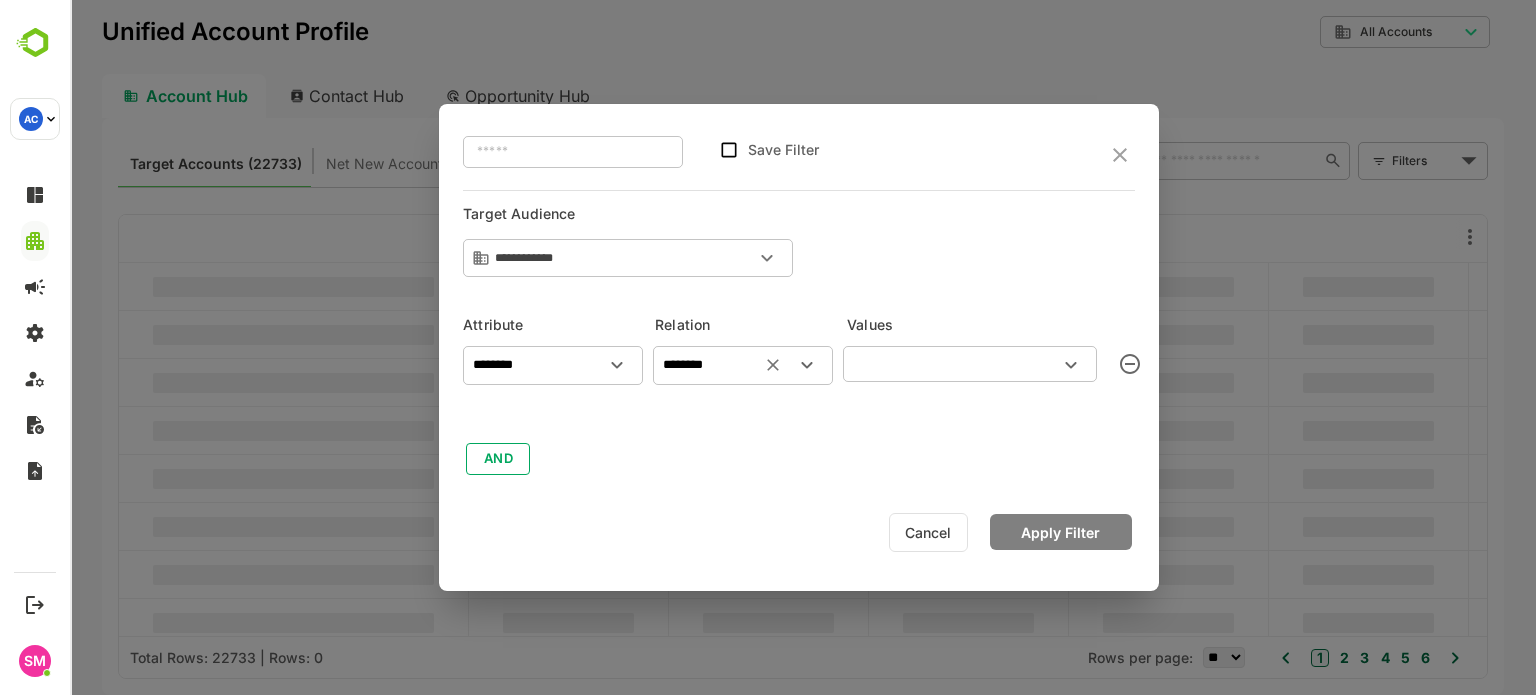 click at bounding box center [953, 364] 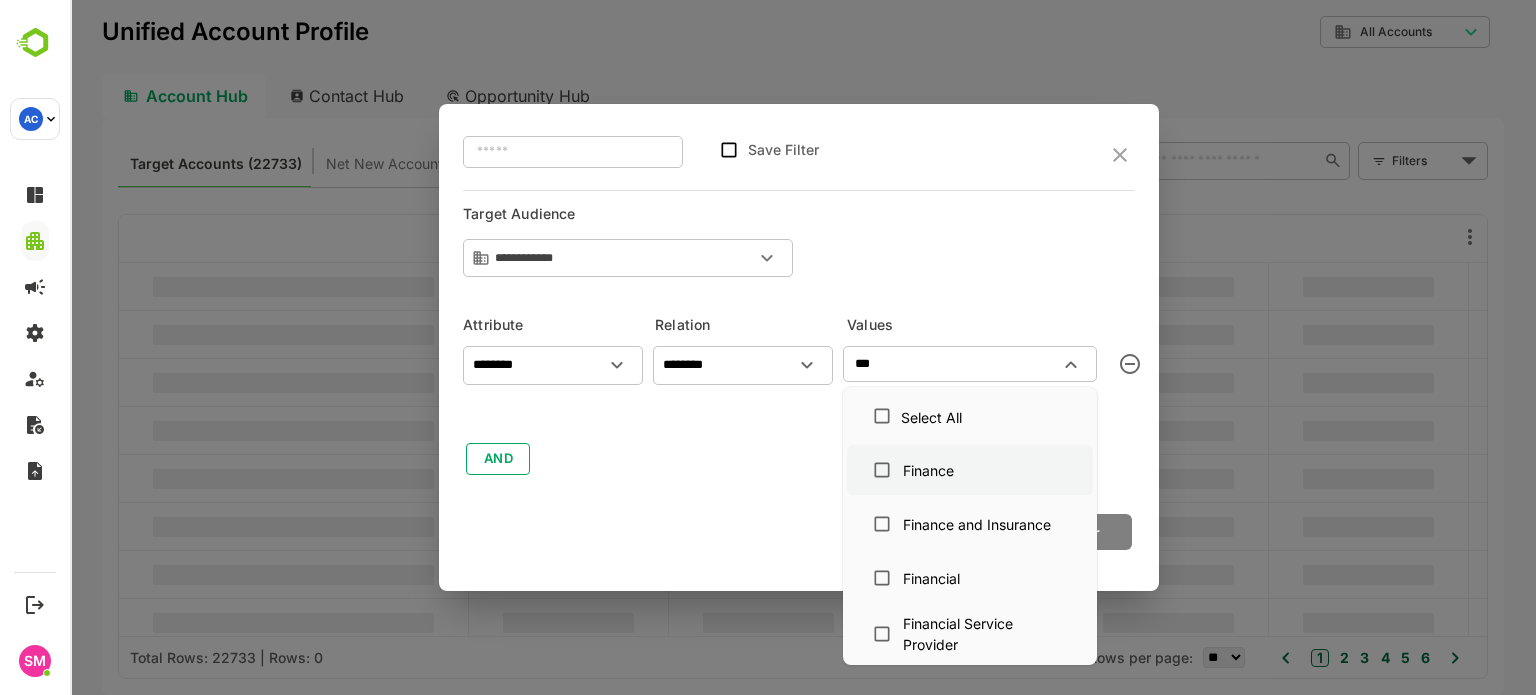 click on "Finance" at bounding box center [932, 470] 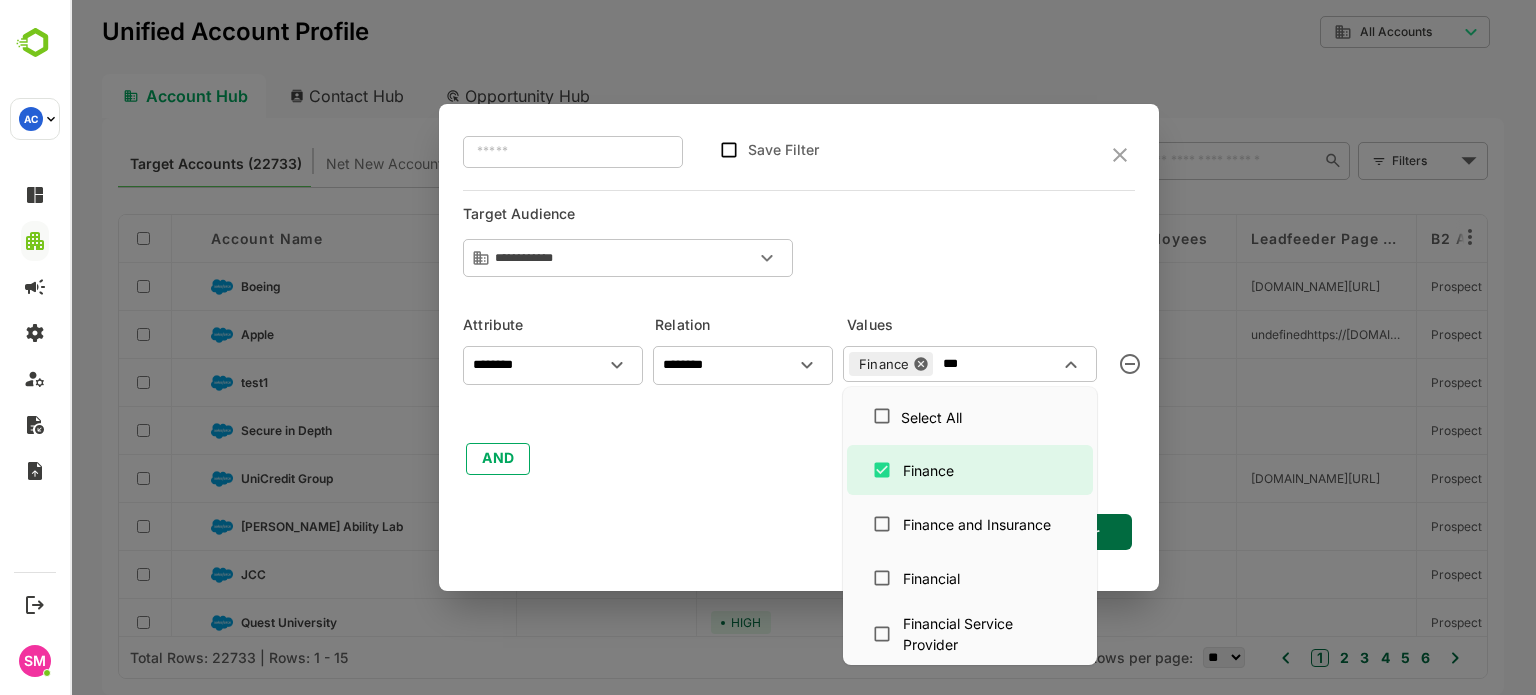 click on "Select All   Finance Finance and Insurance Financial Financial Service Provider Financial Services Financial Svcs Staffing and Recruiting Staffing & Recruiting" at bounding box center (970, 526) 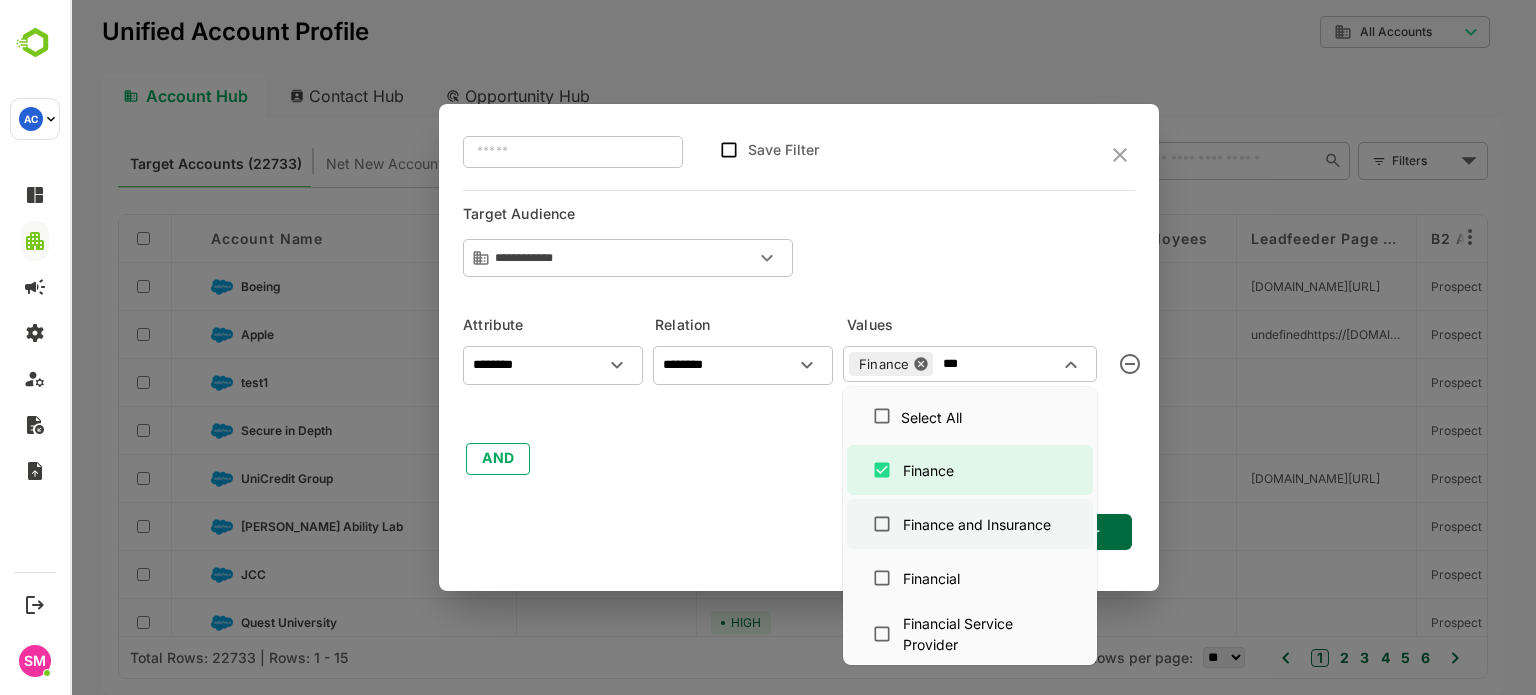 click on "Finance and Insurance" at bounding box center (977, 524) 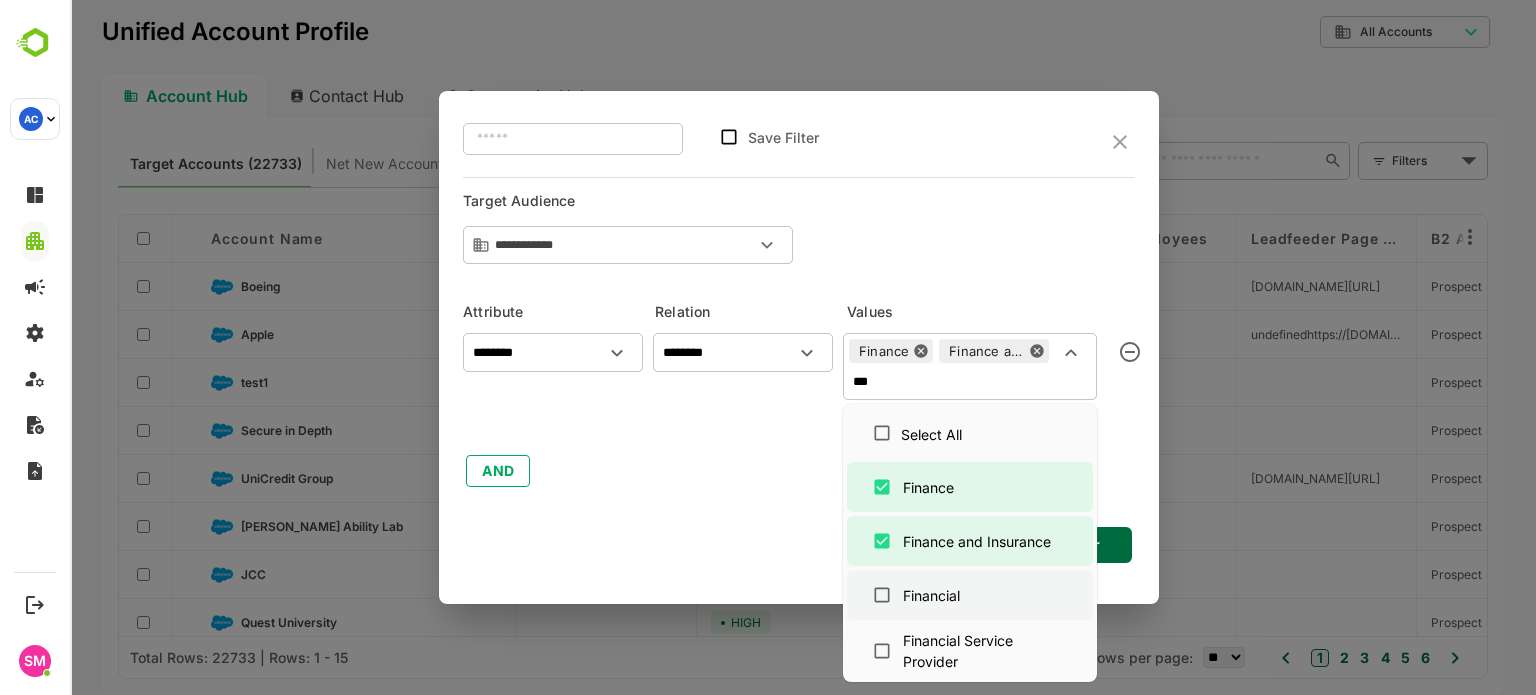 click on "Financial" at bounding box center (970, 595) 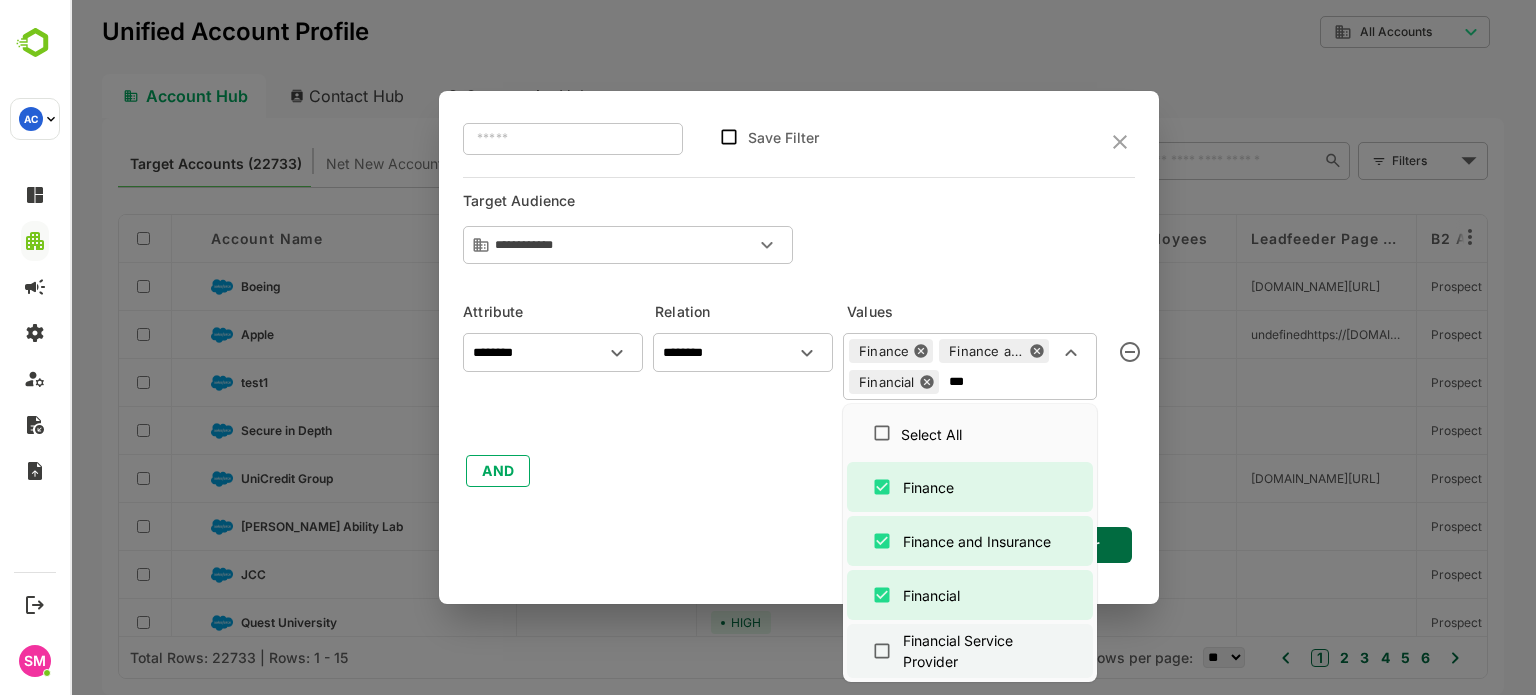 click on "Financial Service Provider" at bounding box center [985, 651] 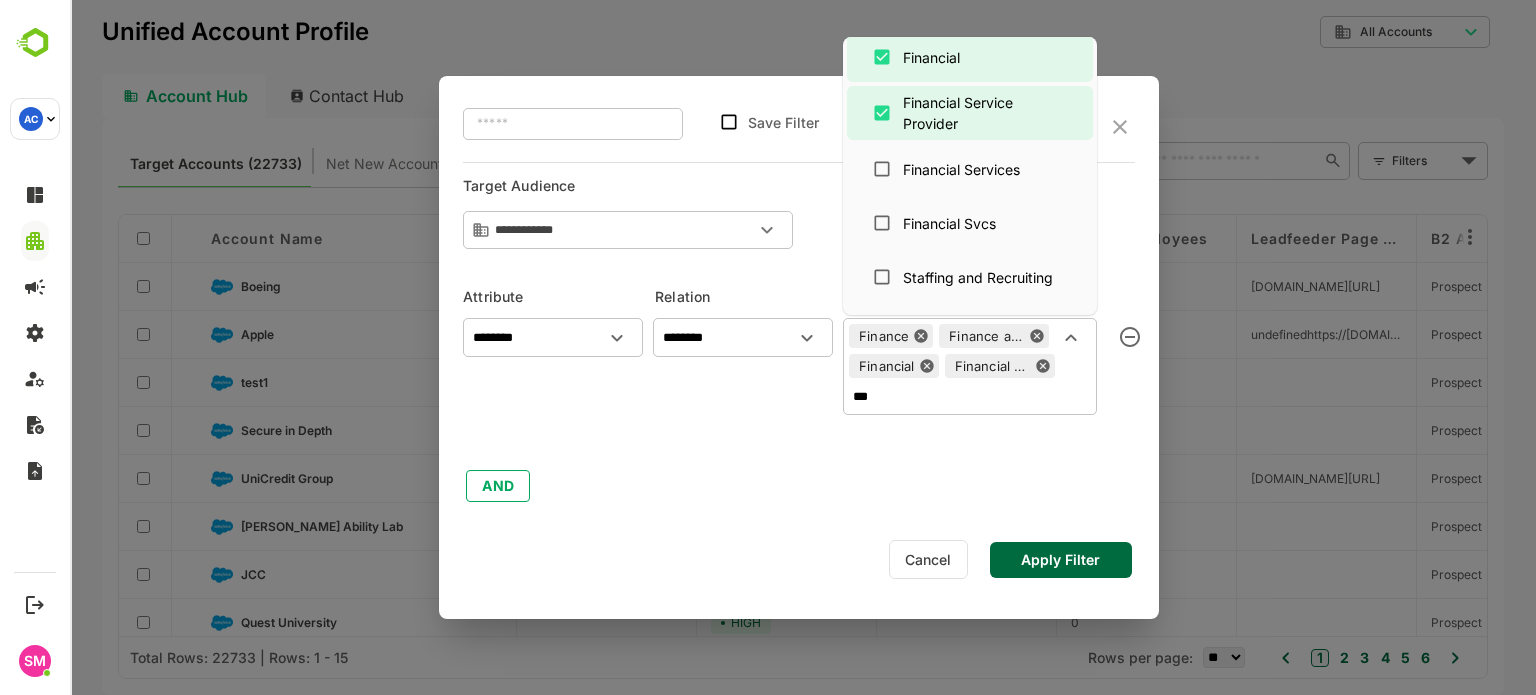 scroll, scrollTop: 172, scrollLeft: 0, axis: vertical 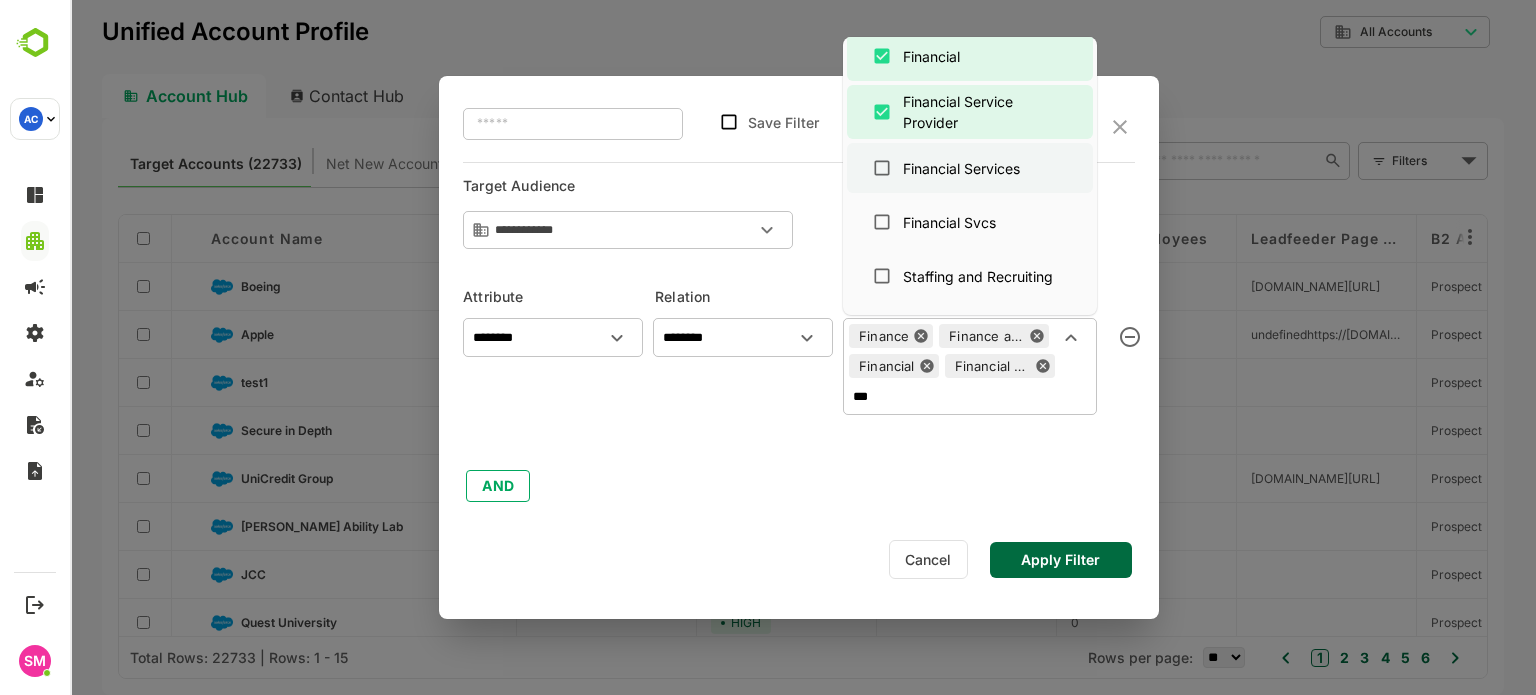click on "Financial Services" at bounding box center (961, 168) 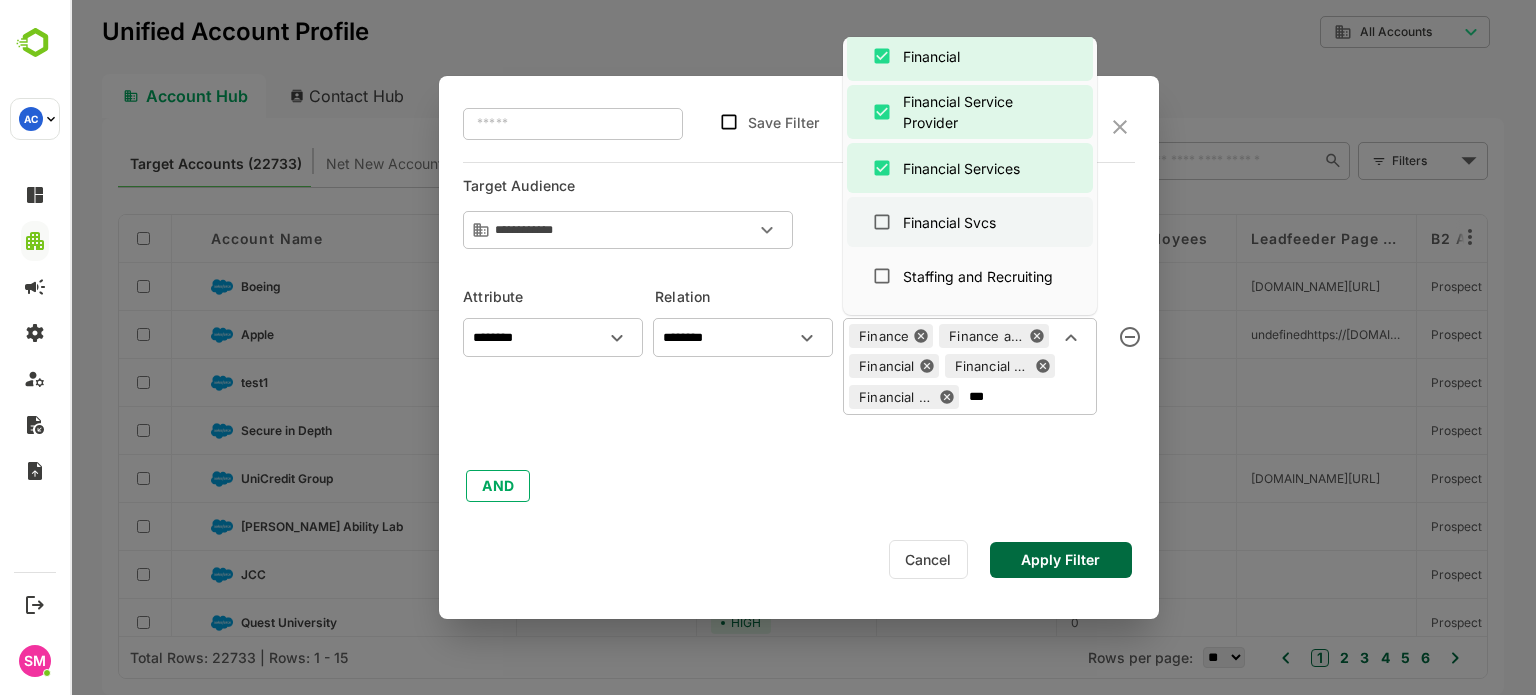 click on "Financial Svcs" at bounding box center (970, 222) 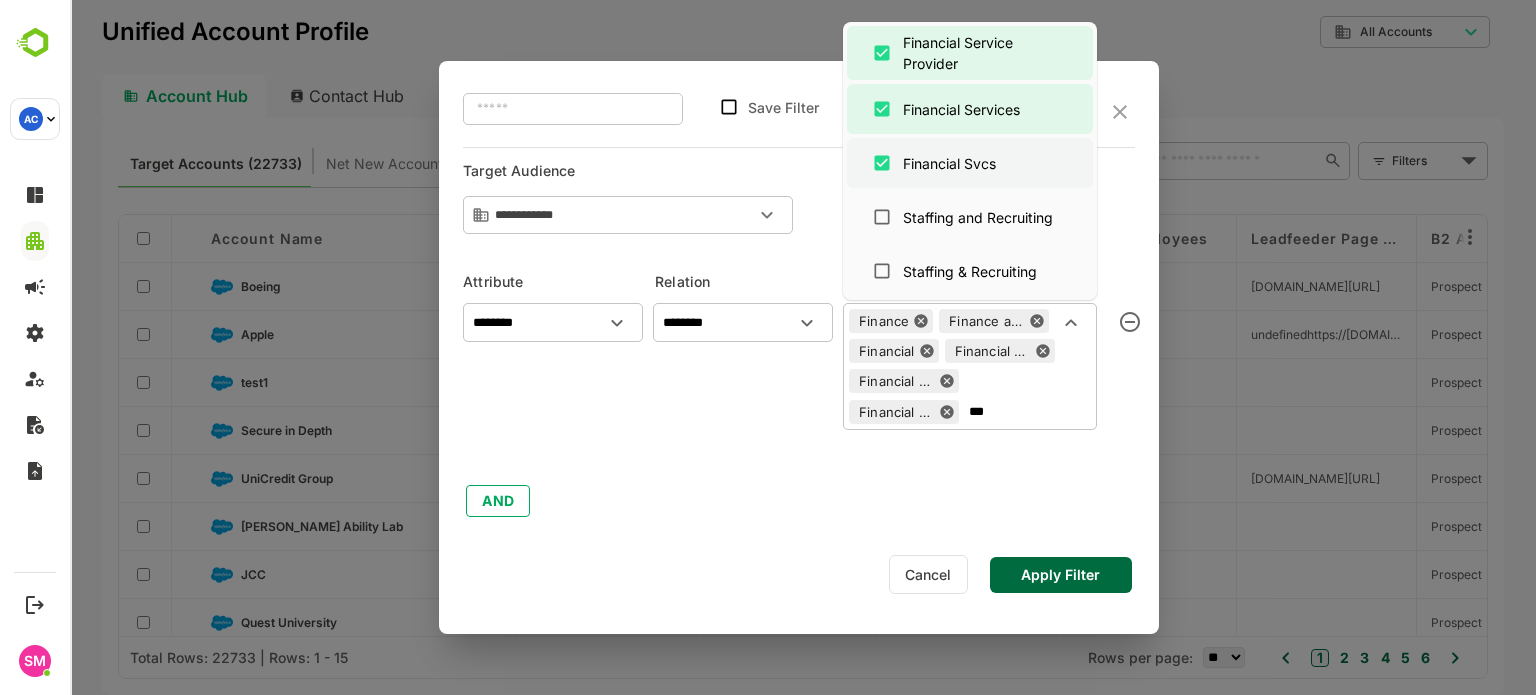 scroll, scrollTop: 0, scrollLeft: 0, axis: both 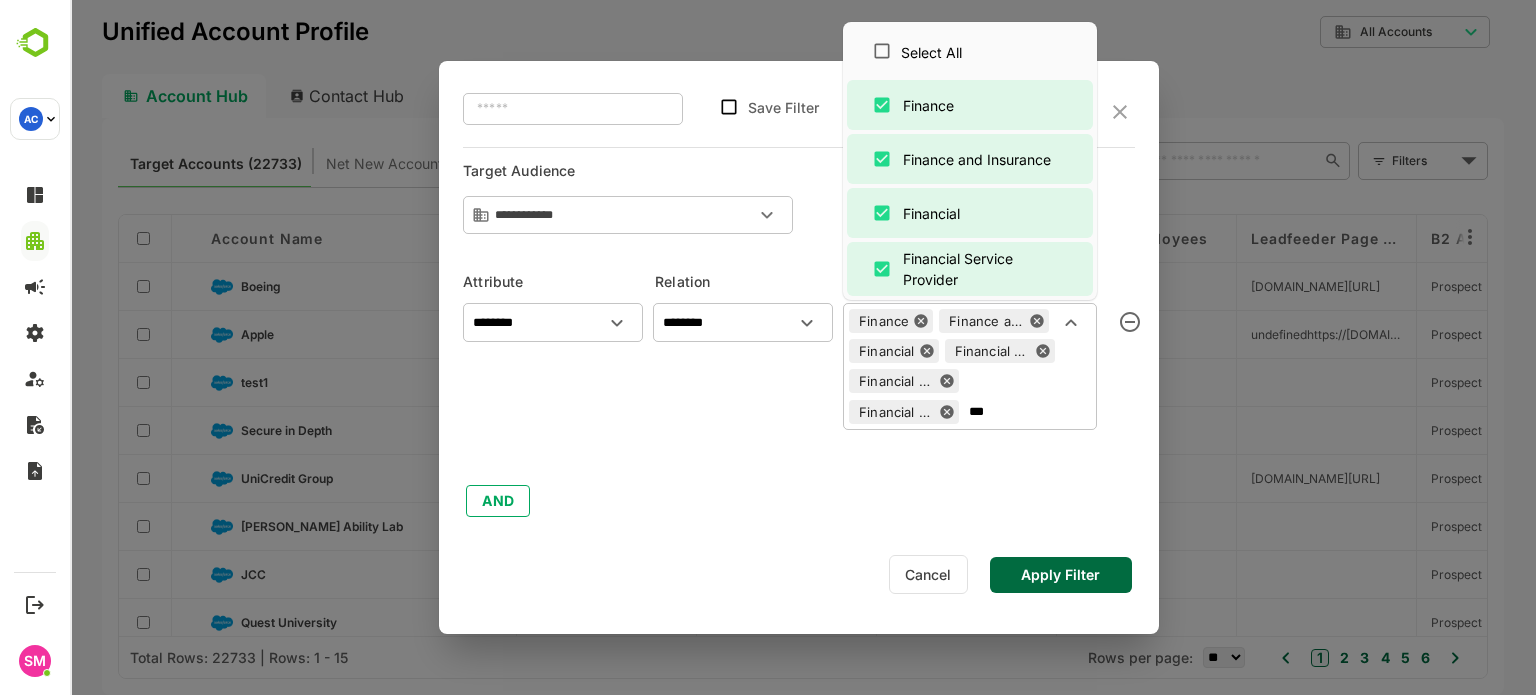 type on "***" 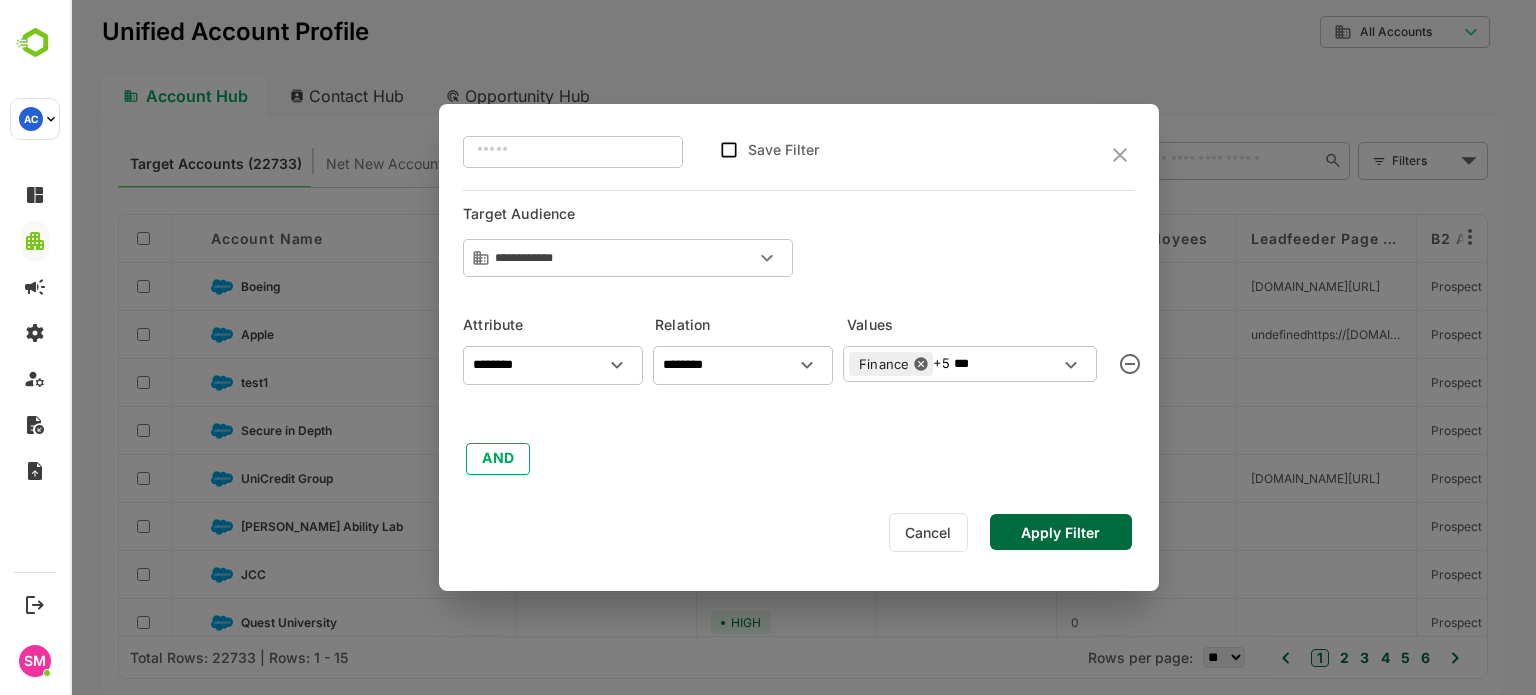 click on "**********" at bounding box center (799, 347) 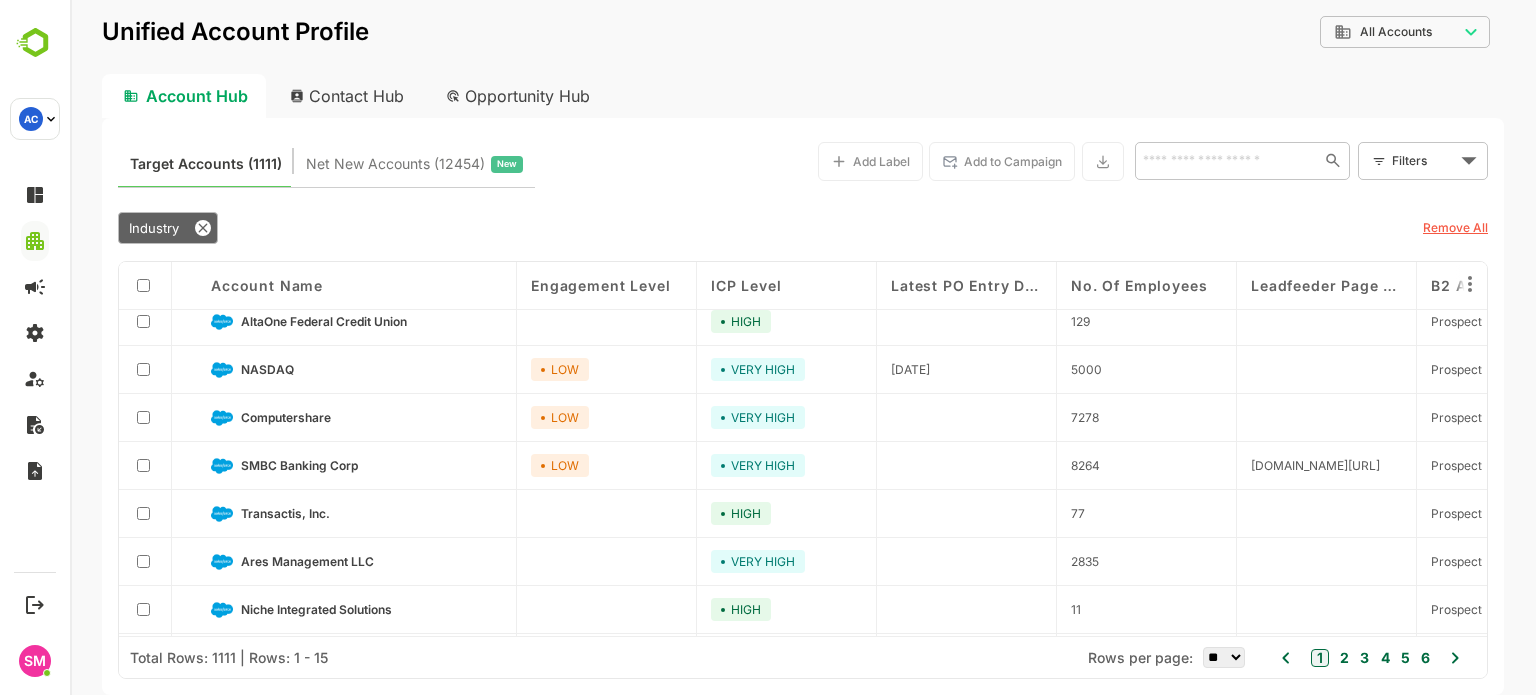 scroll, scrollTop: 0, scrollLeft: 0, axis: both 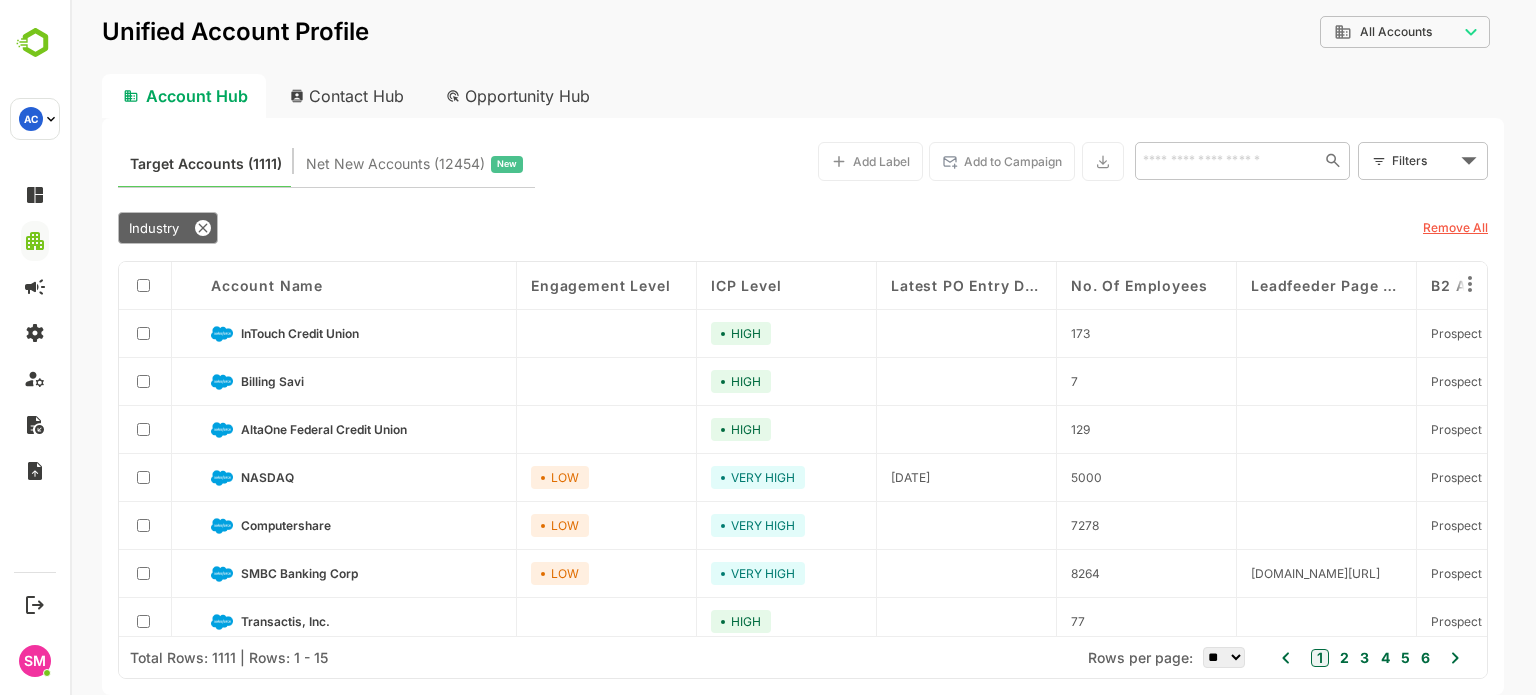 click at bounding box center [1226, 160] 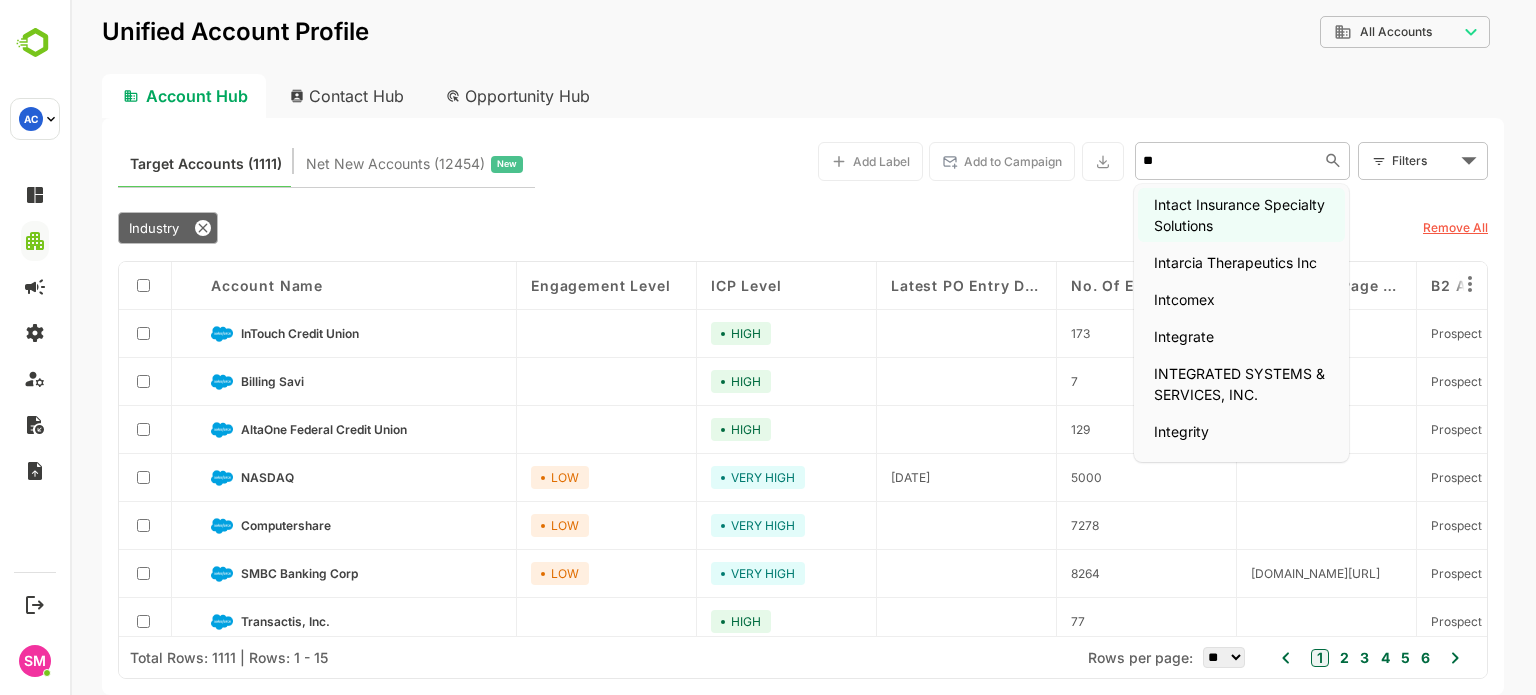 type on "*" 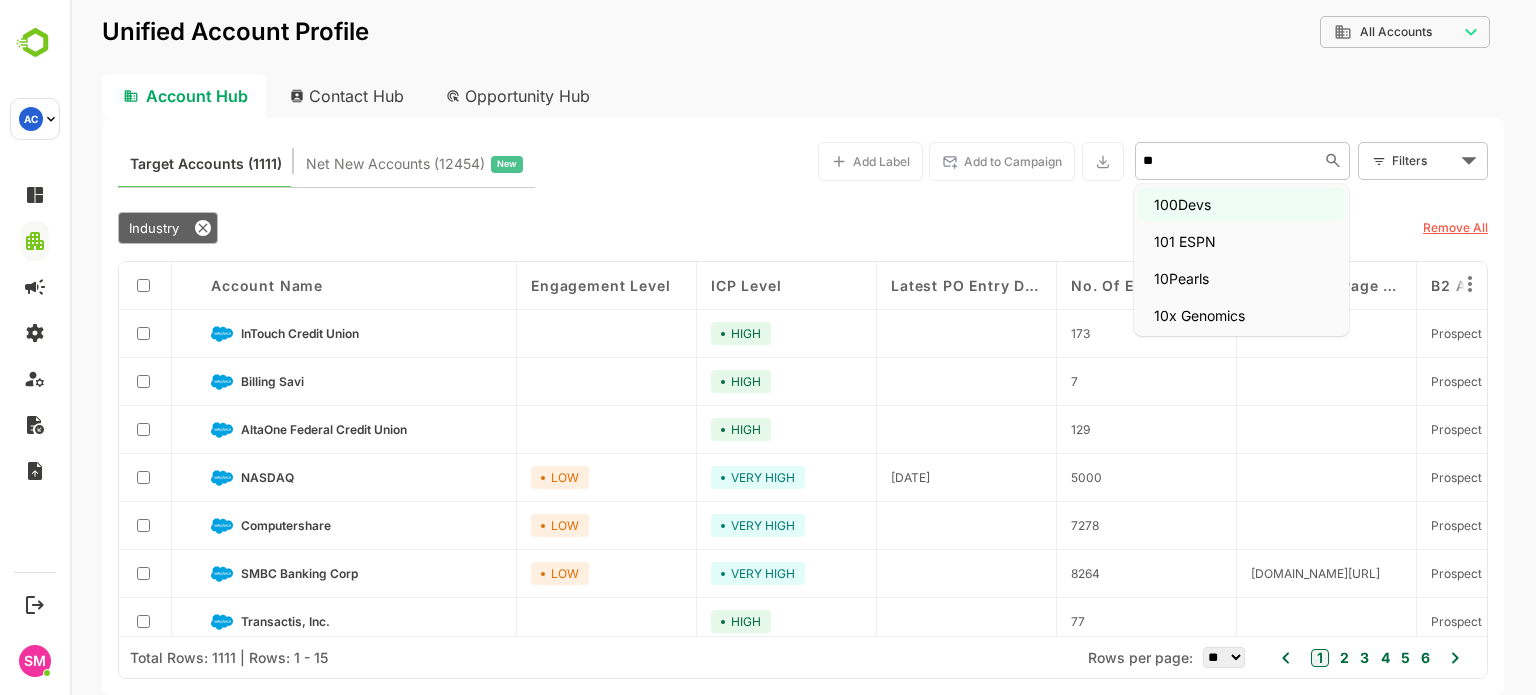 type on "***" 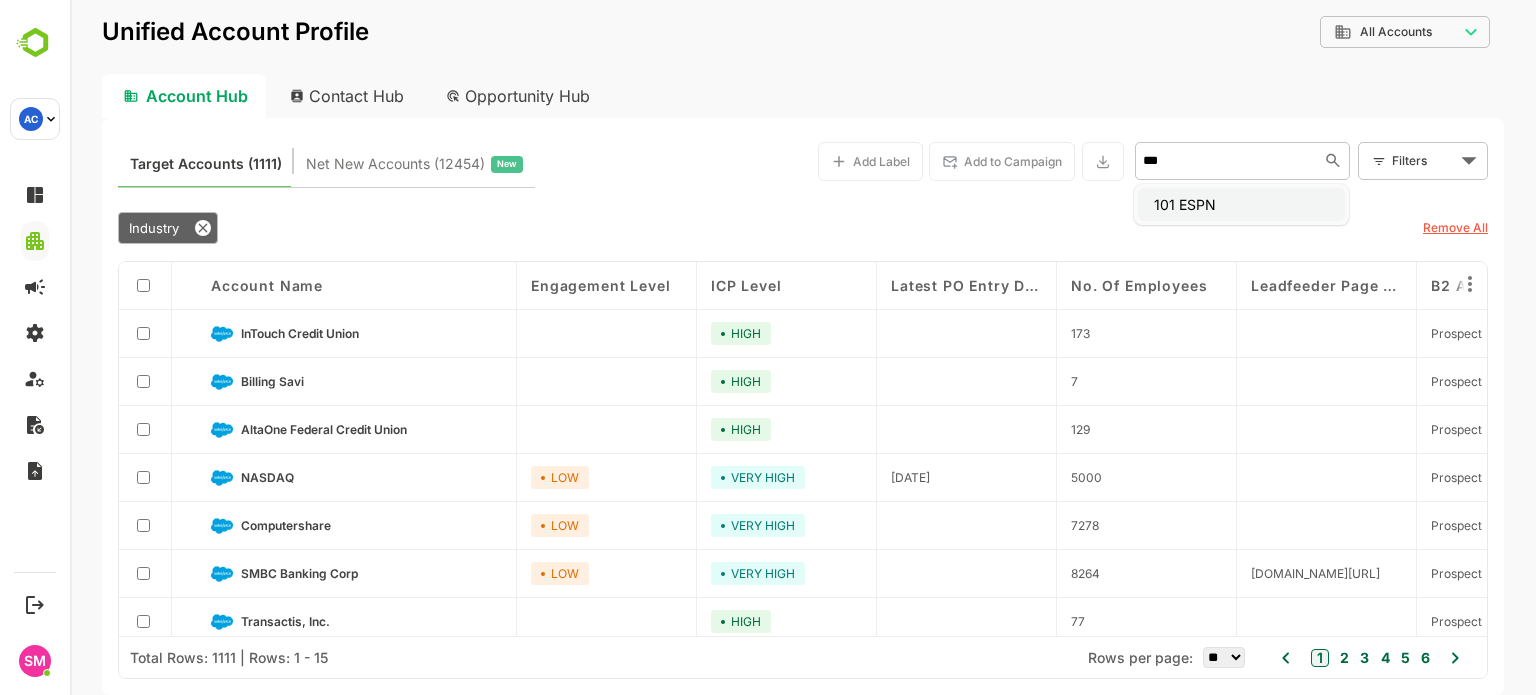 click on "101 ESPN" at bounding box center (1241, 204) 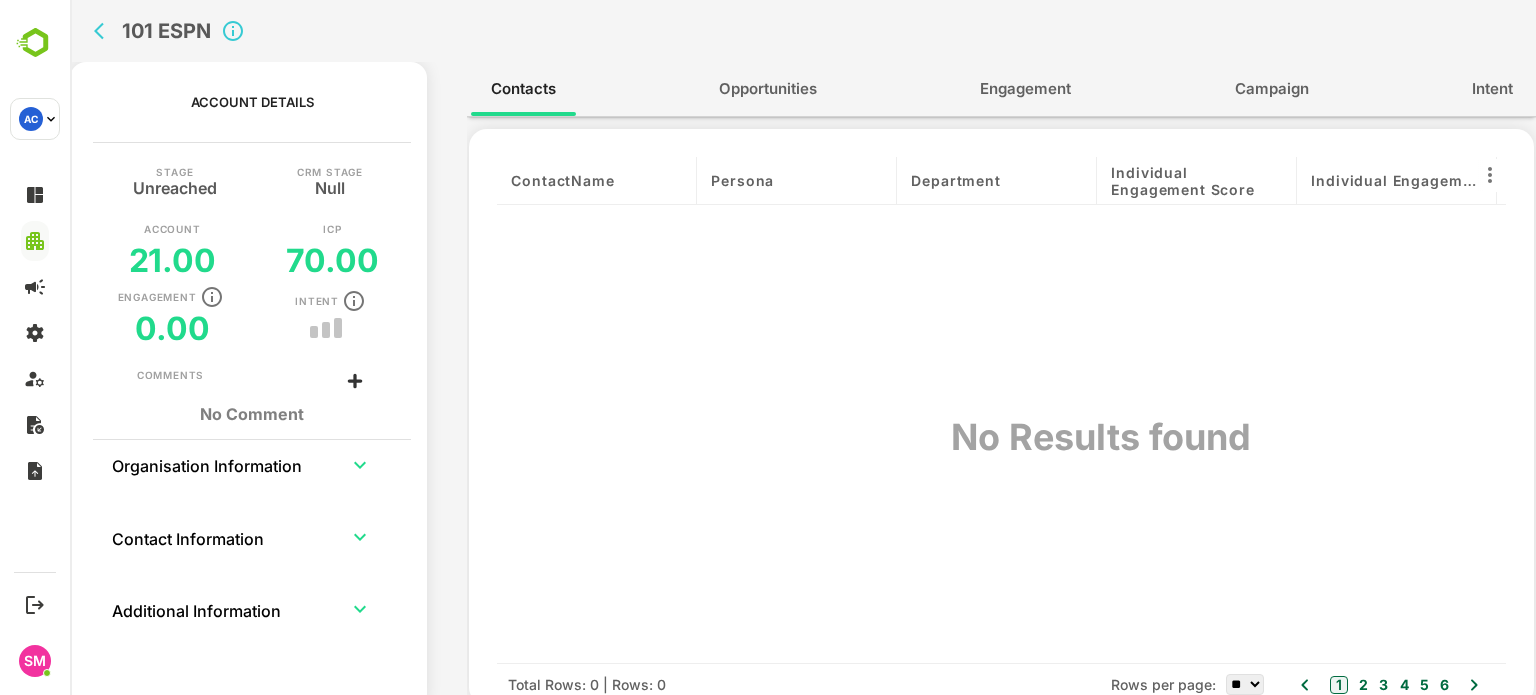click on "Opportunities" at bounding box center (768, 89) 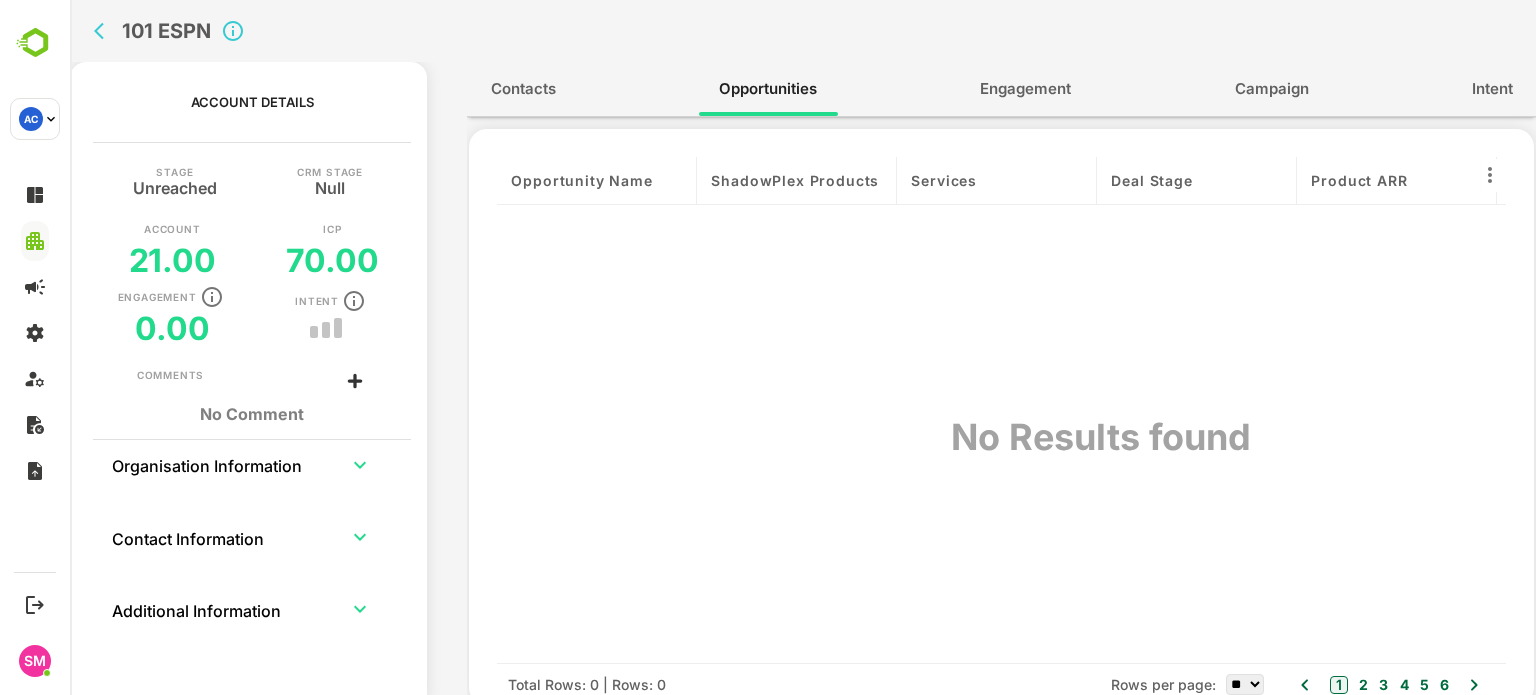 click on "Contacts Opportunities Engagement Campaign Intent" at bounding box center (1001, 89) 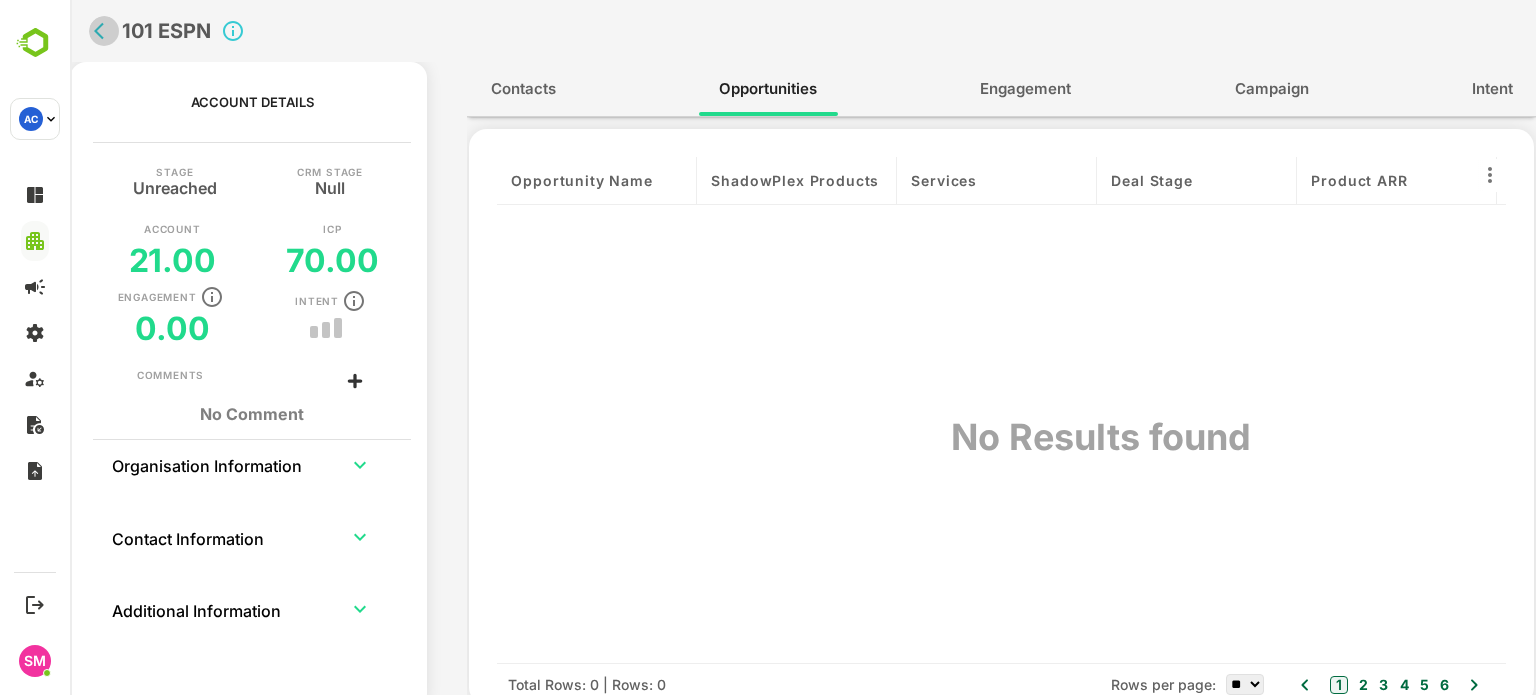 click 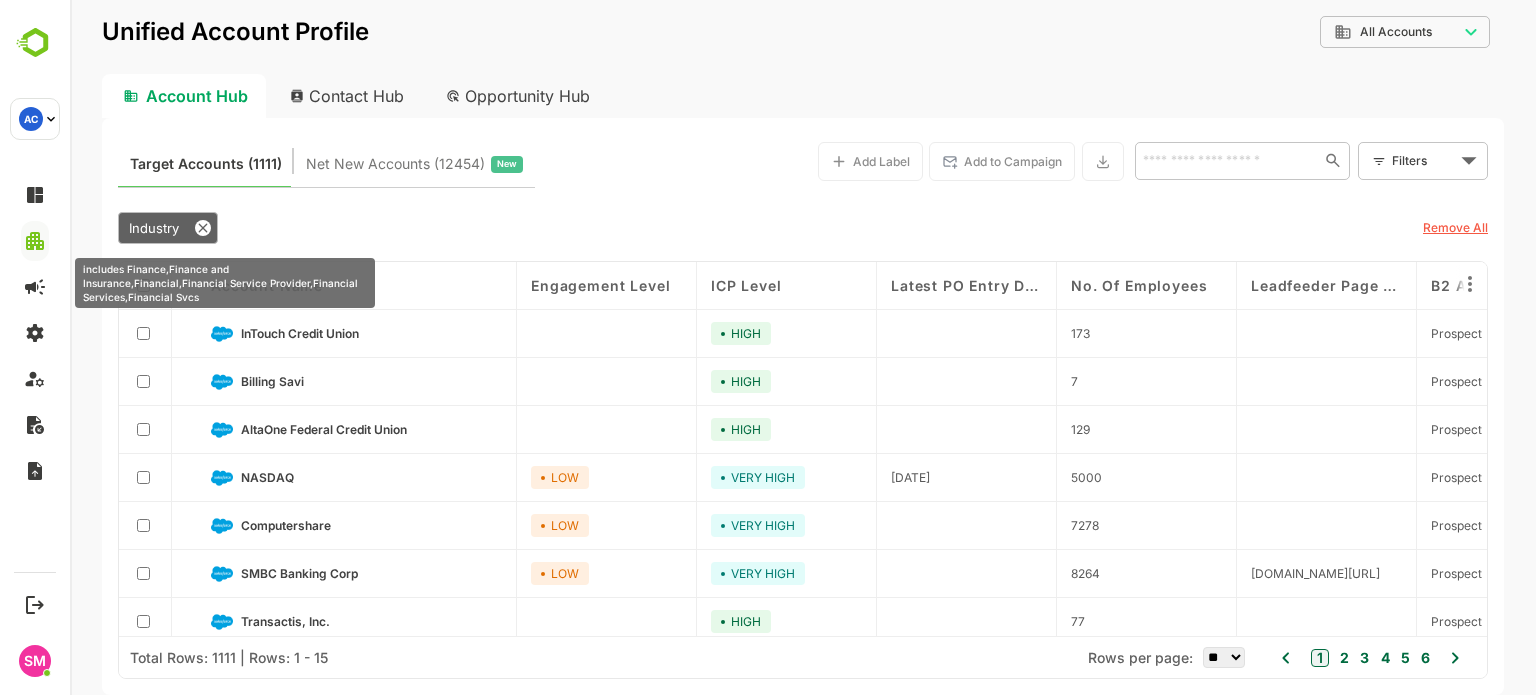 click on "Industry" at bounding box center [168, 228] 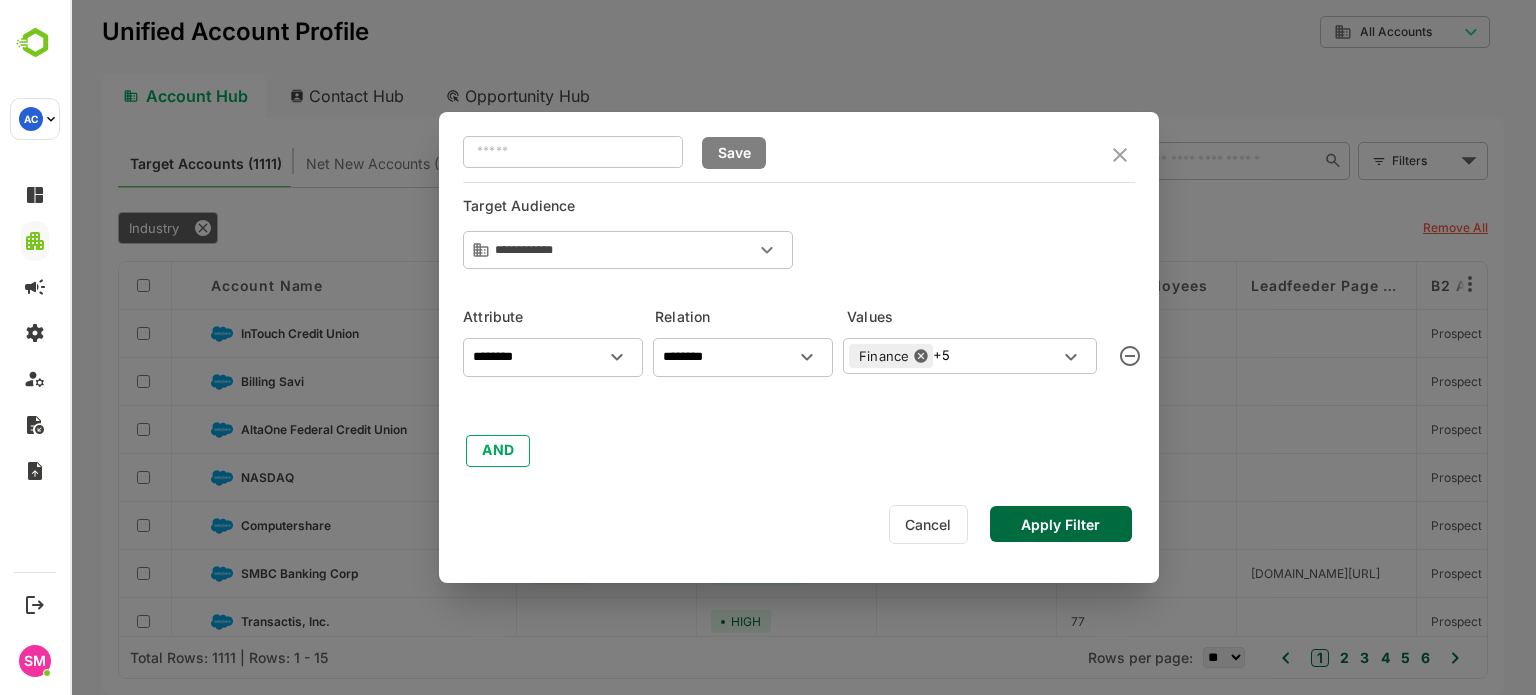 click on "Cancel" at bounding box center [928, 524] 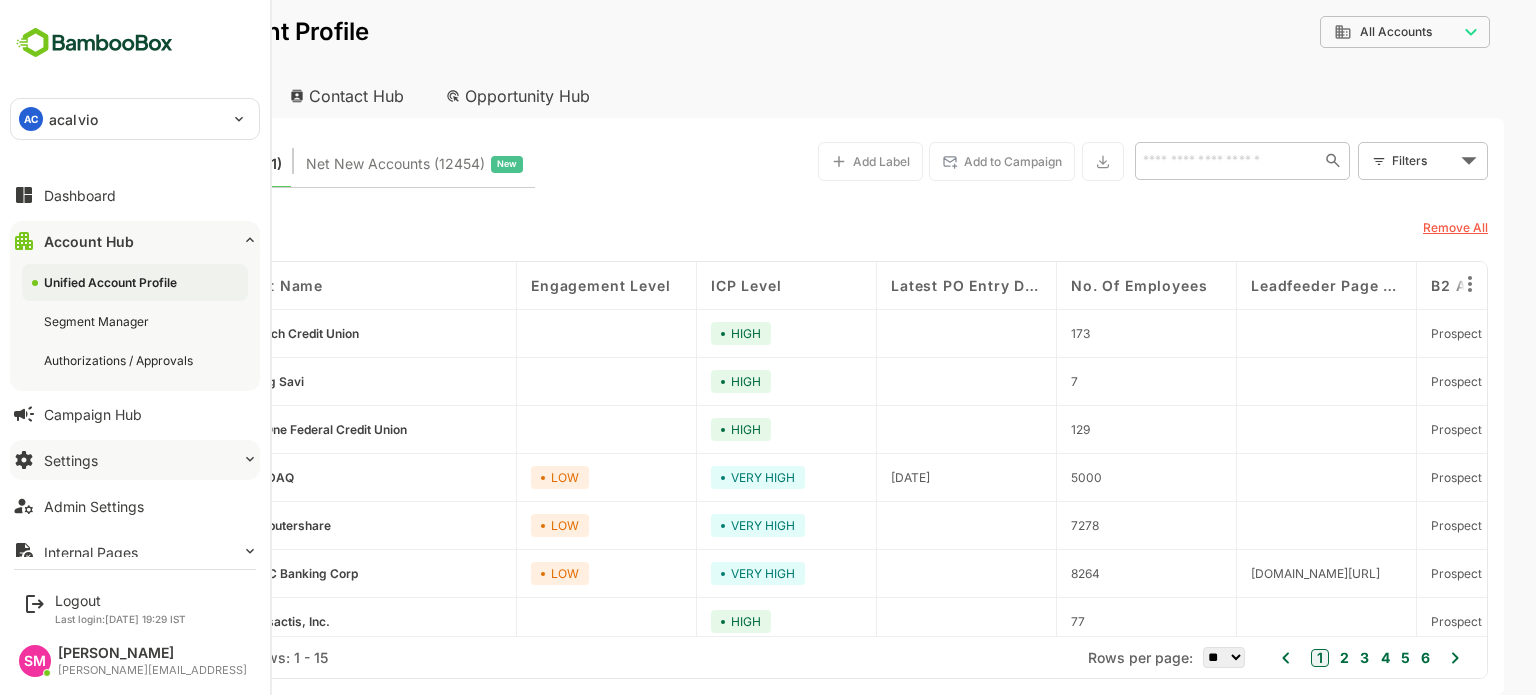 click on "Settings" at bounding box center (135, 460) 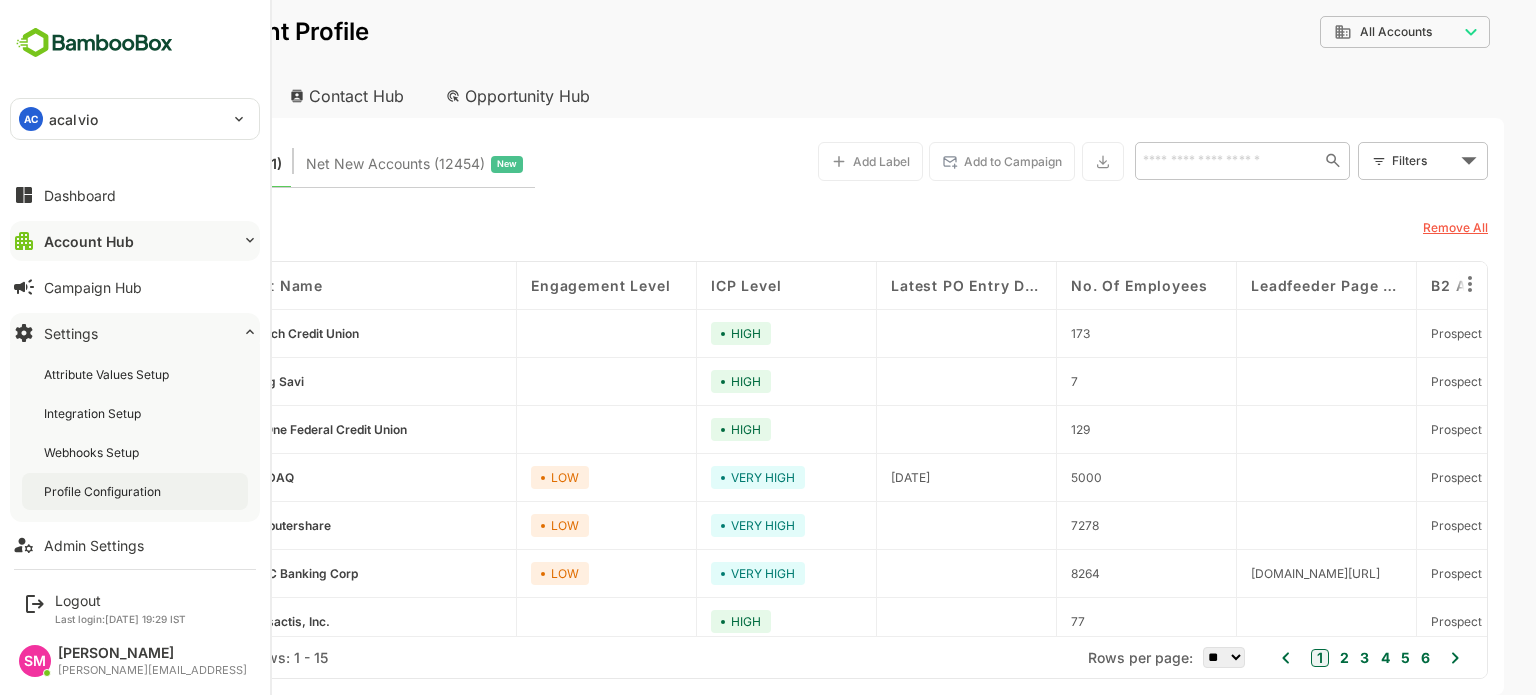 click on "Profile Configuration" at bounding box center [104, 491] 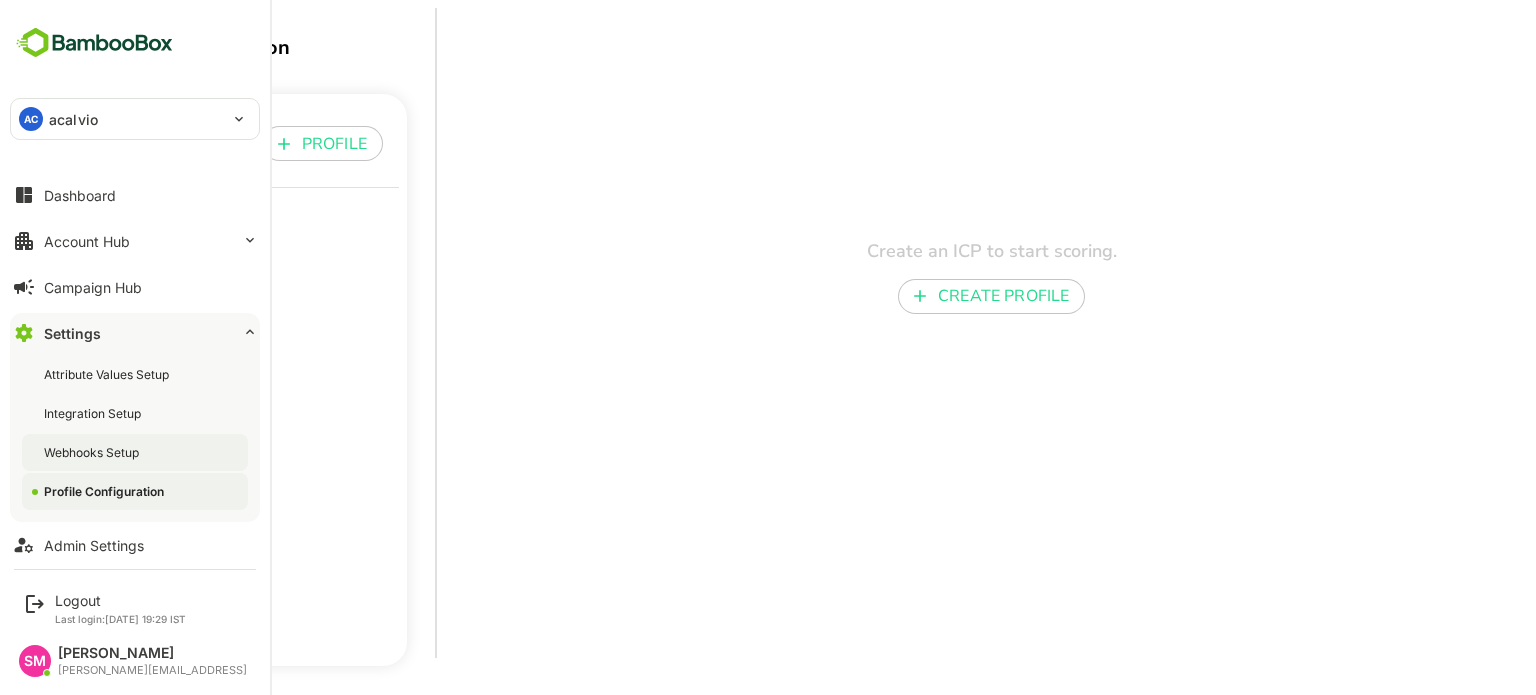 scroll, scrollTop: 0, scrollLeft: 0, axis: both 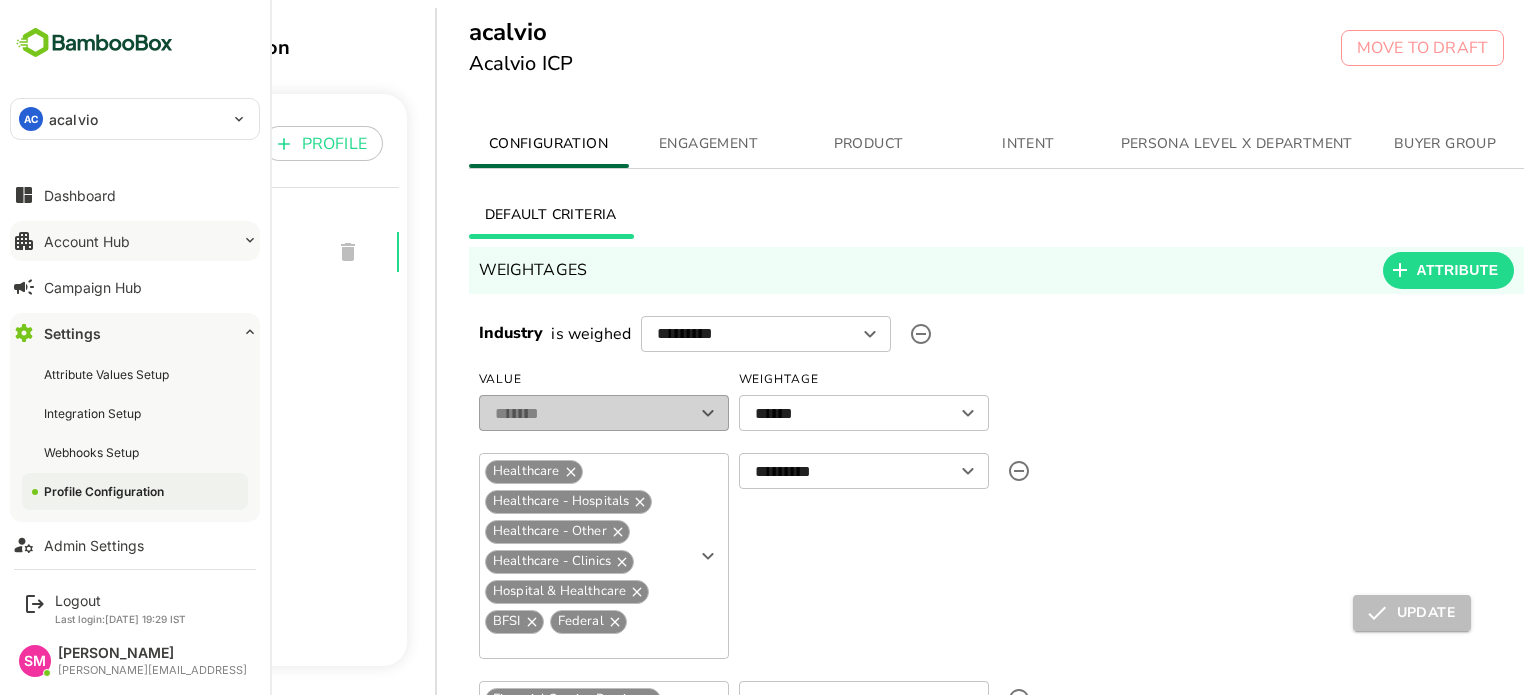 click on "Account Hub" at bounding box center (135, 241) 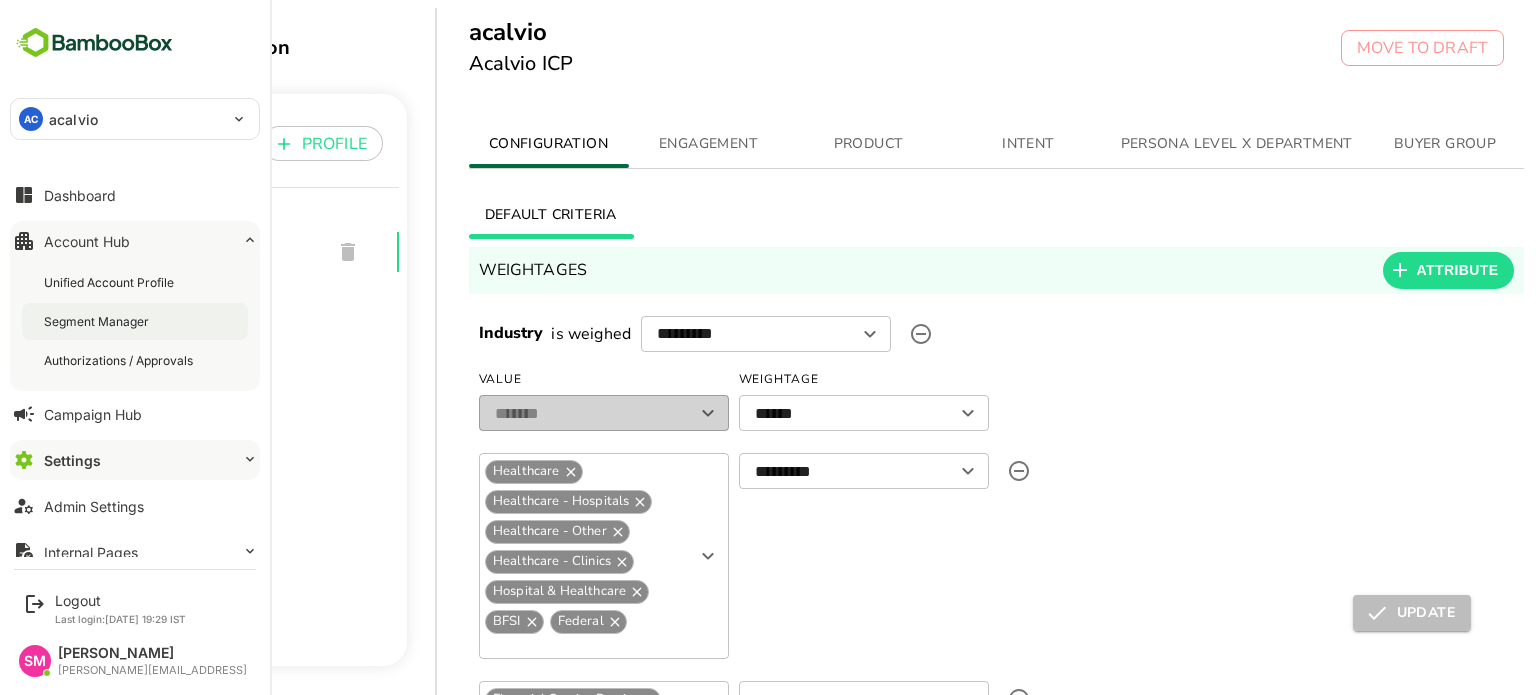 click on "Segment Manager" at bounding box center (98, 321) 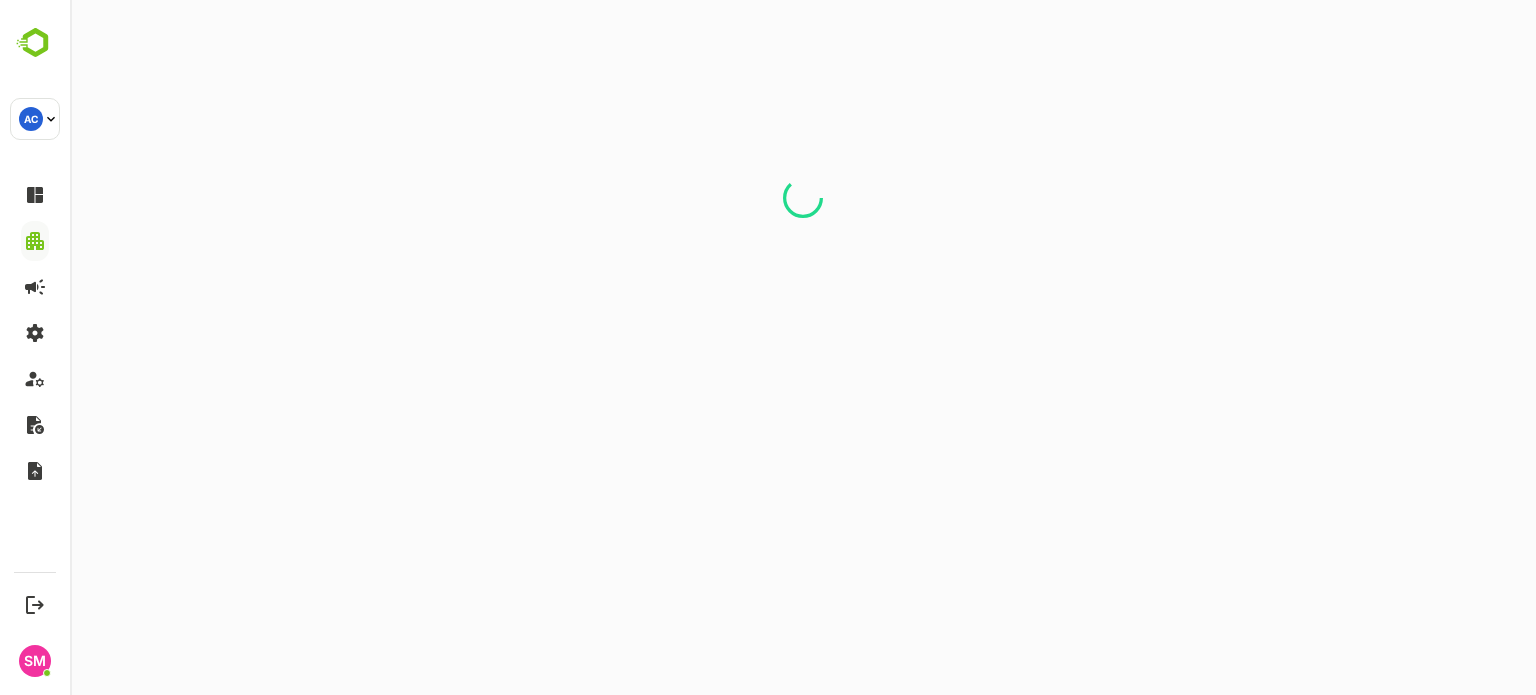 scroll, scrollTop: 0, scrollLeft: 0, axis: both 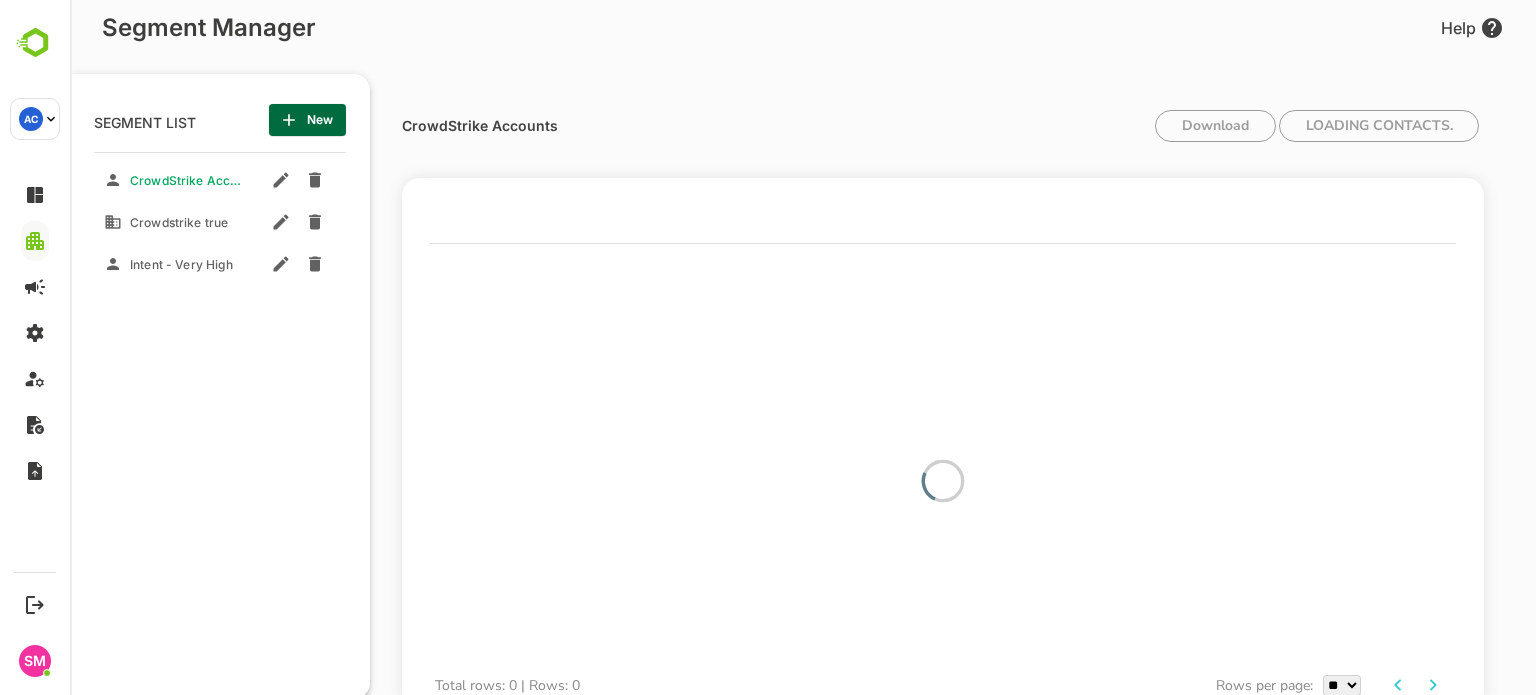 click on "New" at bounding box center [307, 120] 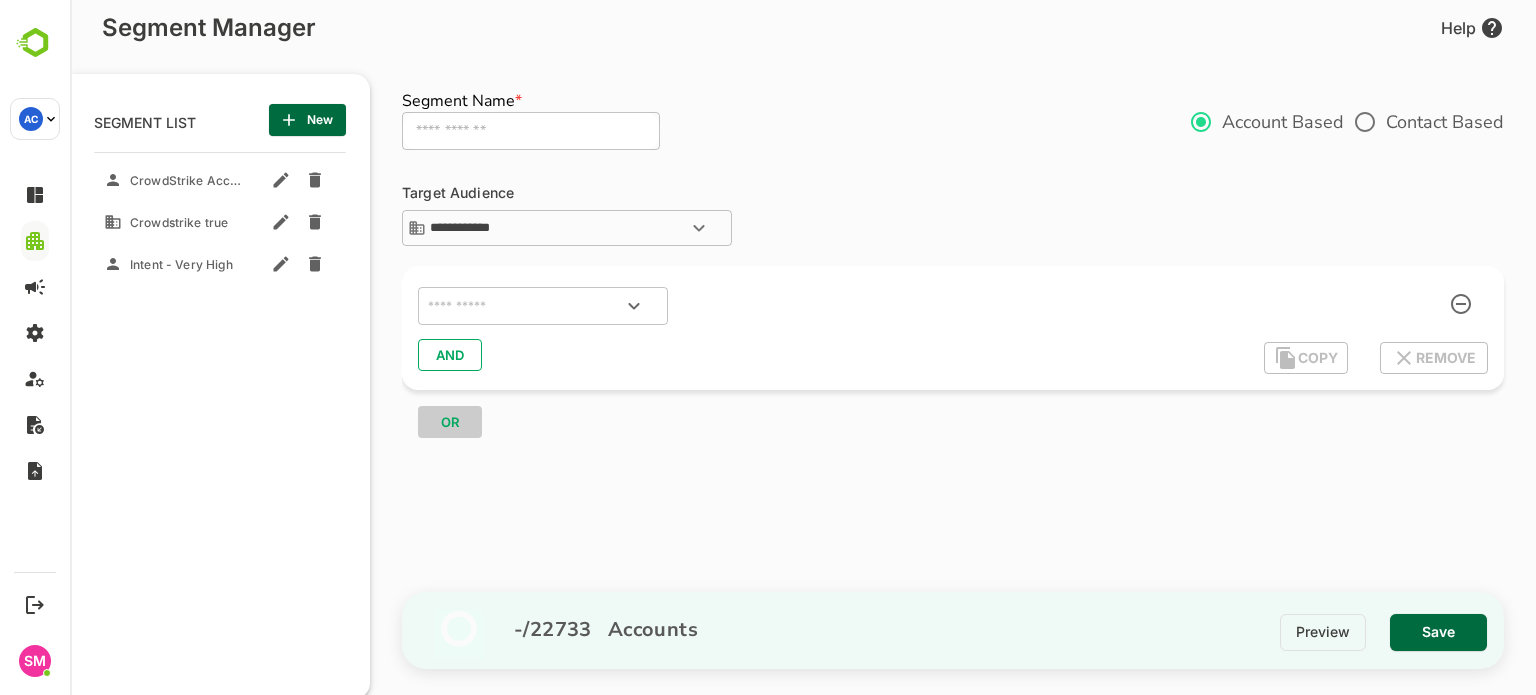 click at bounding box center [531, 131] 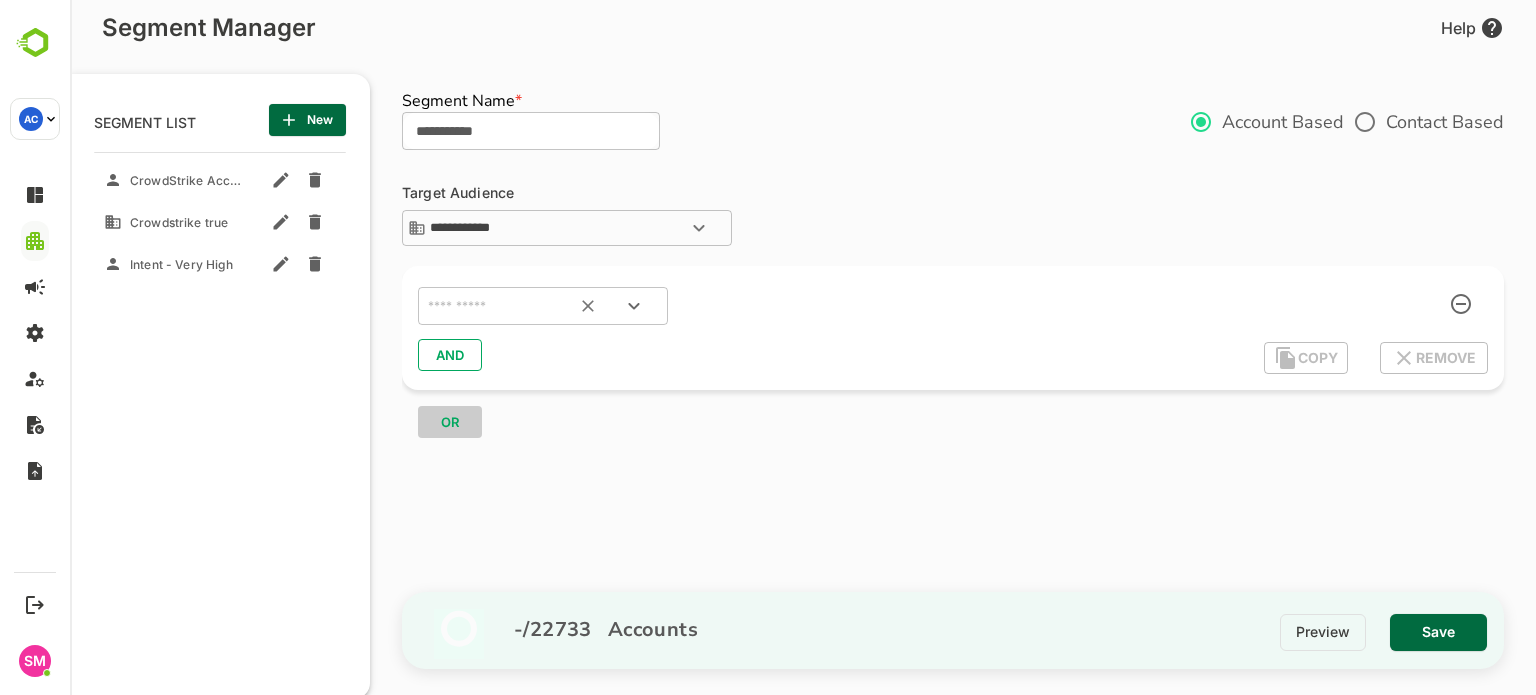 type on "**********" 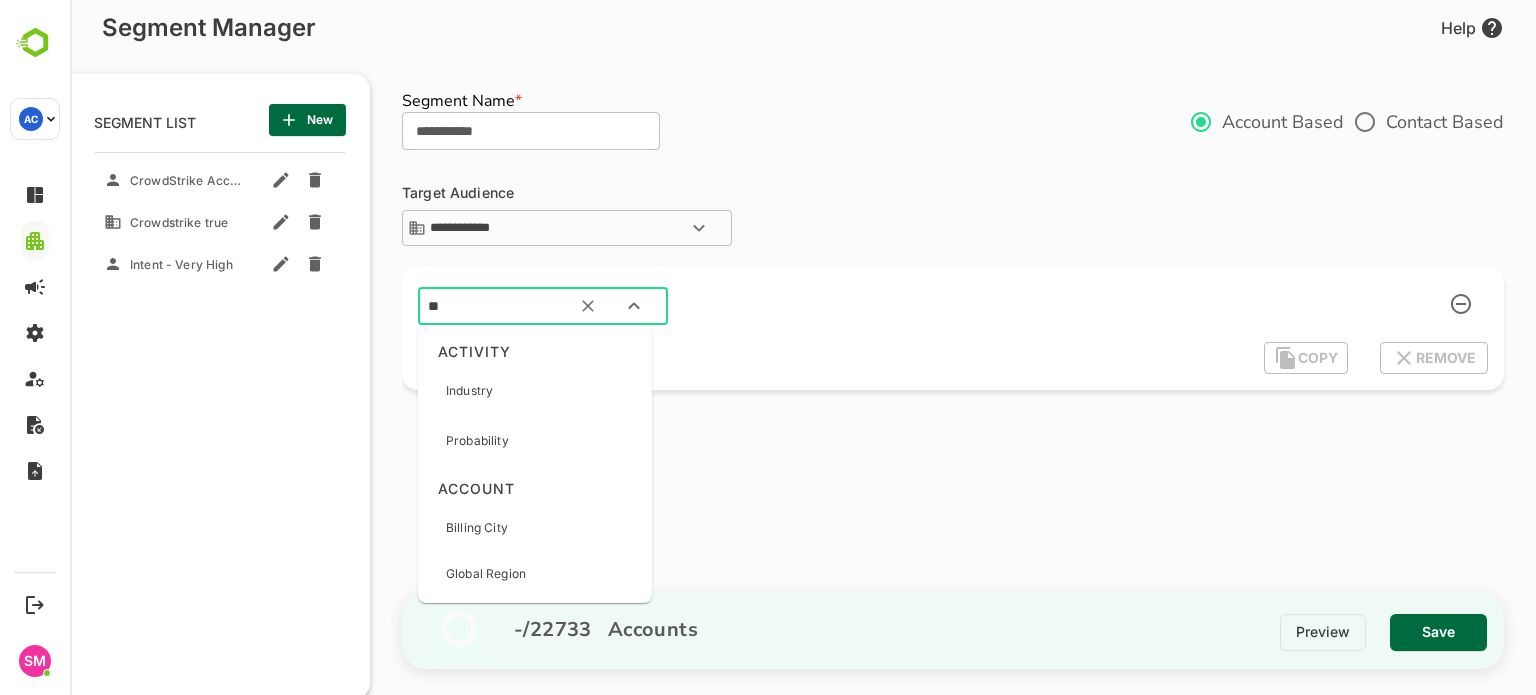 type on "***" 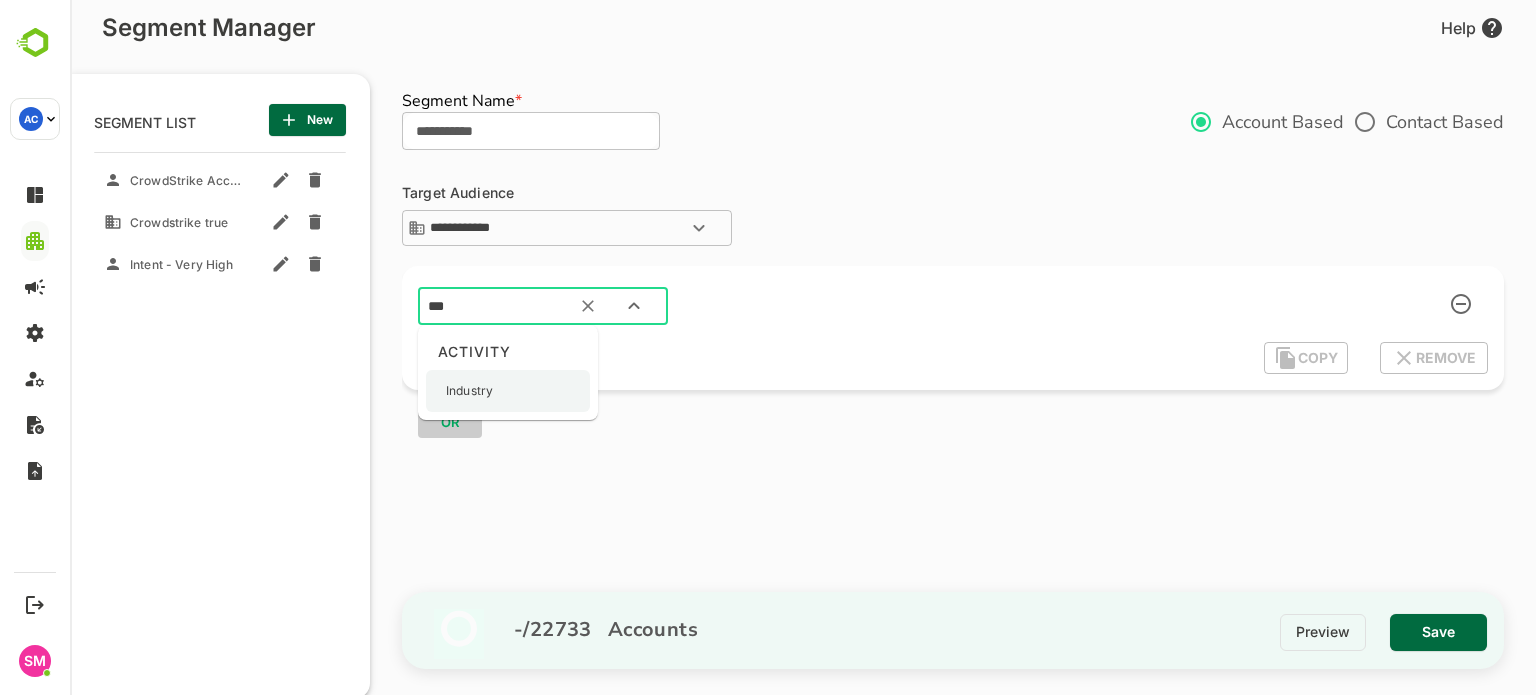 click on "Industry" at bounding box center (508, 391) 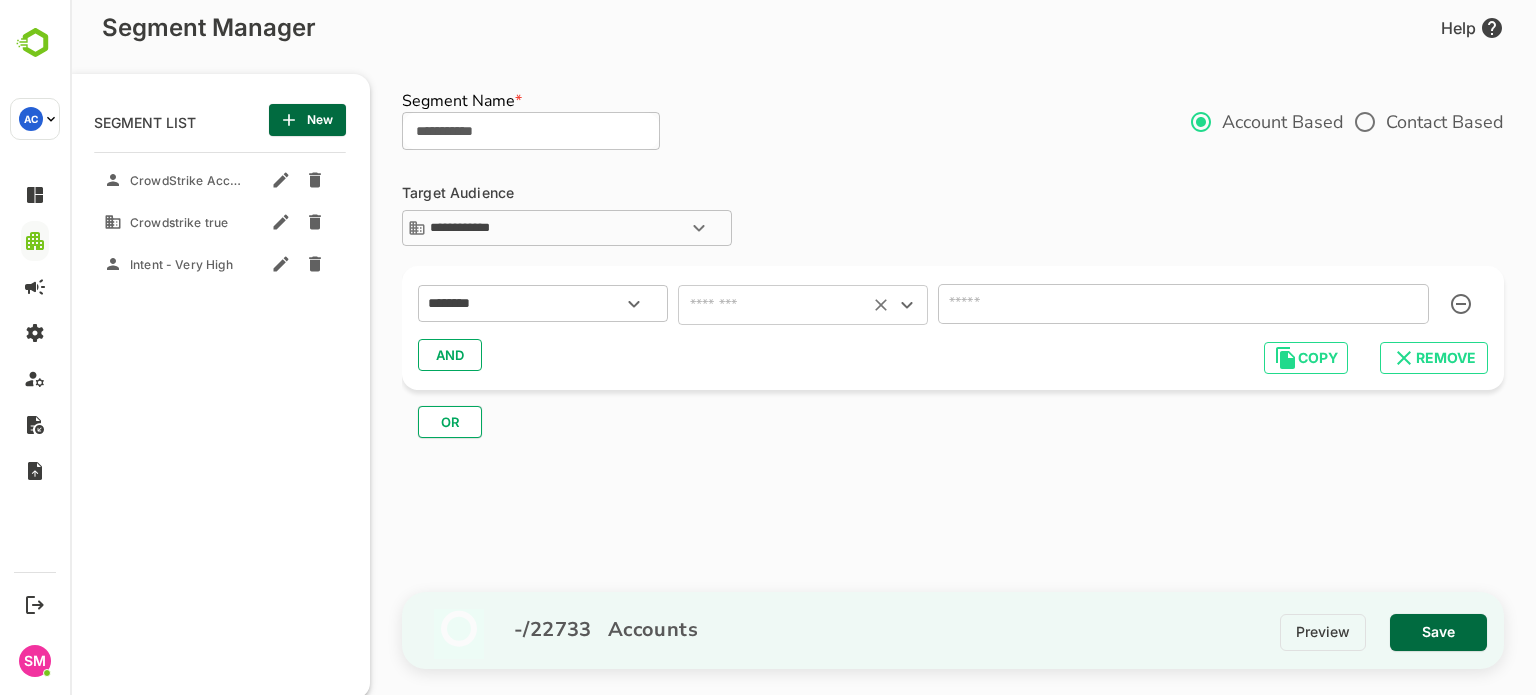 click at bounding box center [773, 305] 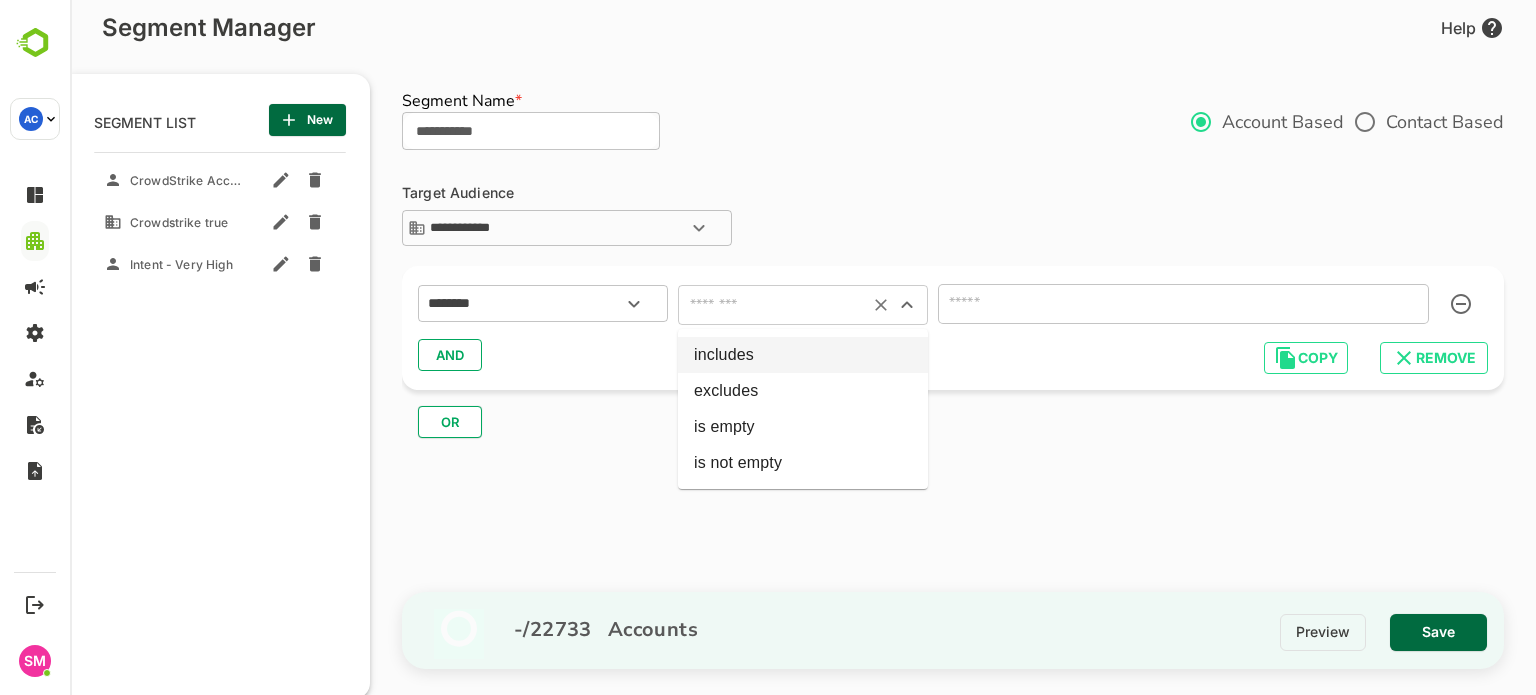 click on "includes" at bounding box center [803, 355] 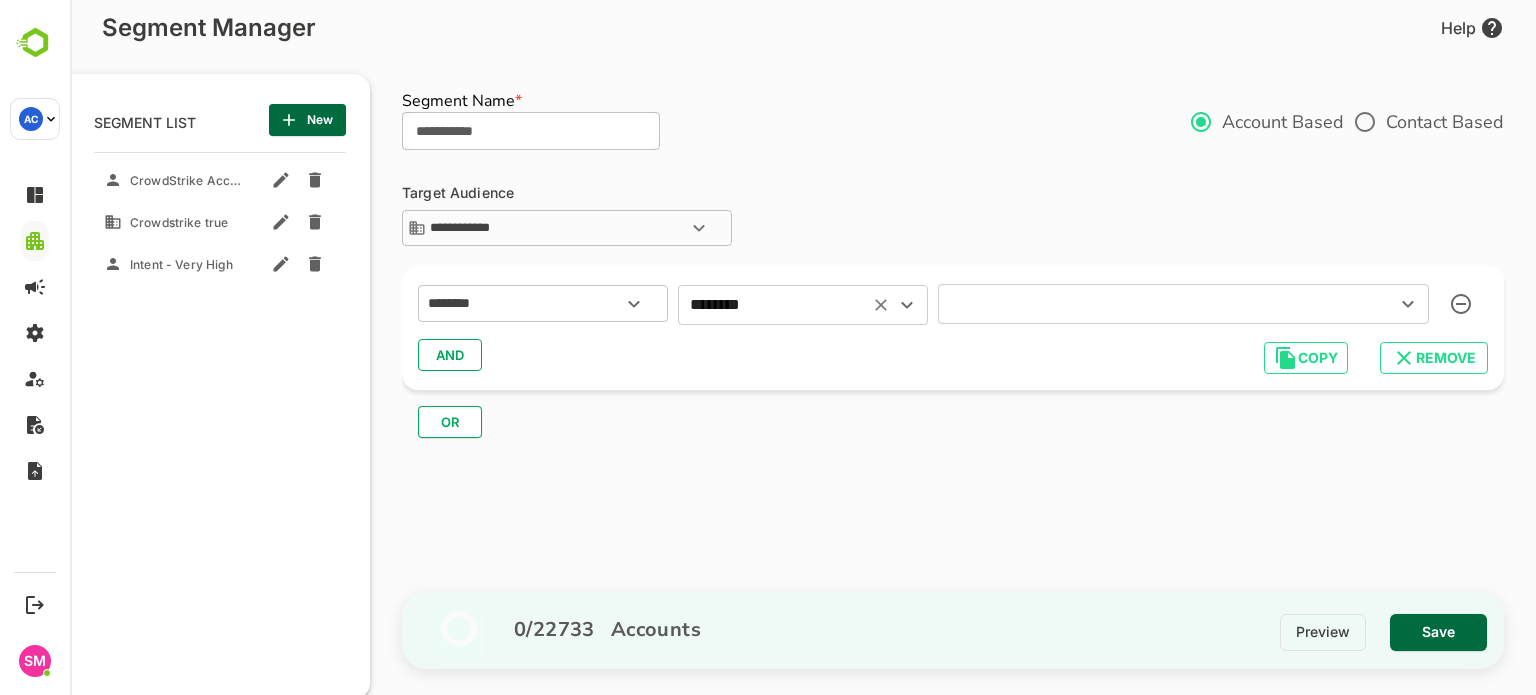 click at bounding box center (1154, 304) 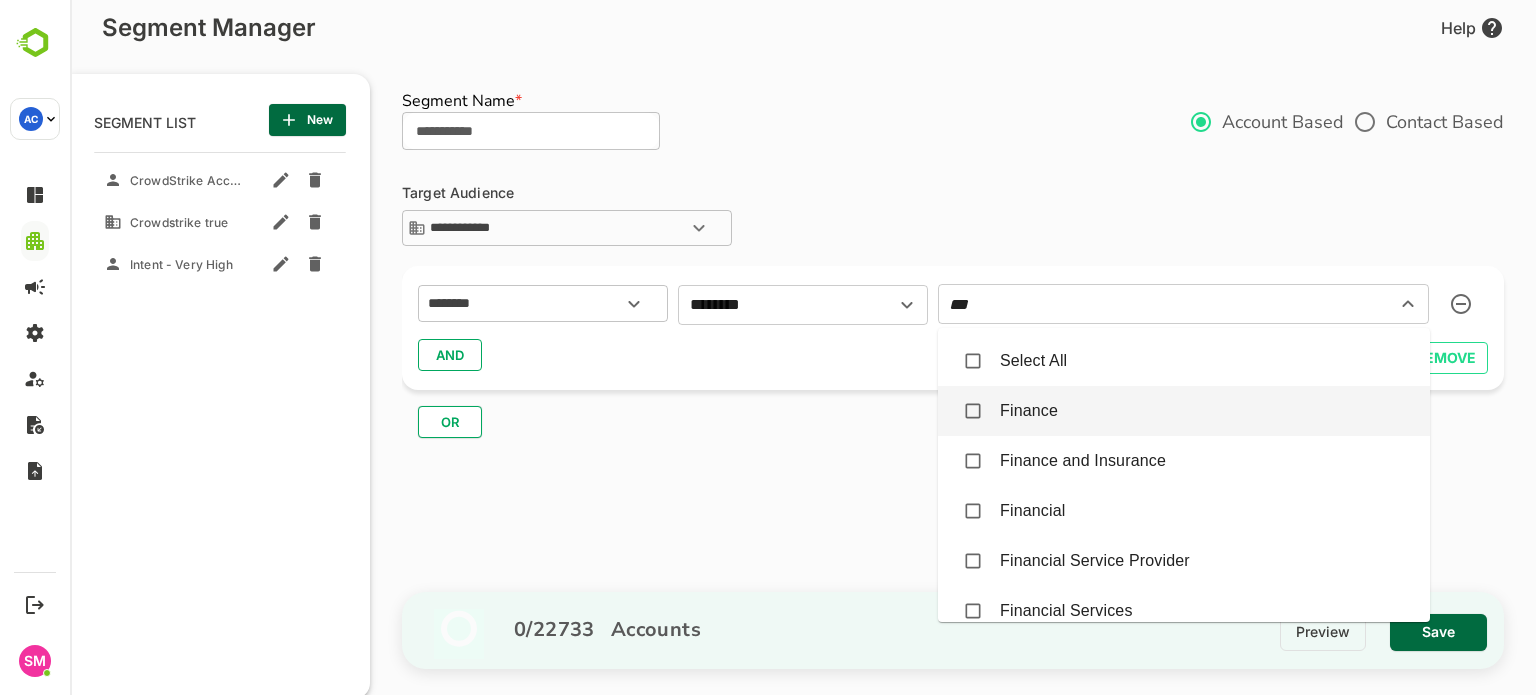 click on "Finance" at bounding box center (1029, 411) 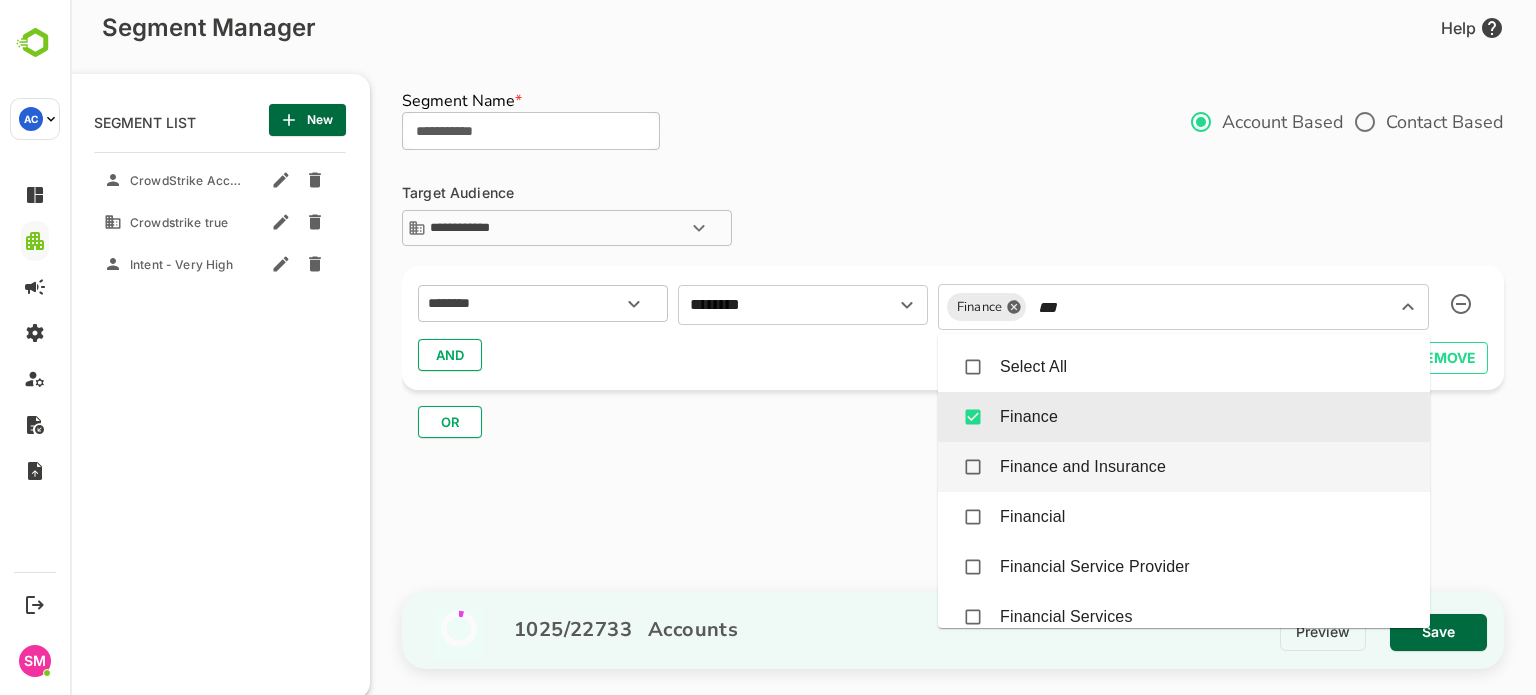 click on "Finance and Insurance" at bounding box center (1184, 467) 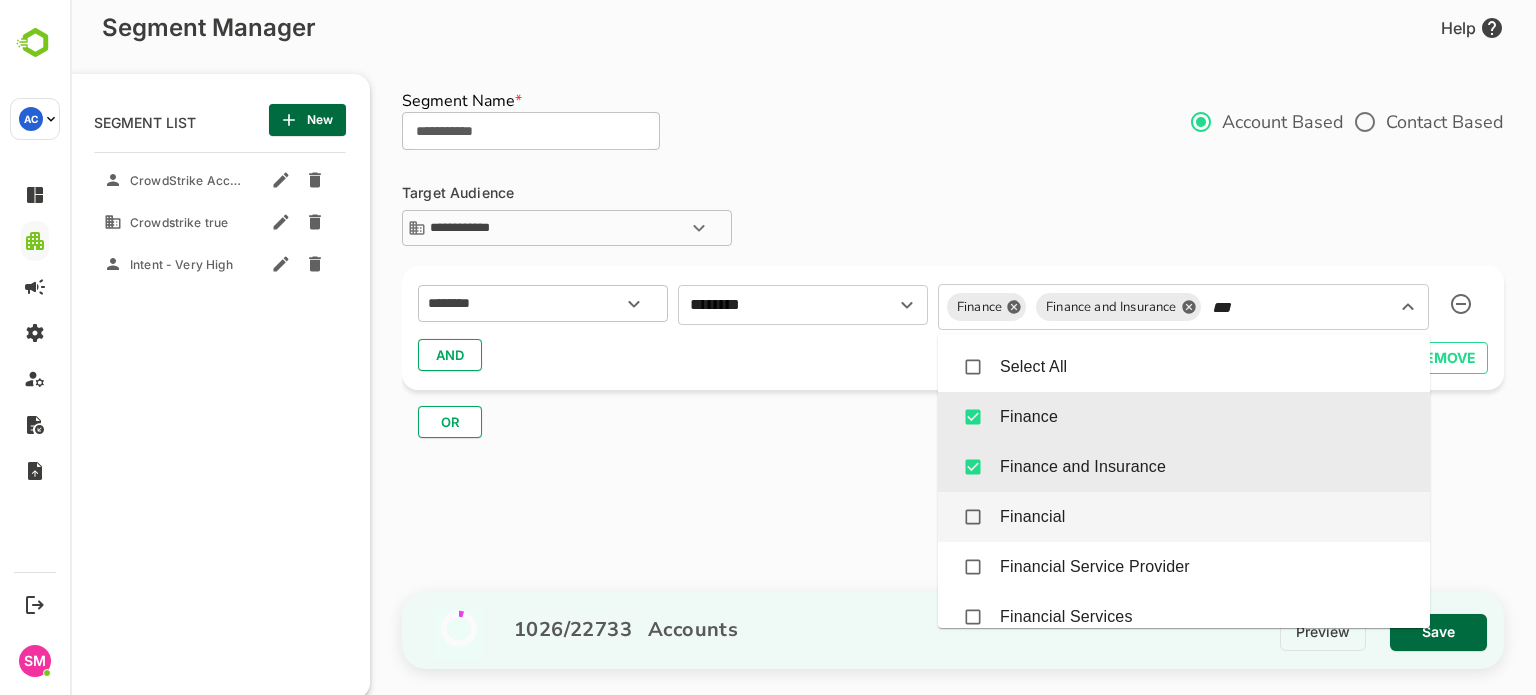 click on "Financial" at bounding box center (1032, 517) 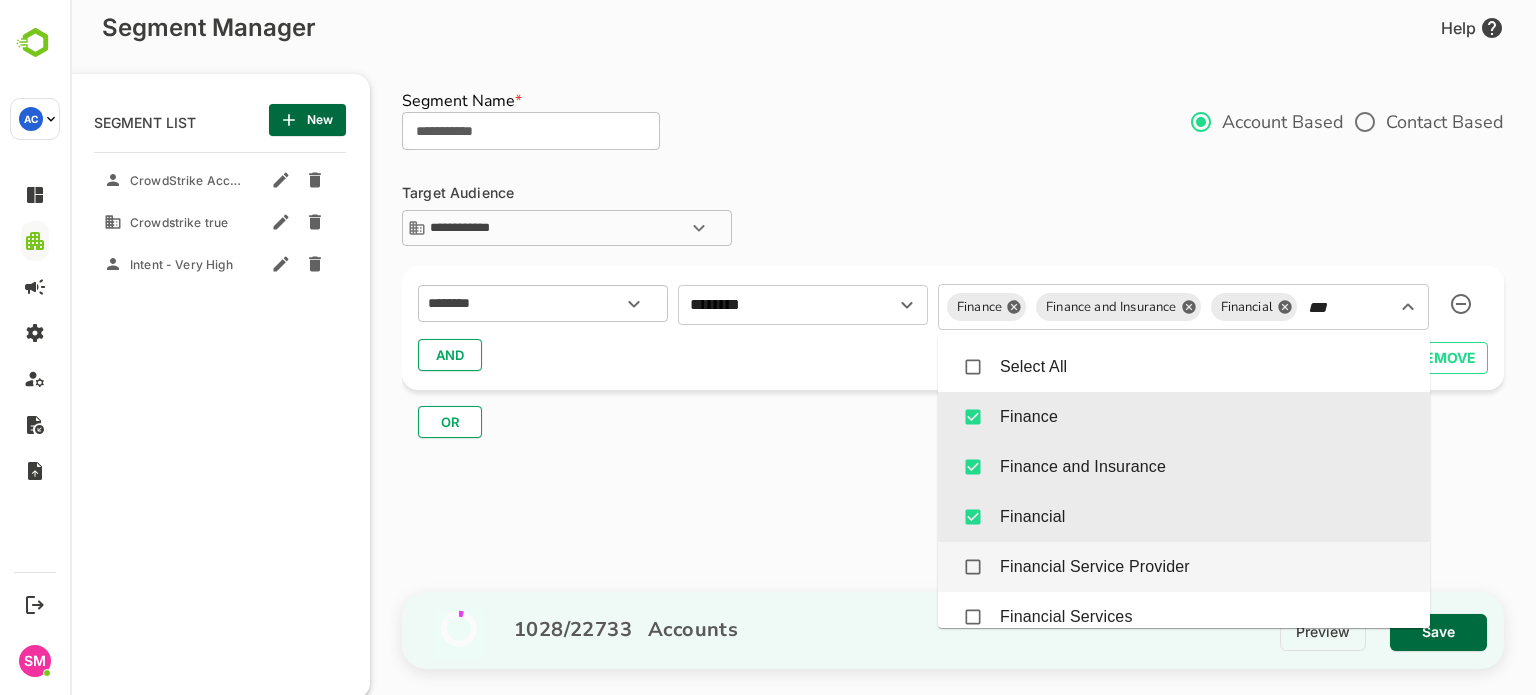 click on "Financial Service Provider" at bounding box center [1095, 567] 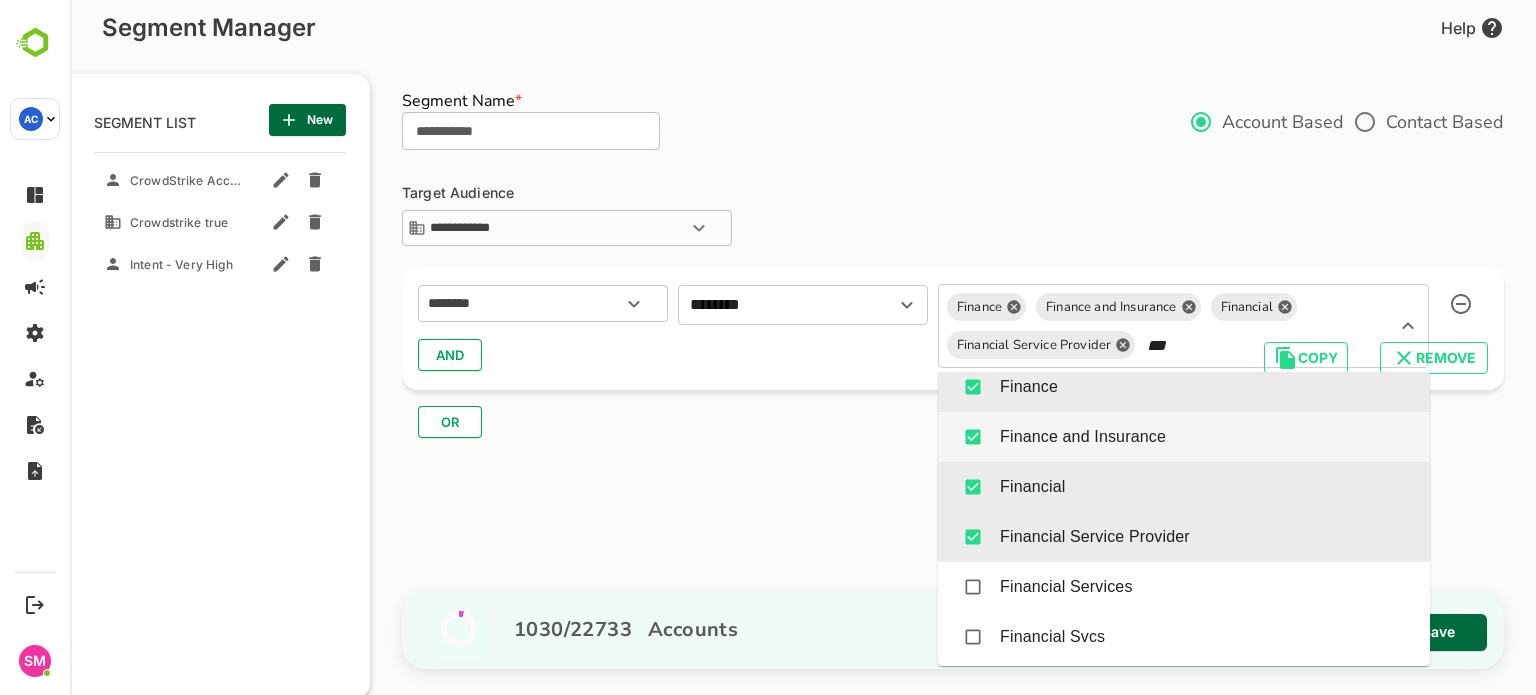 scroll, scrollTop: 108, scrollLeft: 0, axis: vertical 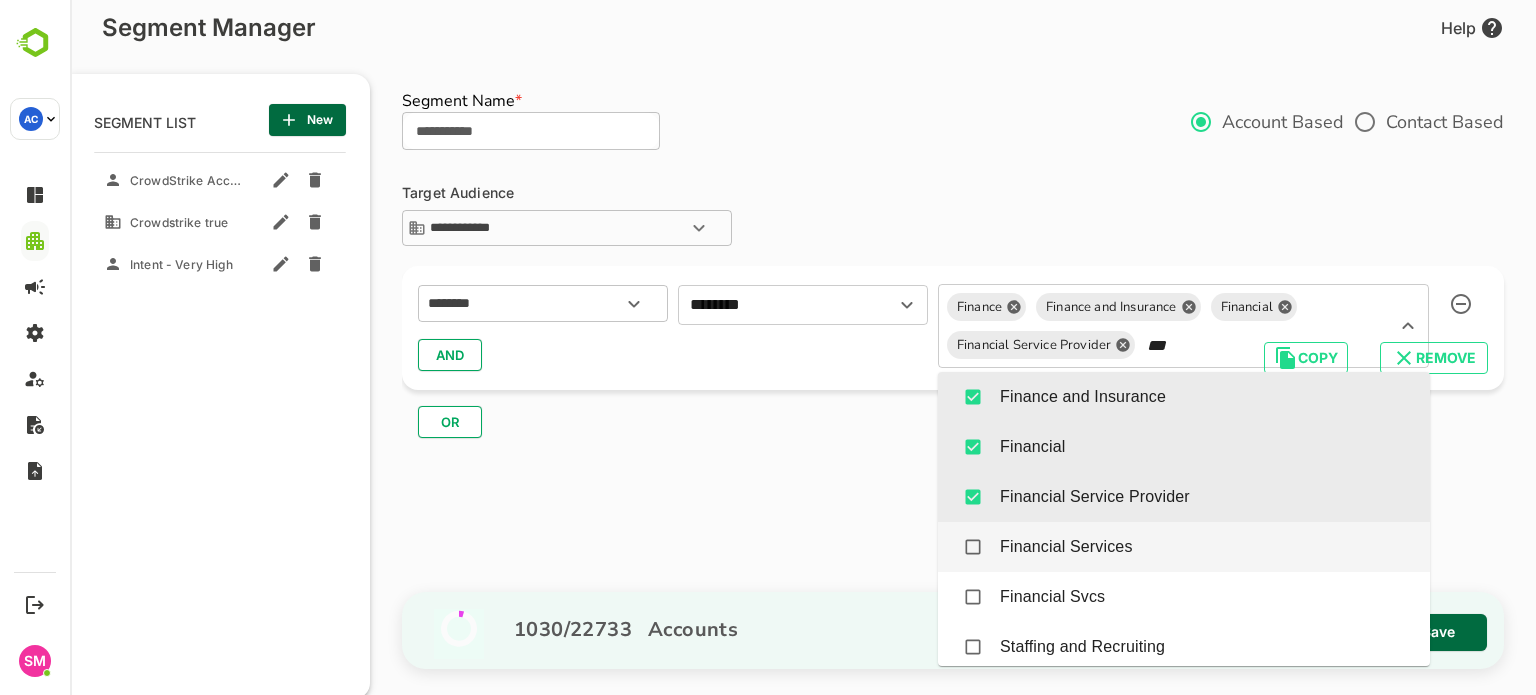 click on "Financial Services" at bounding box center [1066, 547] 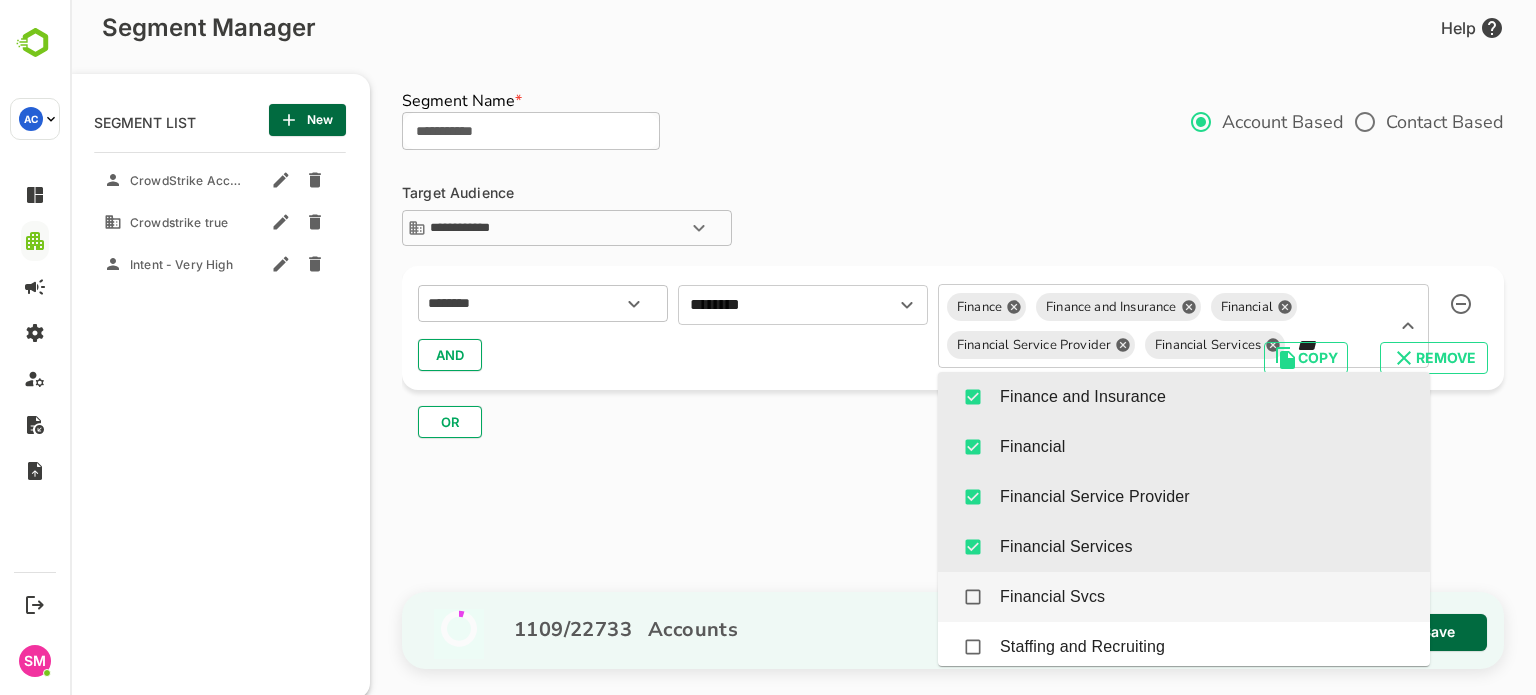 click on "Financial Svcs" at bounding box center (1052, 597) 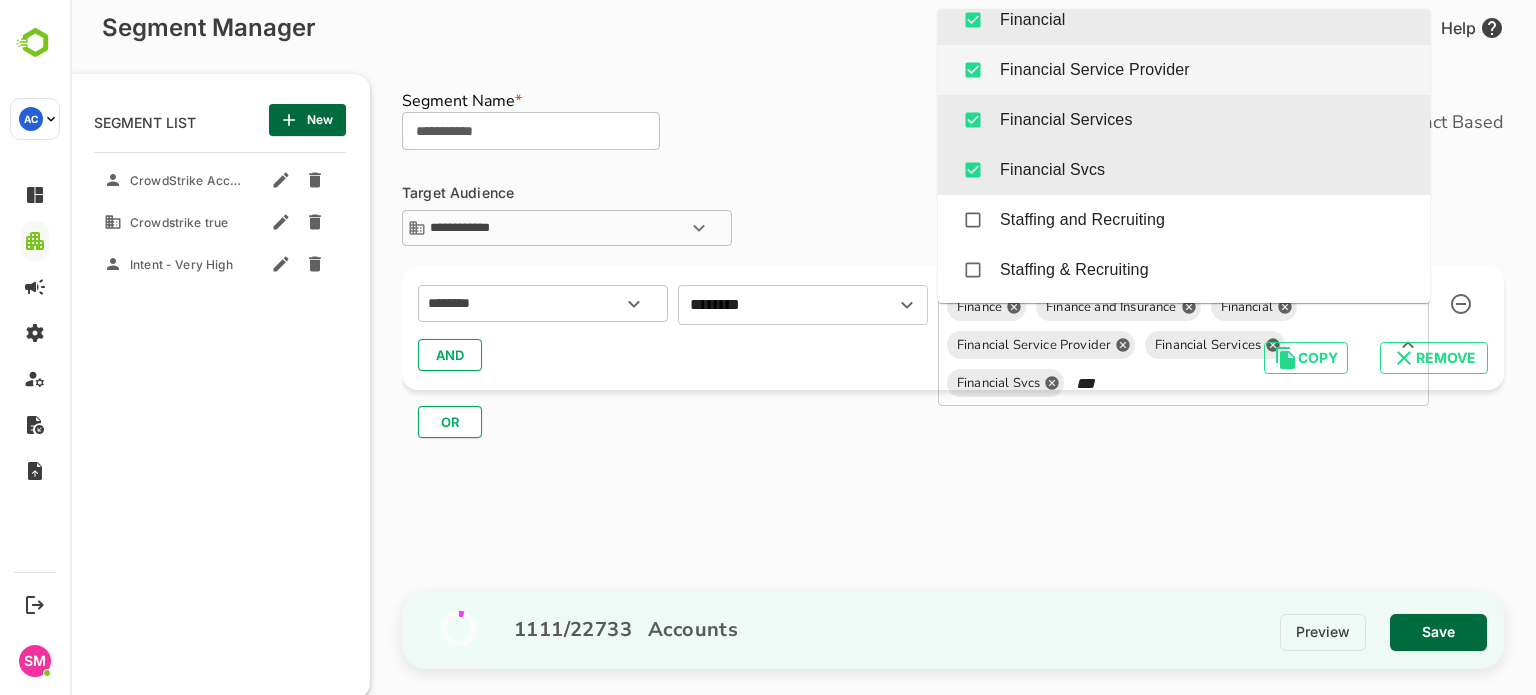 scroll, scrollTop: 0, scrollLeft: 0, axis: both 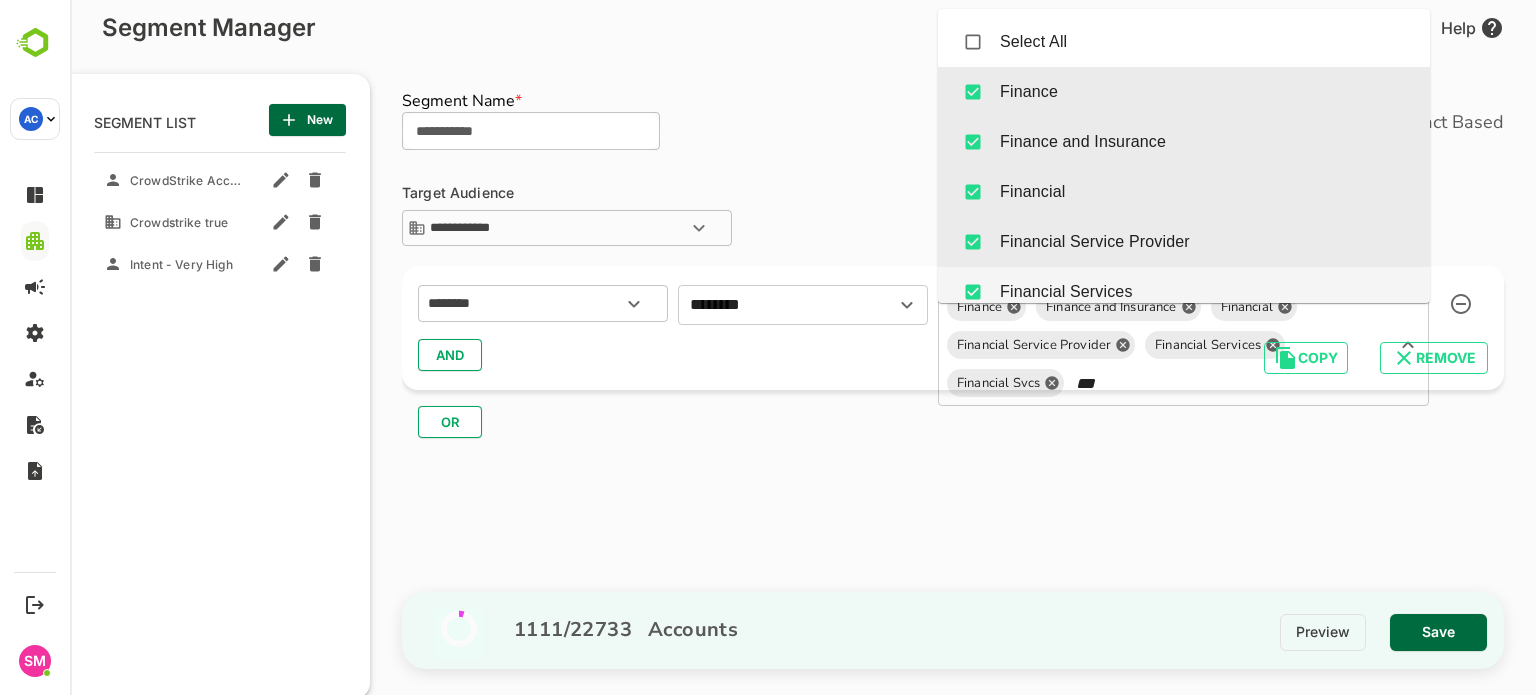 type on "***" 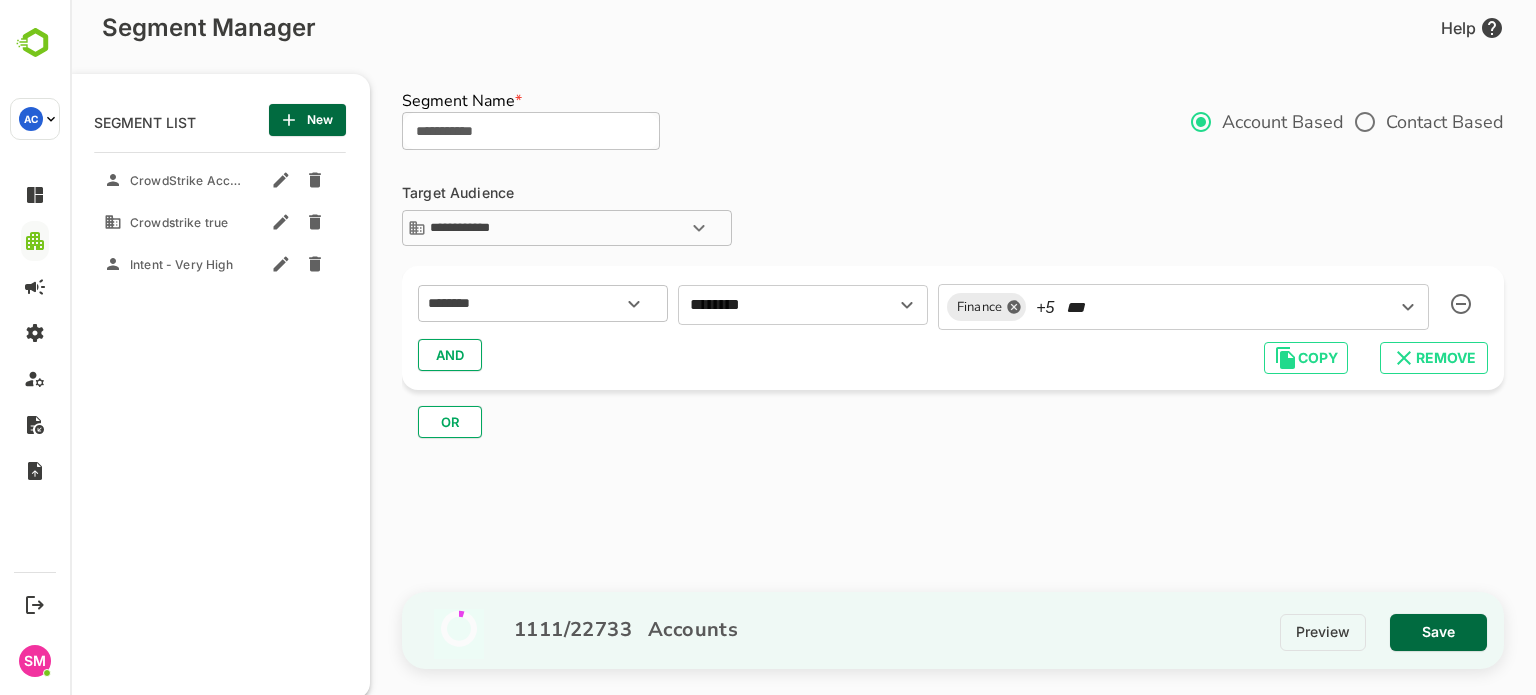 click on "OR" at bounding box center [961, 414] 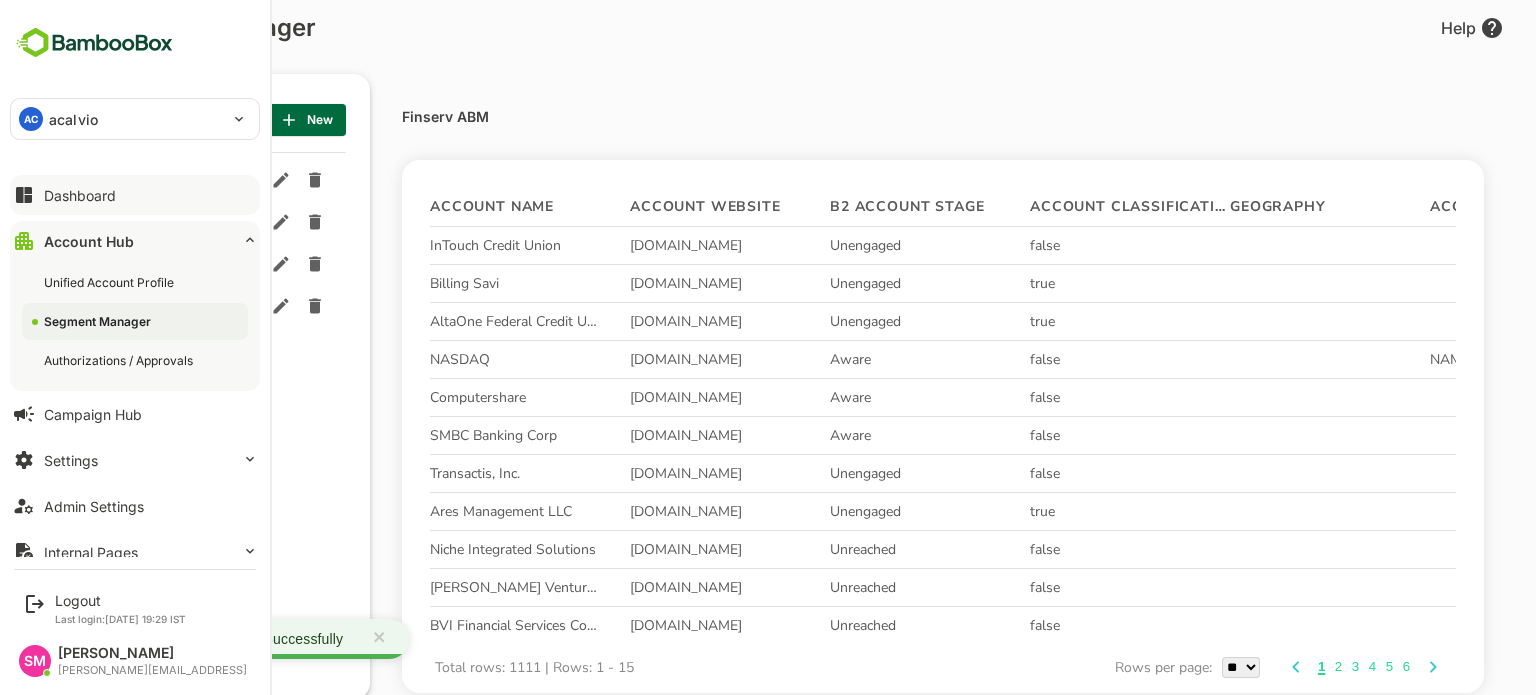 click on "Dashboard" at bounding box center (80, 195) 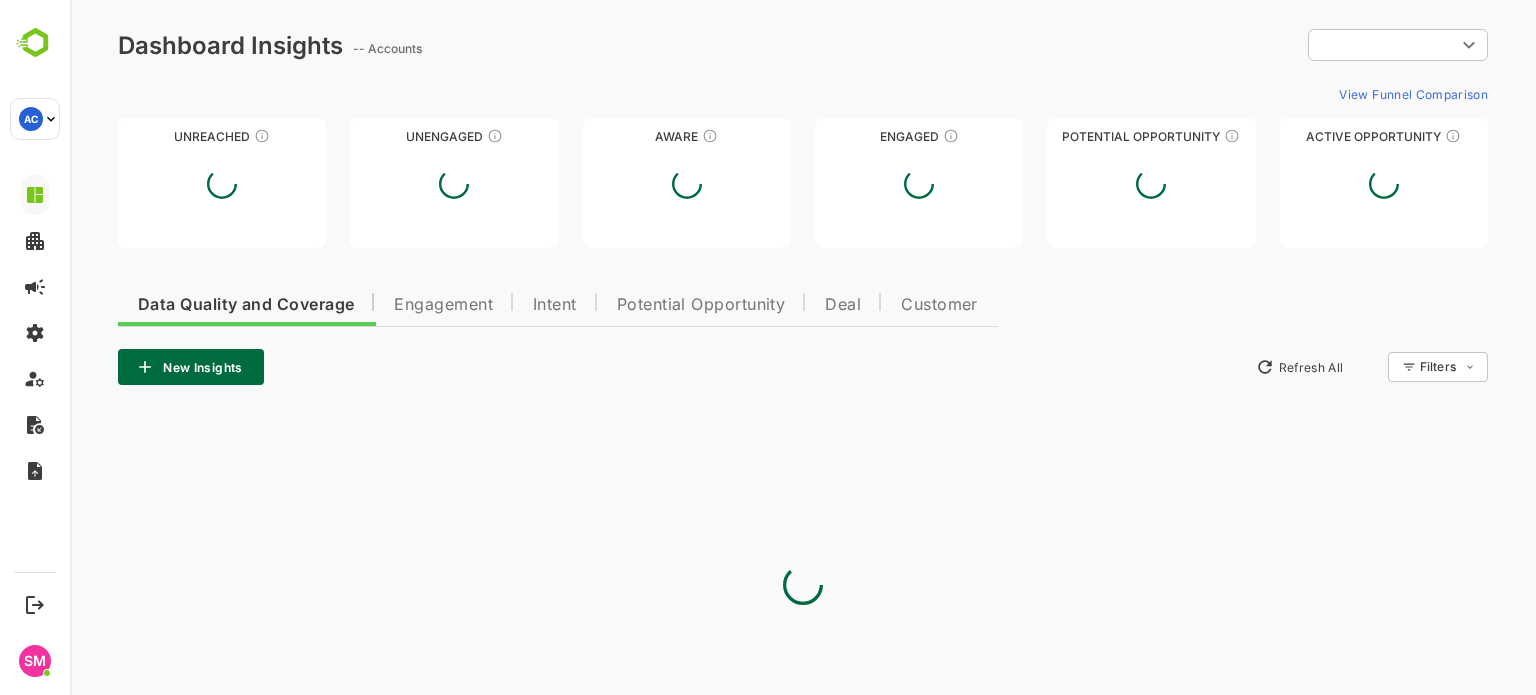 scroll, scrollTop: 0, scrollLeft: 0, axis: both 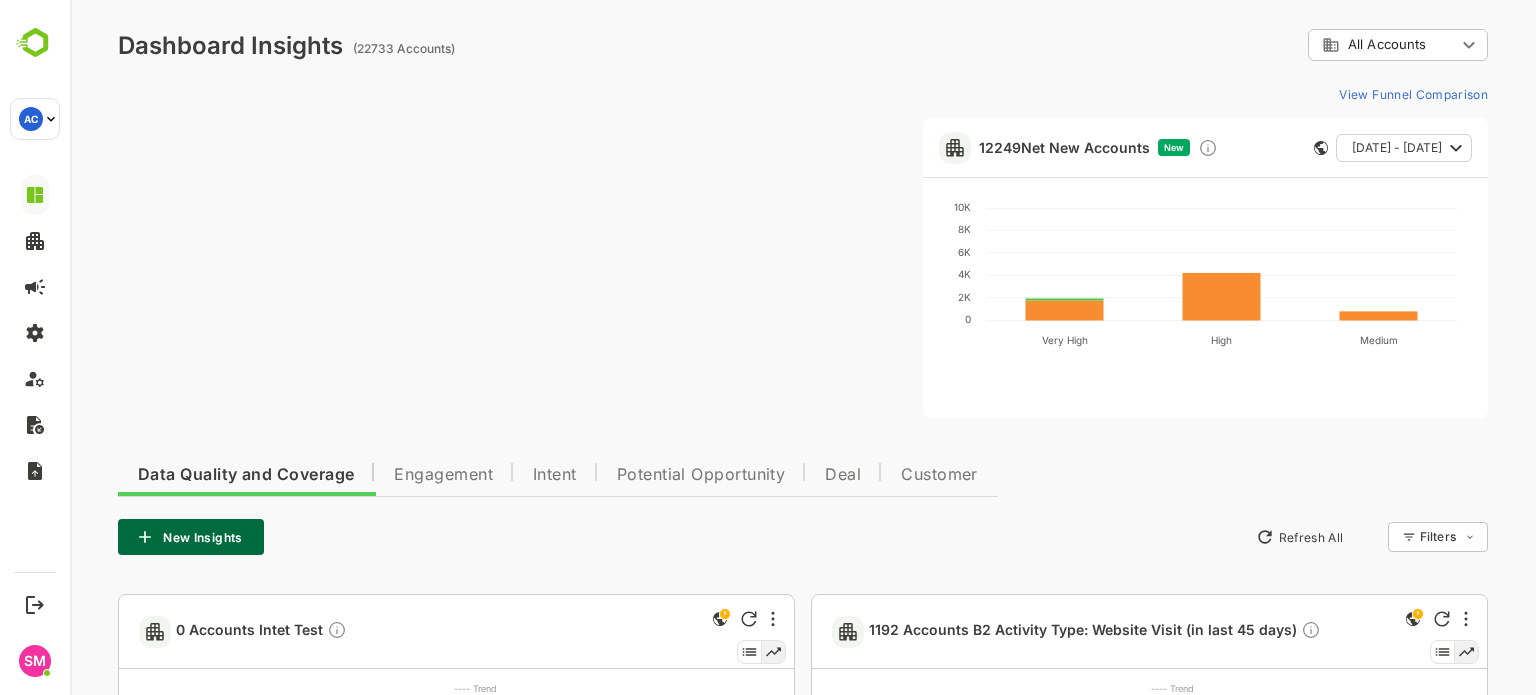 click on "**********" at bounding box center (803, 1375) 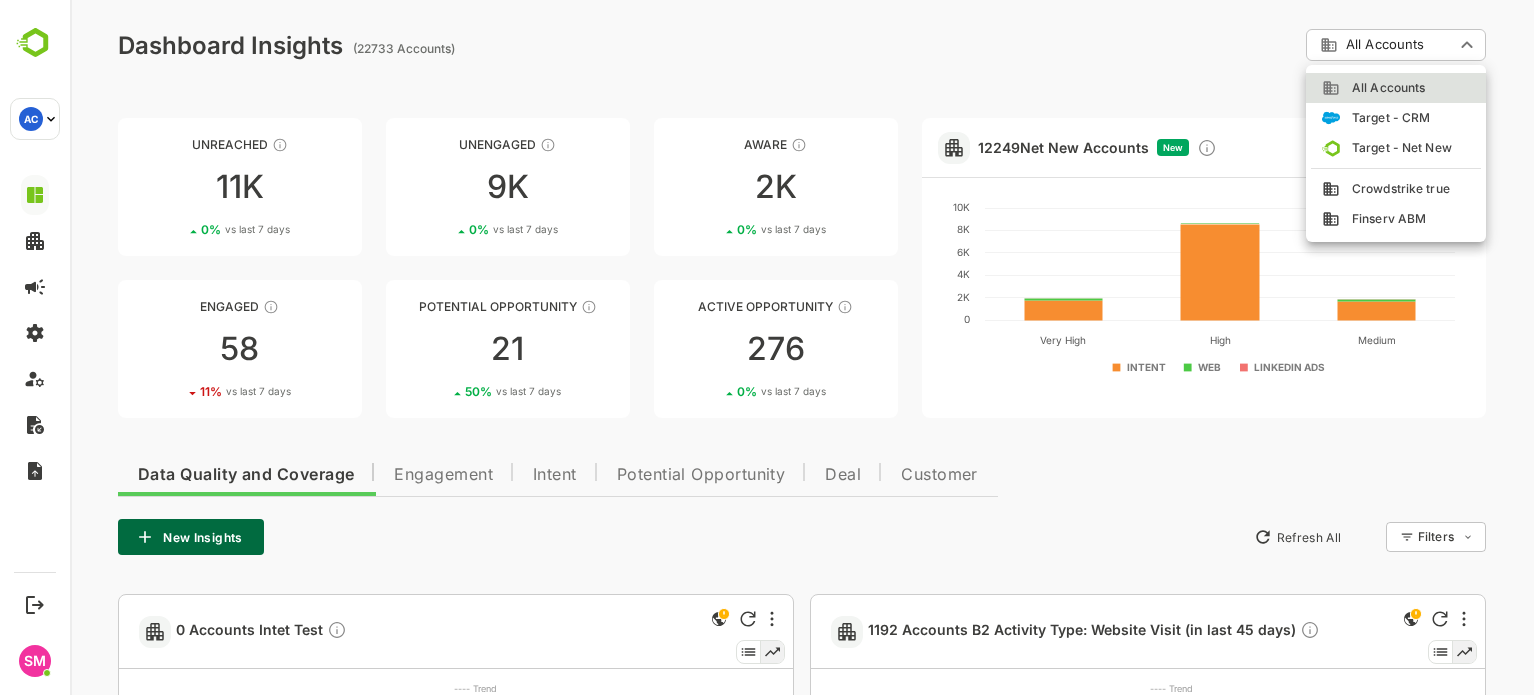 click on "Finserv ABM" at bounding box center [1383, 219] 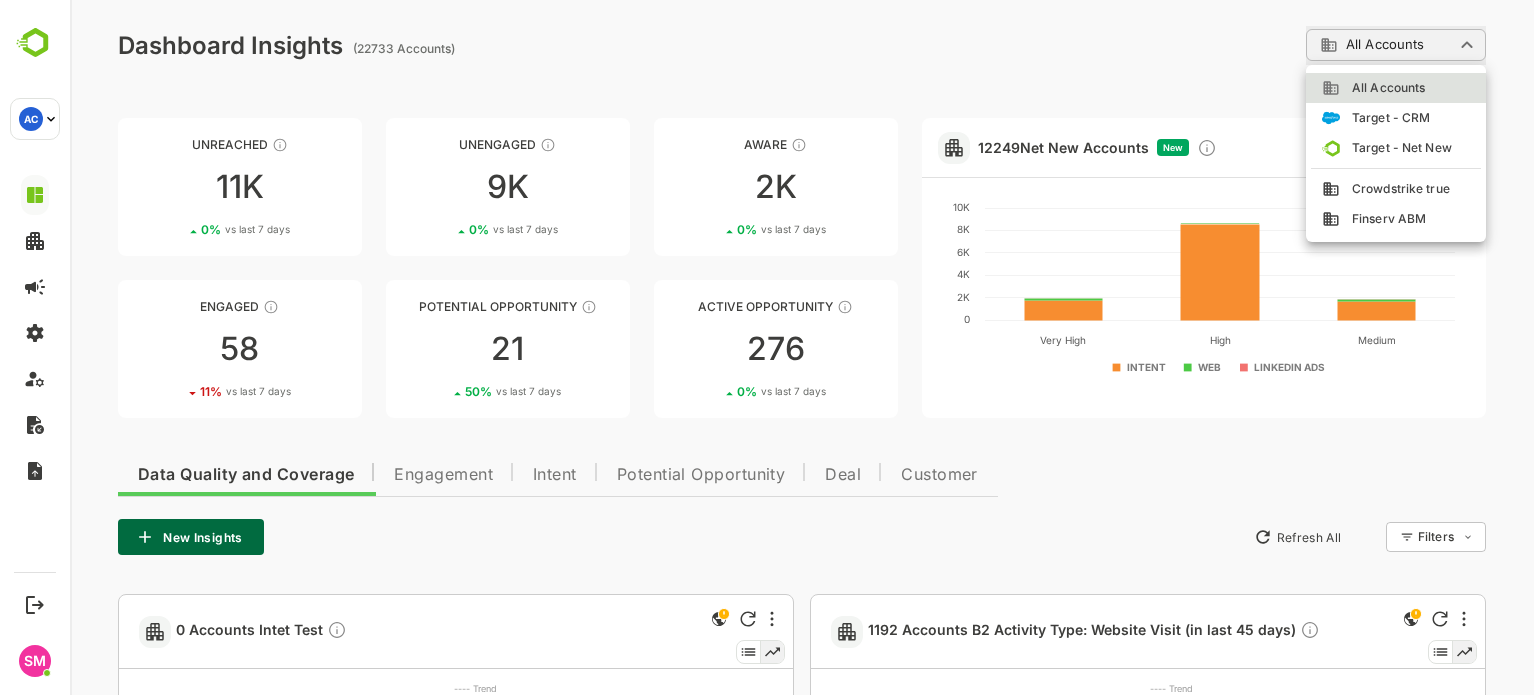 type on "**********" 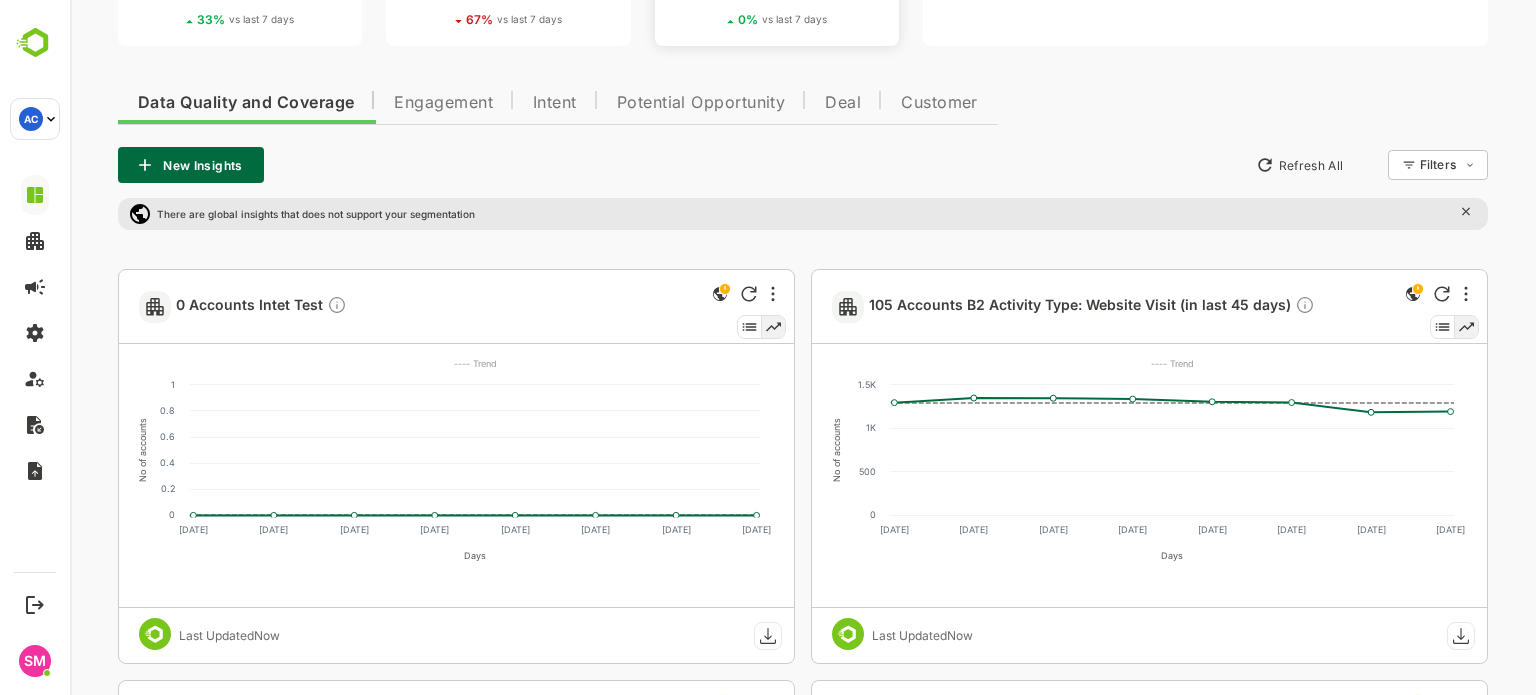 scroll, scrollTop: 463, scrollLeft: 0, axis: vertical 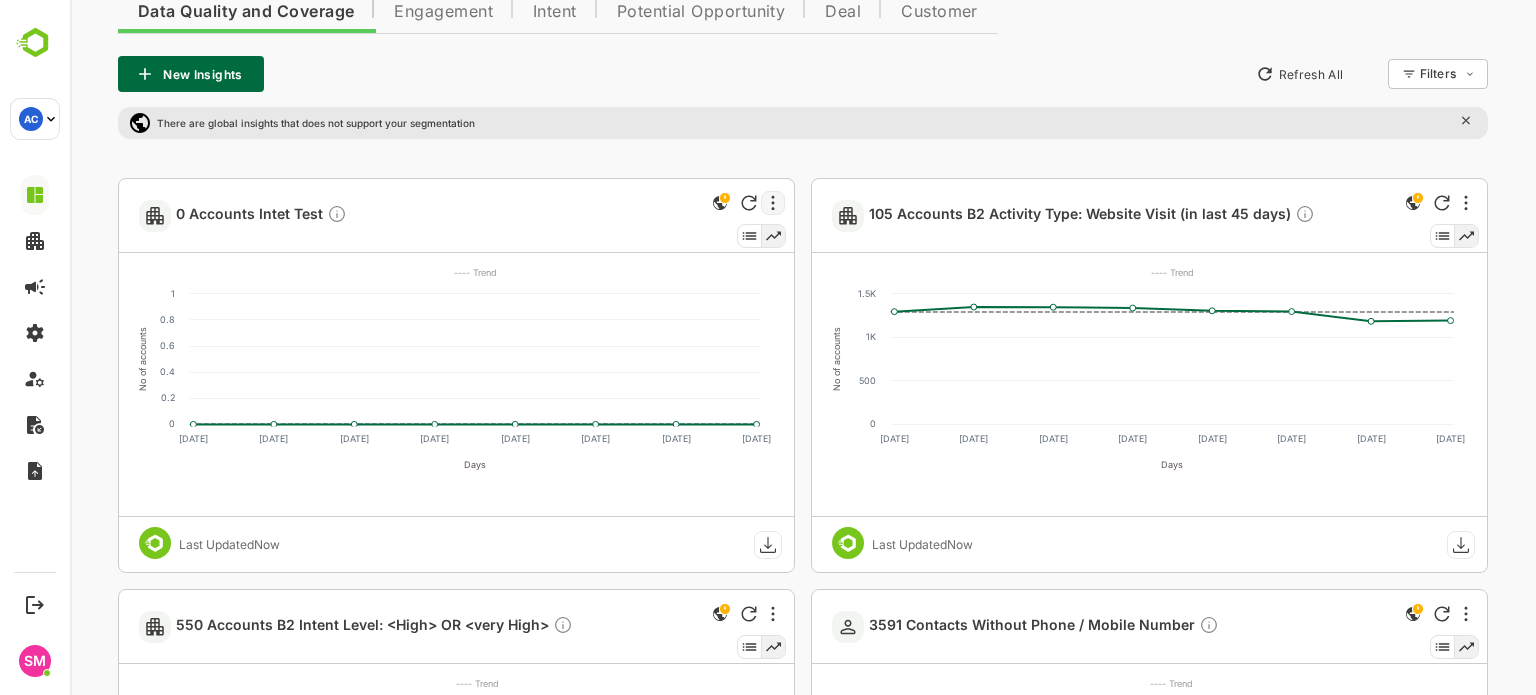 click at bounding box center (773, 203) 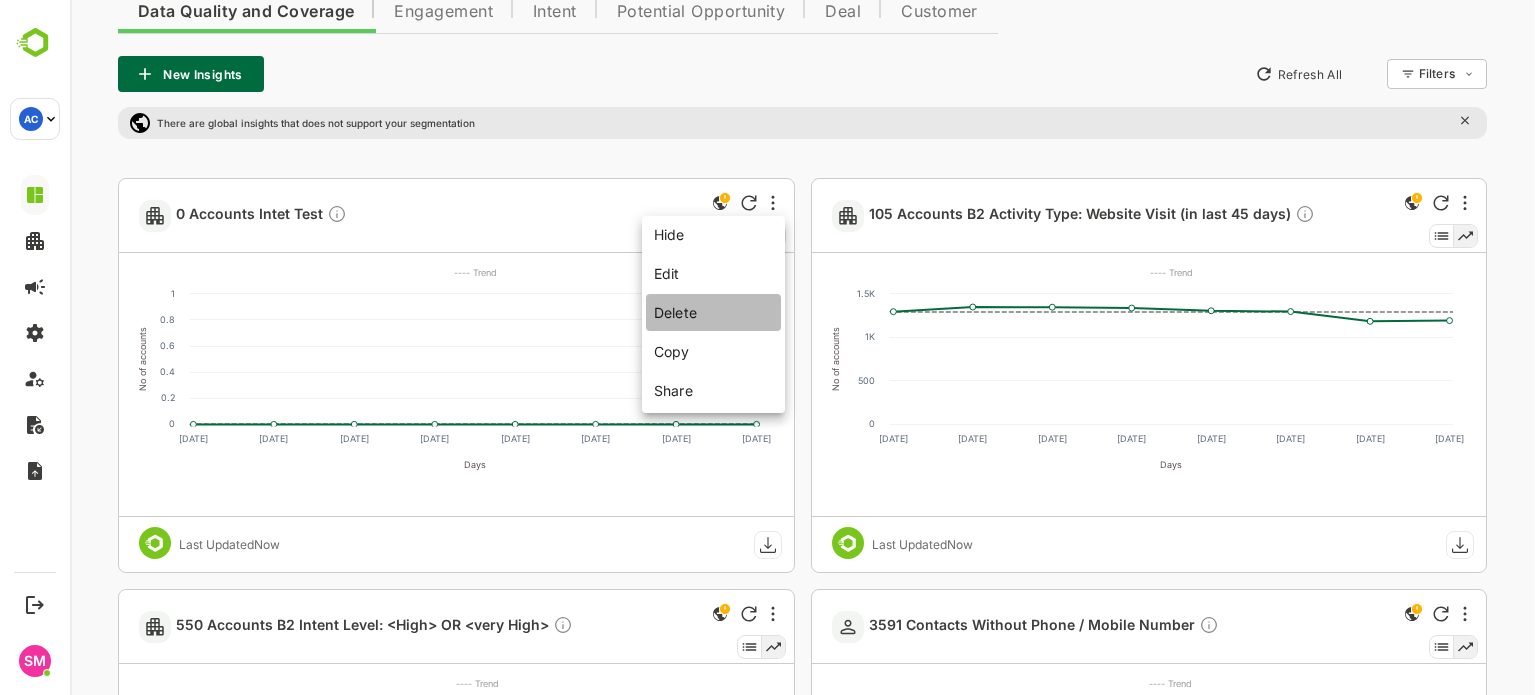 click on "Delete" at bounding box center [713, 312] 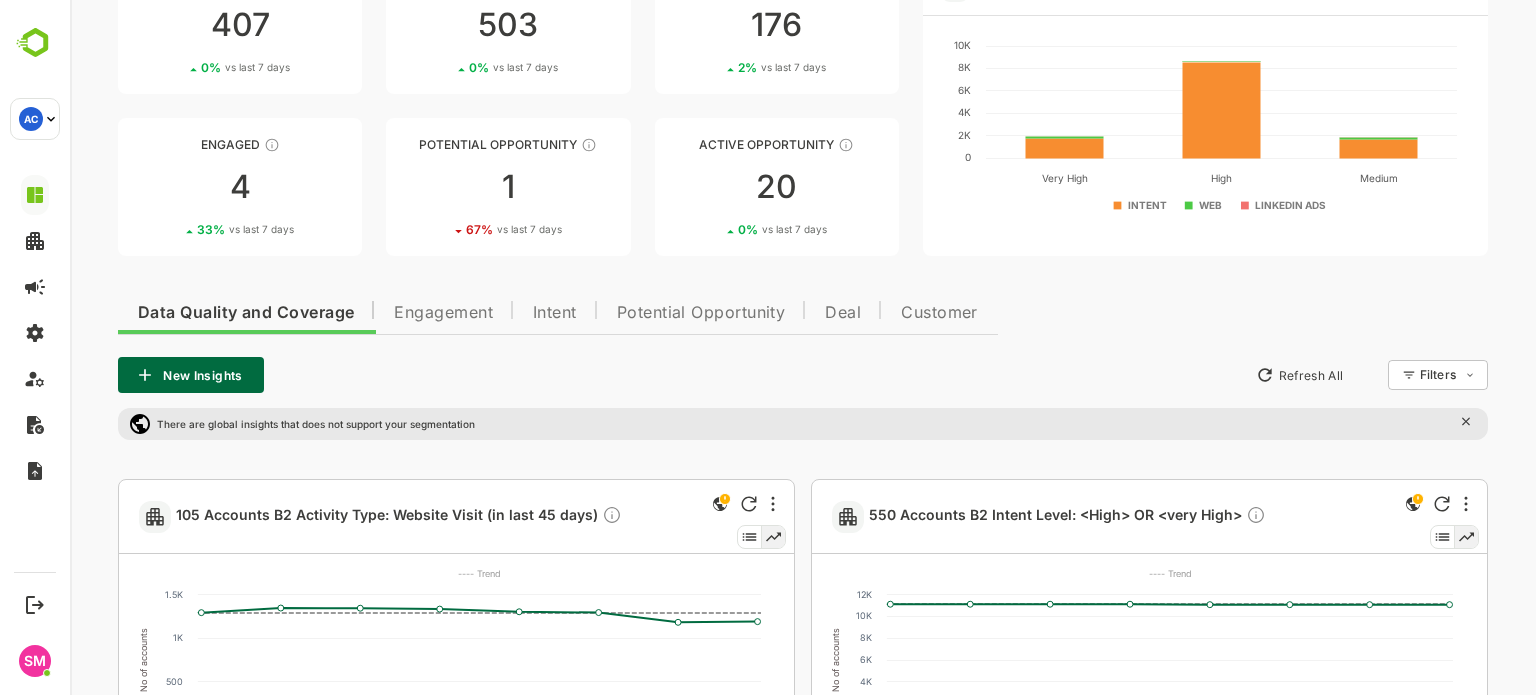 scroll, scrollTop: 0, scrollLeft: 0, axis: both 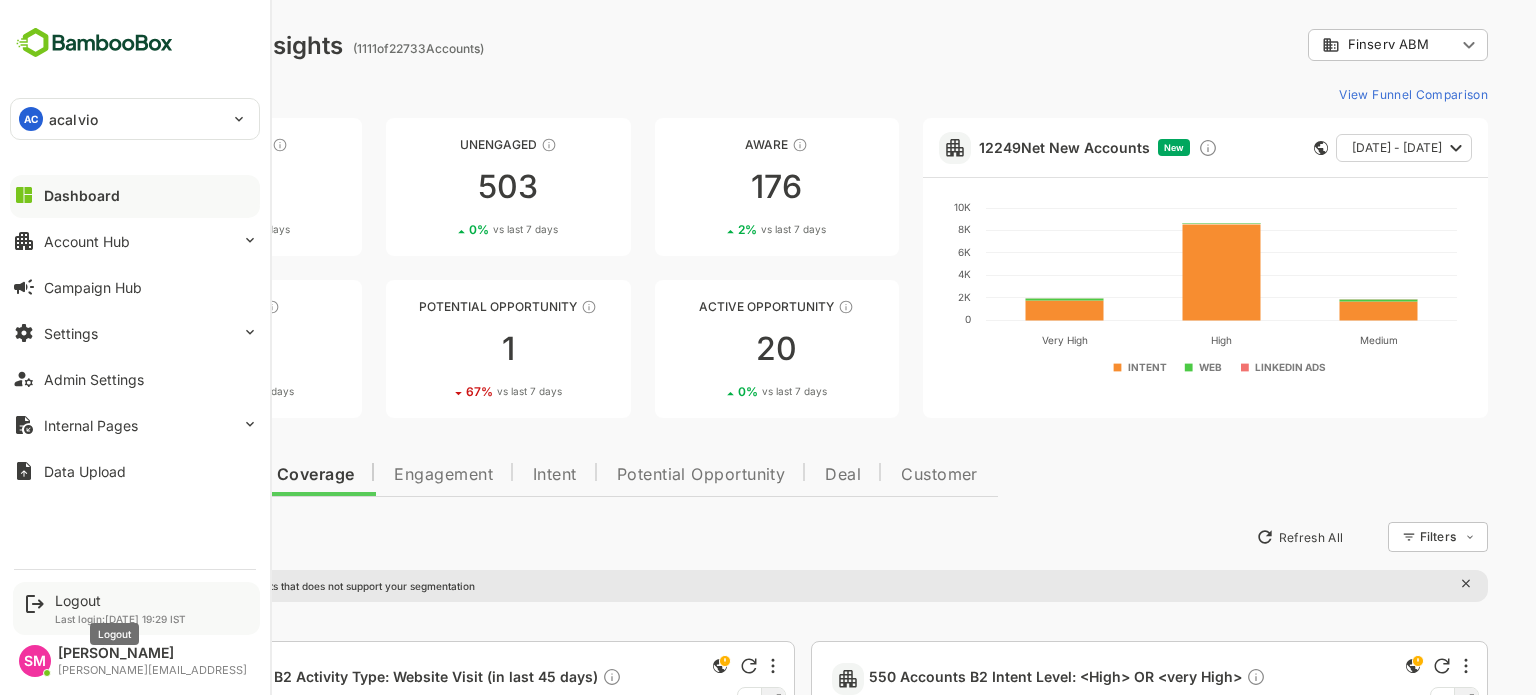 click on "Logout" at bounding box center [120, 600] 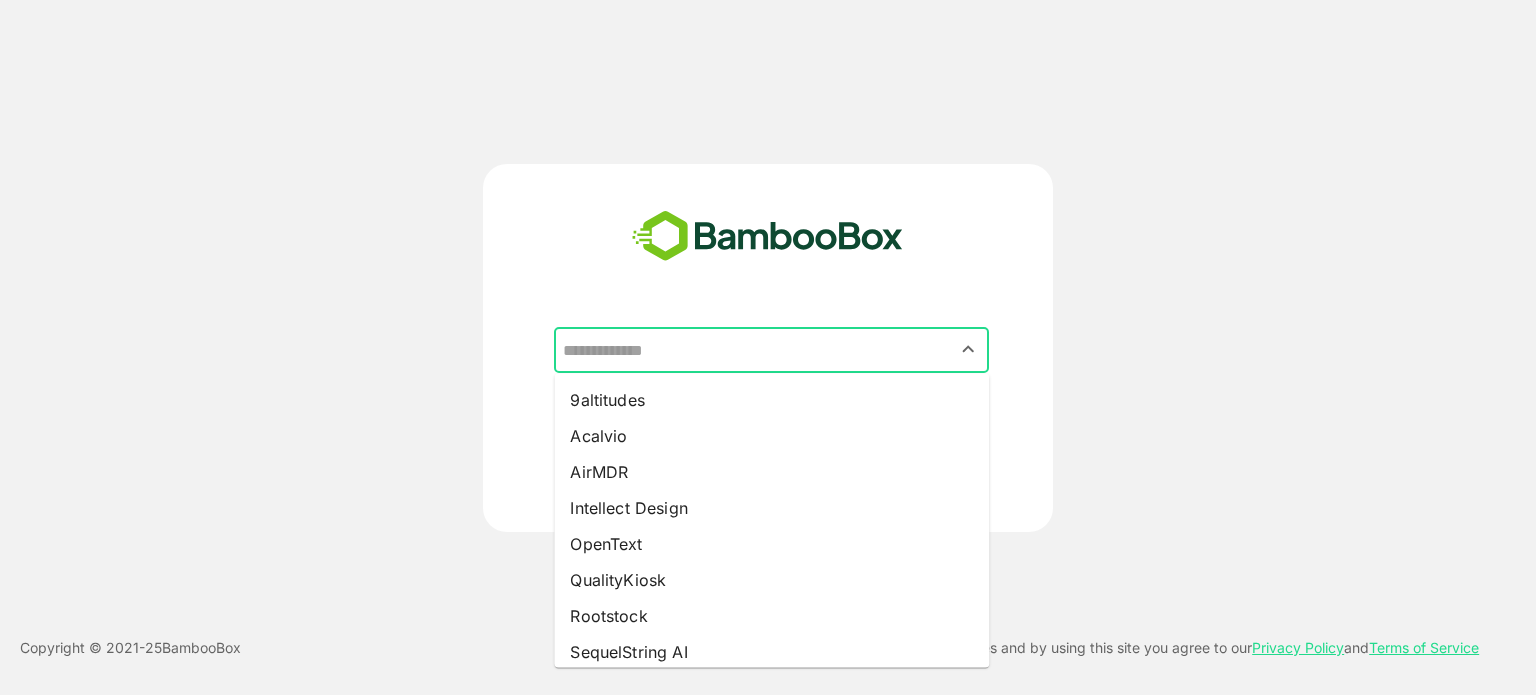click at bounding box center (771, 350) 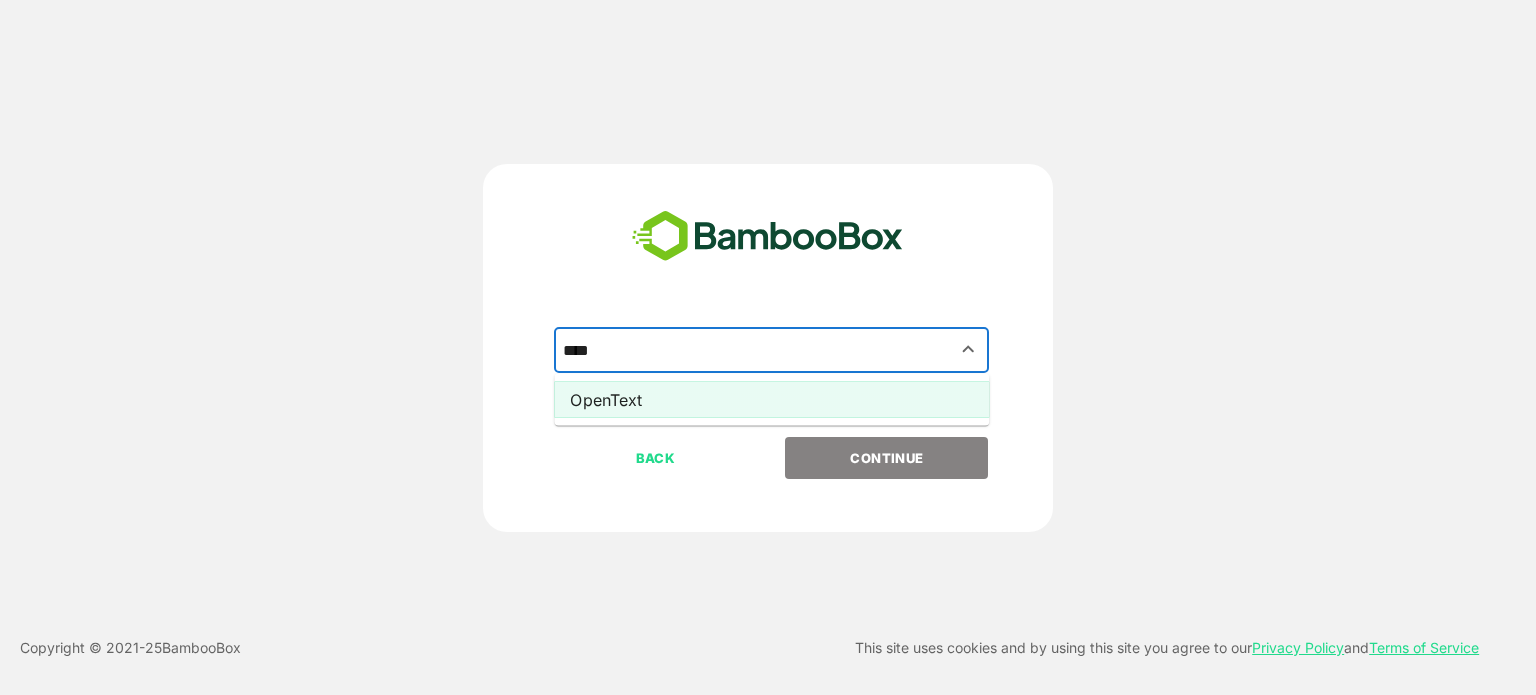 click on "OpenText" at bounding box center [771, 400] 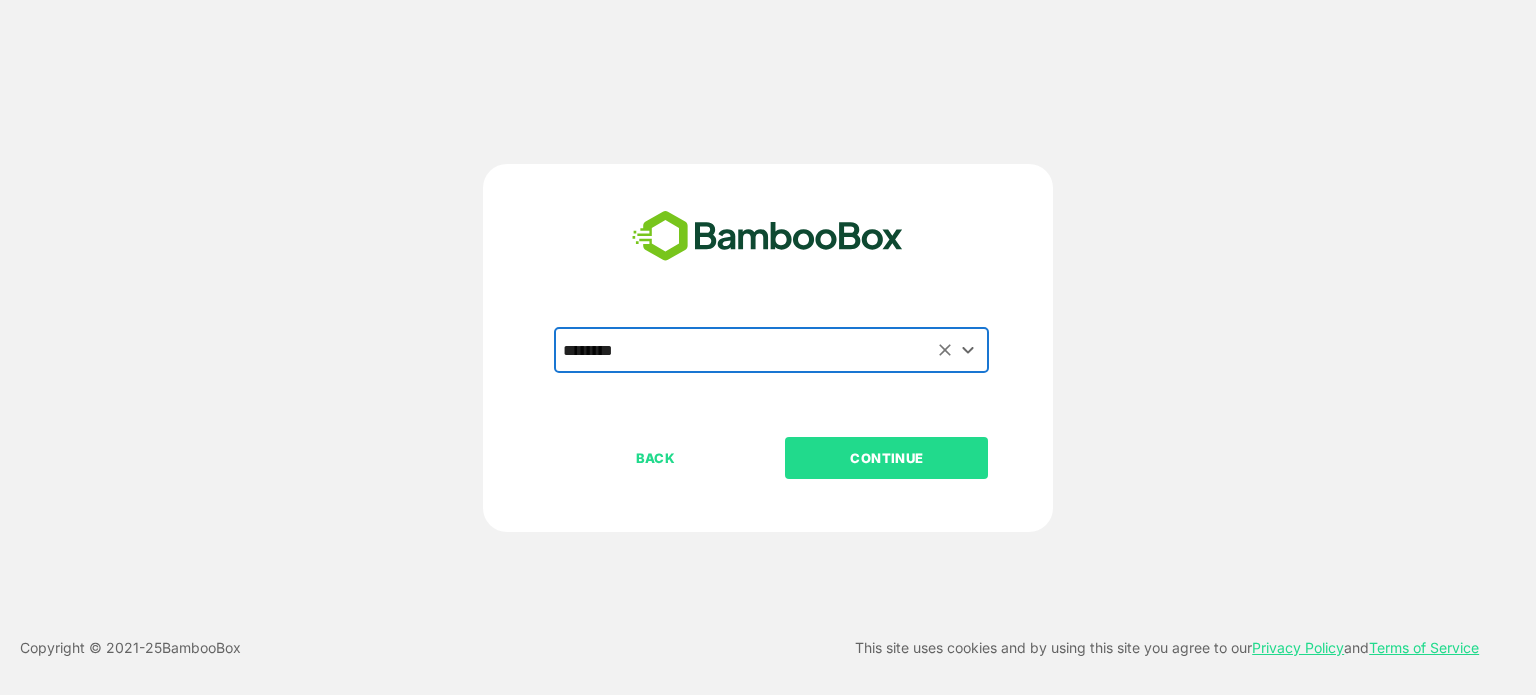 type on "********" 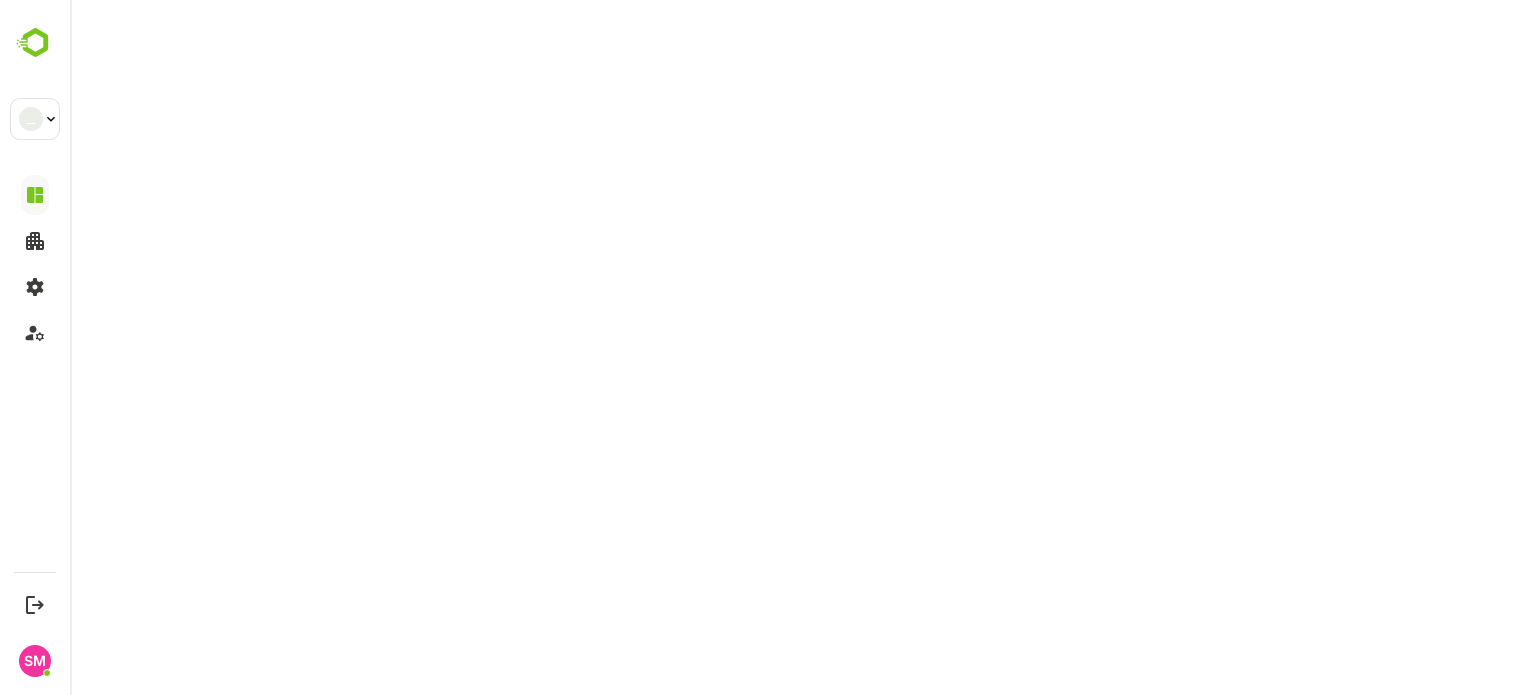 scroll, scrollTop: 0, scrollLeft: 0, axis: both 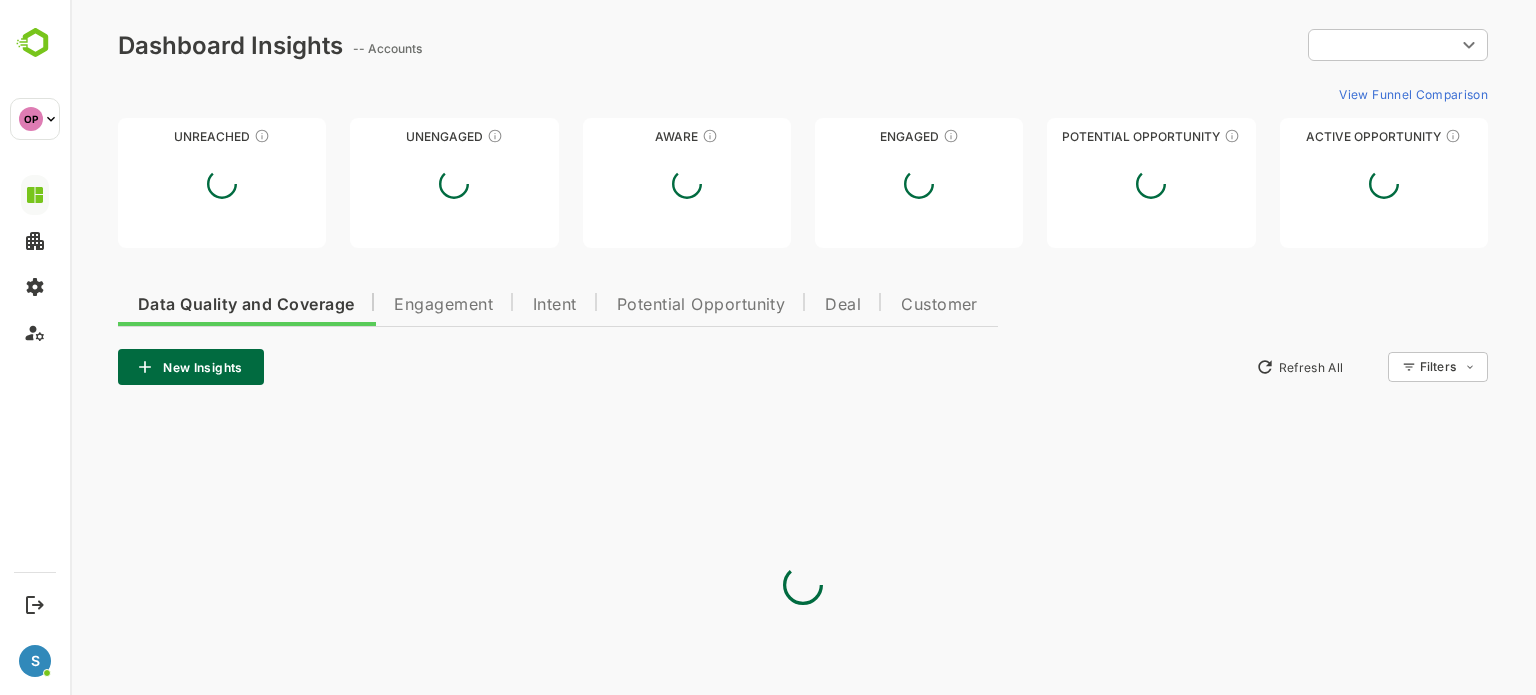 type on "**********" 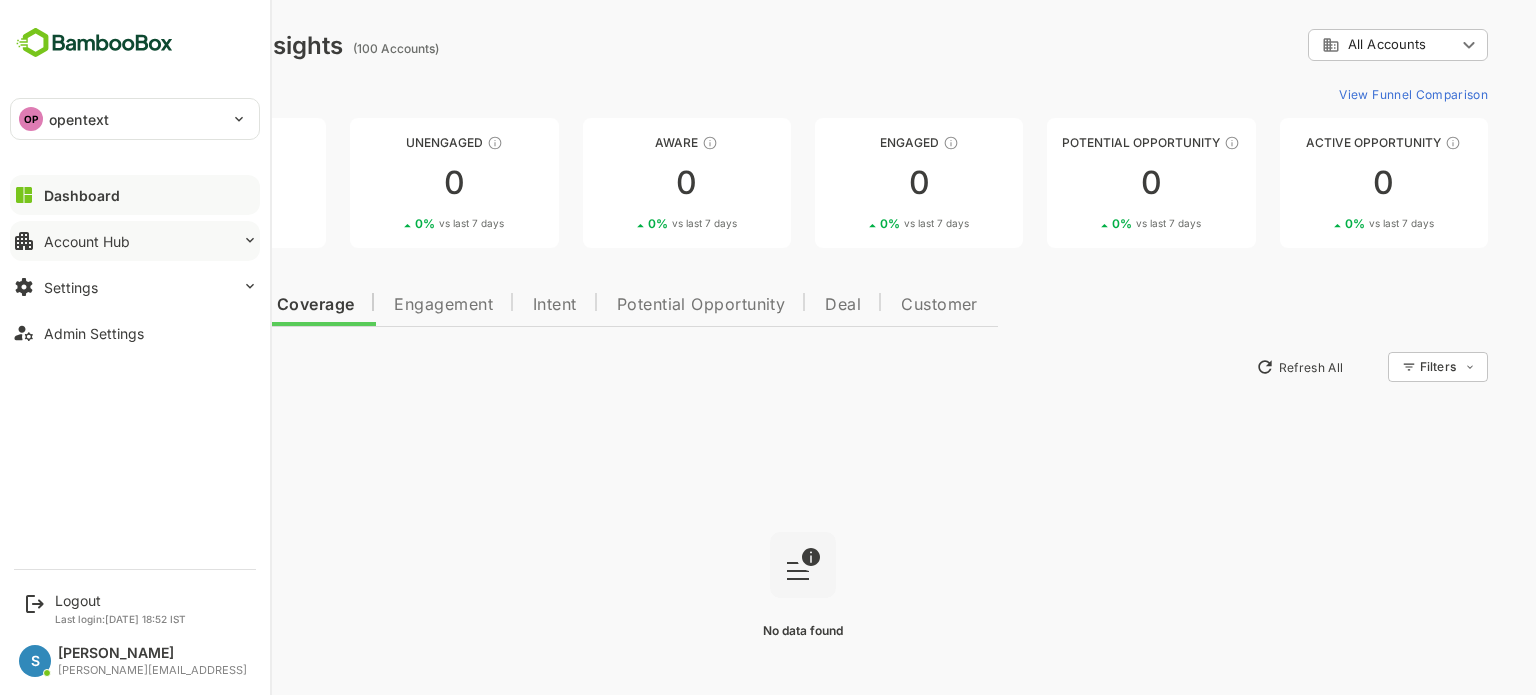 click on "Account Hub" at bounding box center [87, 241] 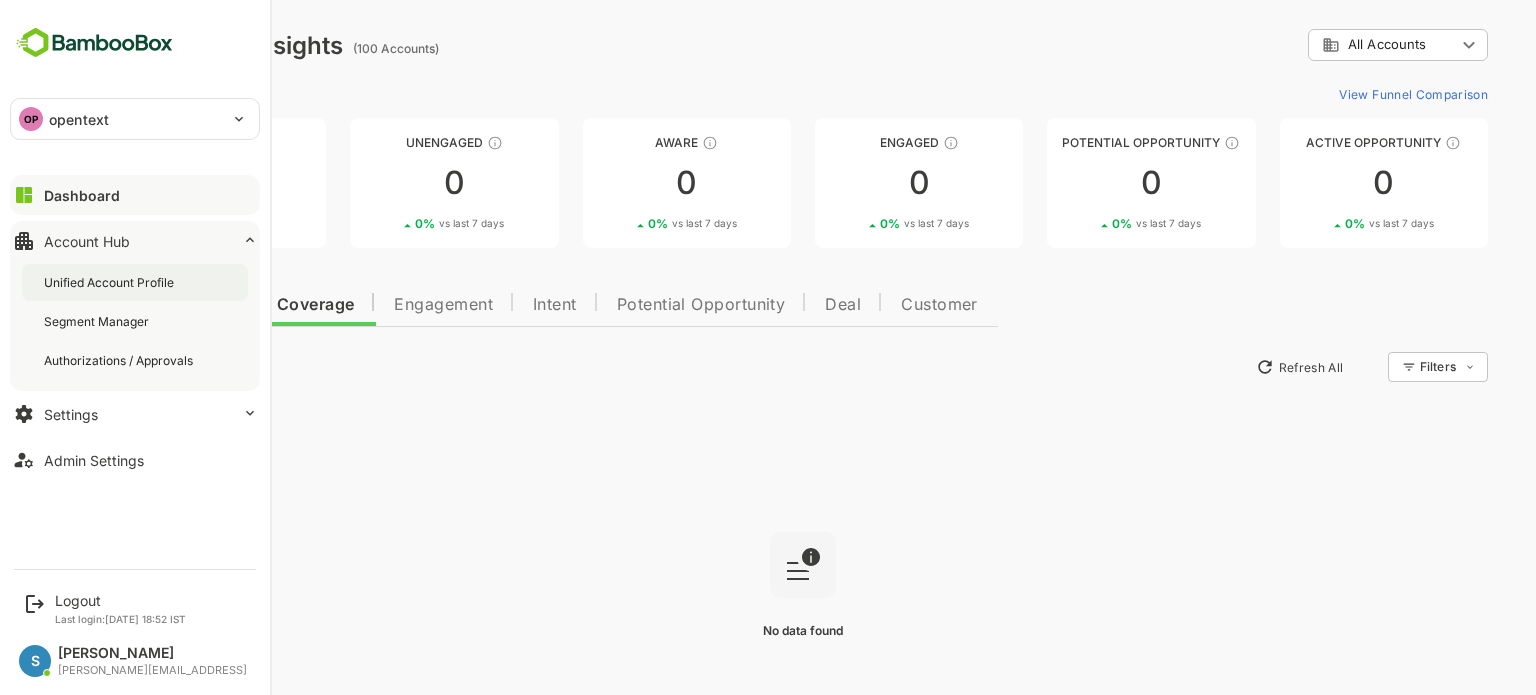 click on "Unified Account Profile" at bounding box center [111, 282] 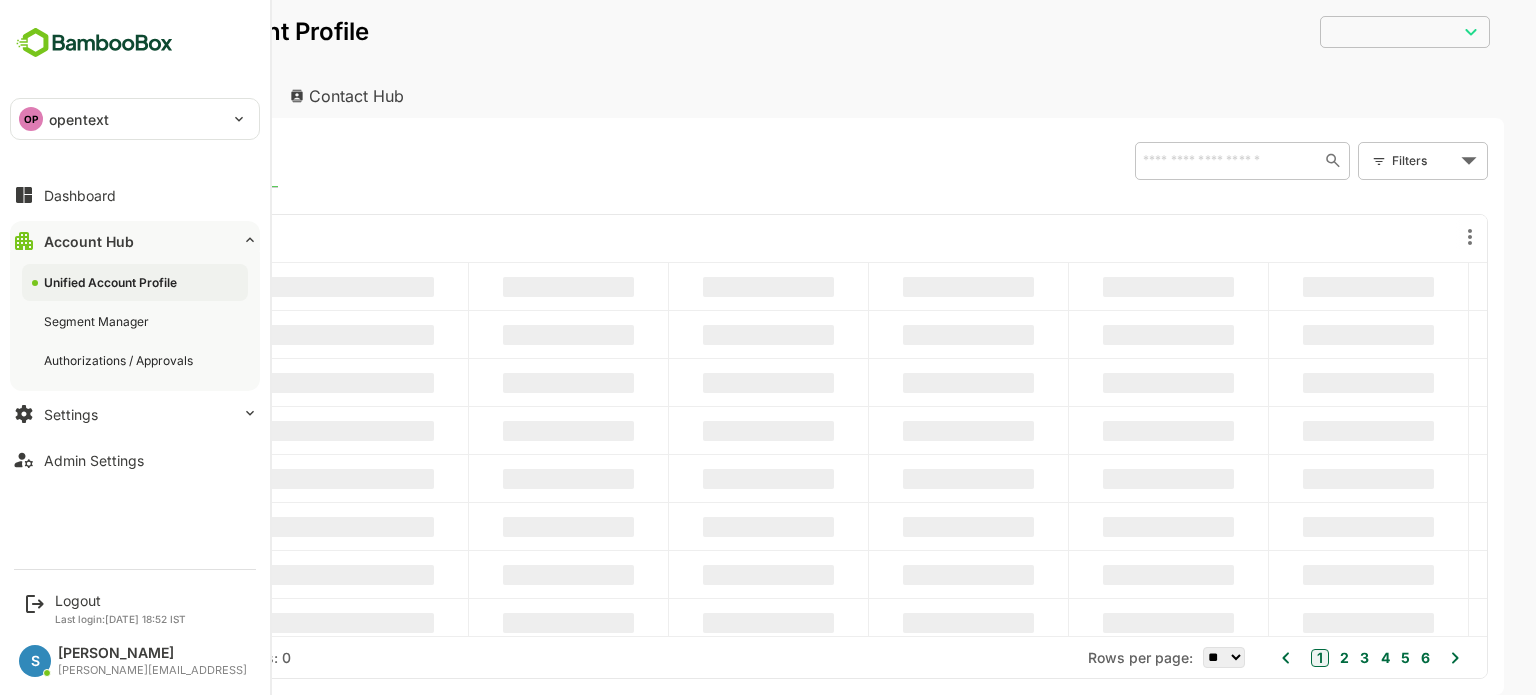 scroll, scrollTop: 0, scrollLeft: 0, axis: both 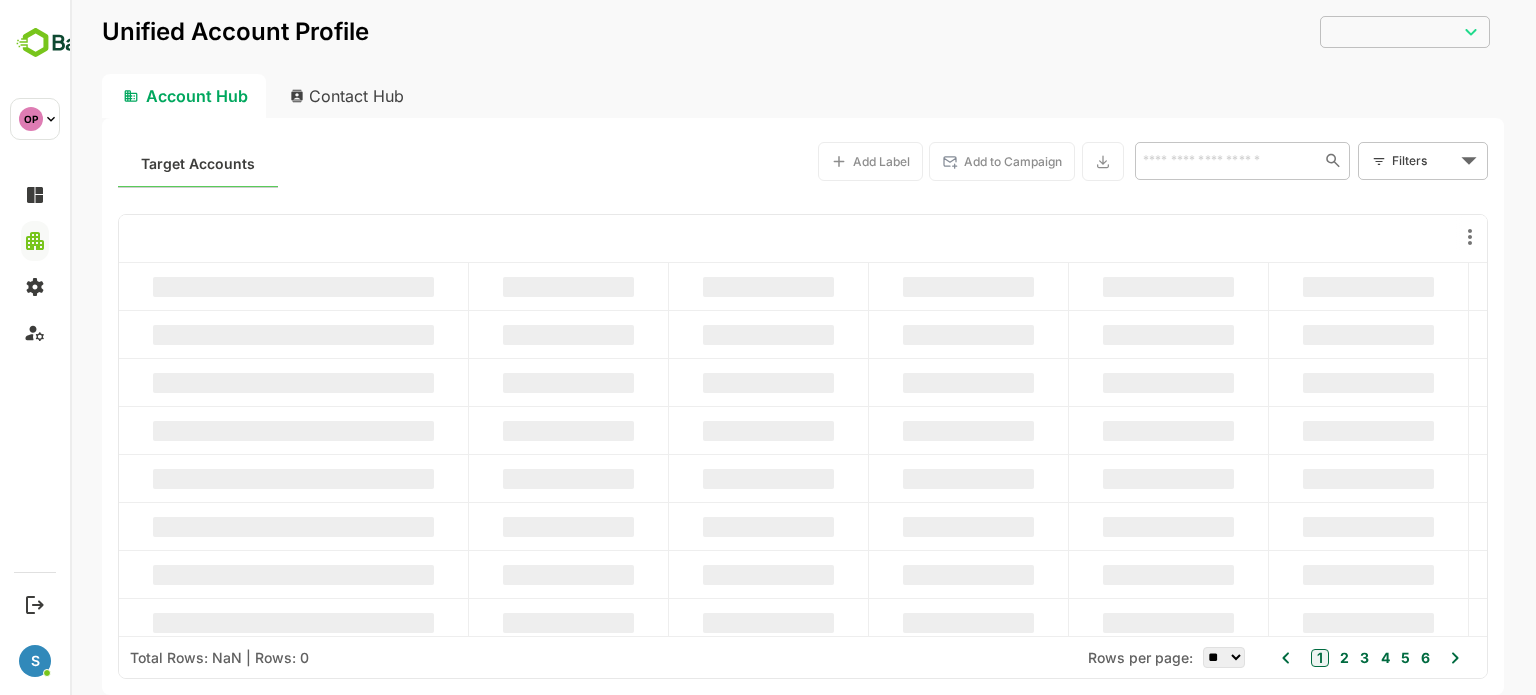 type on "**********" 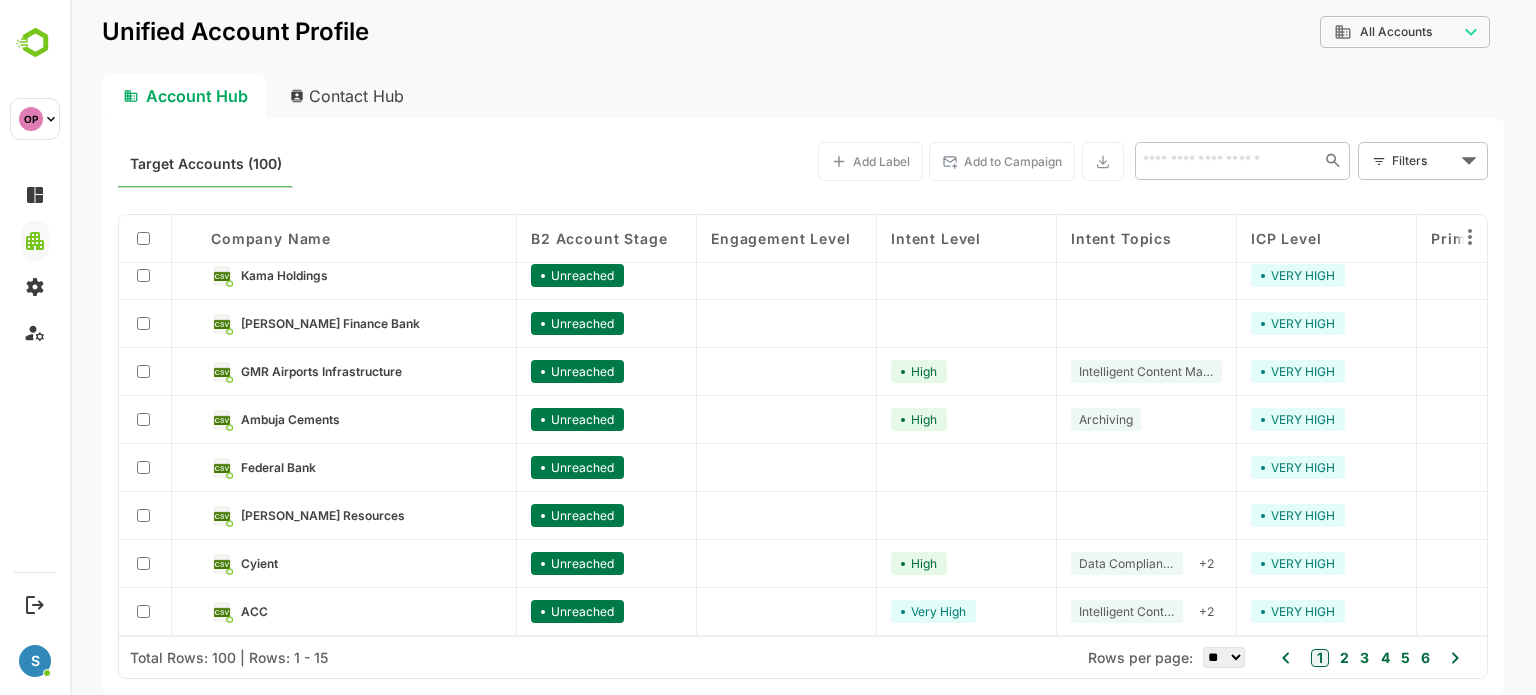 scroll, scrollTop: 0, scrollLeft: 0, axis: both 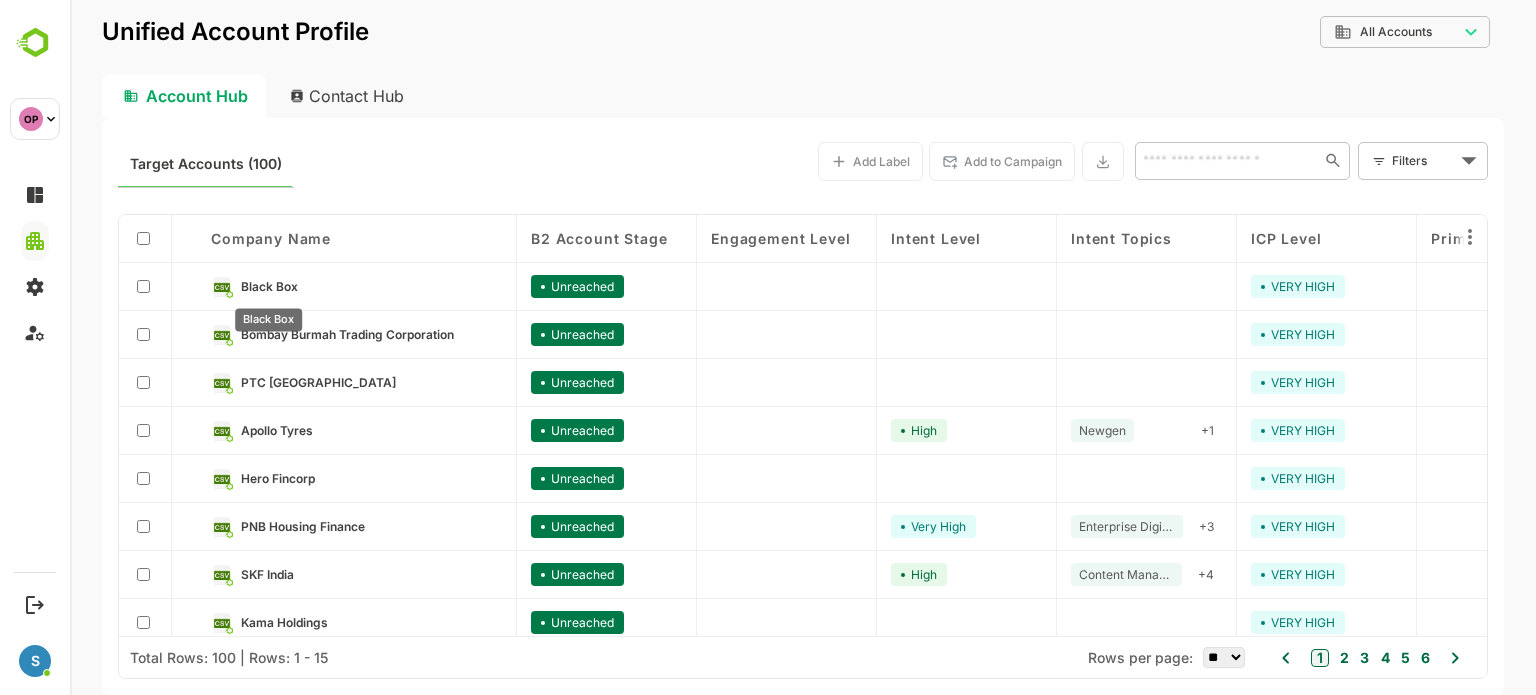 click on "Black Box" at bounding box center [269, 286] 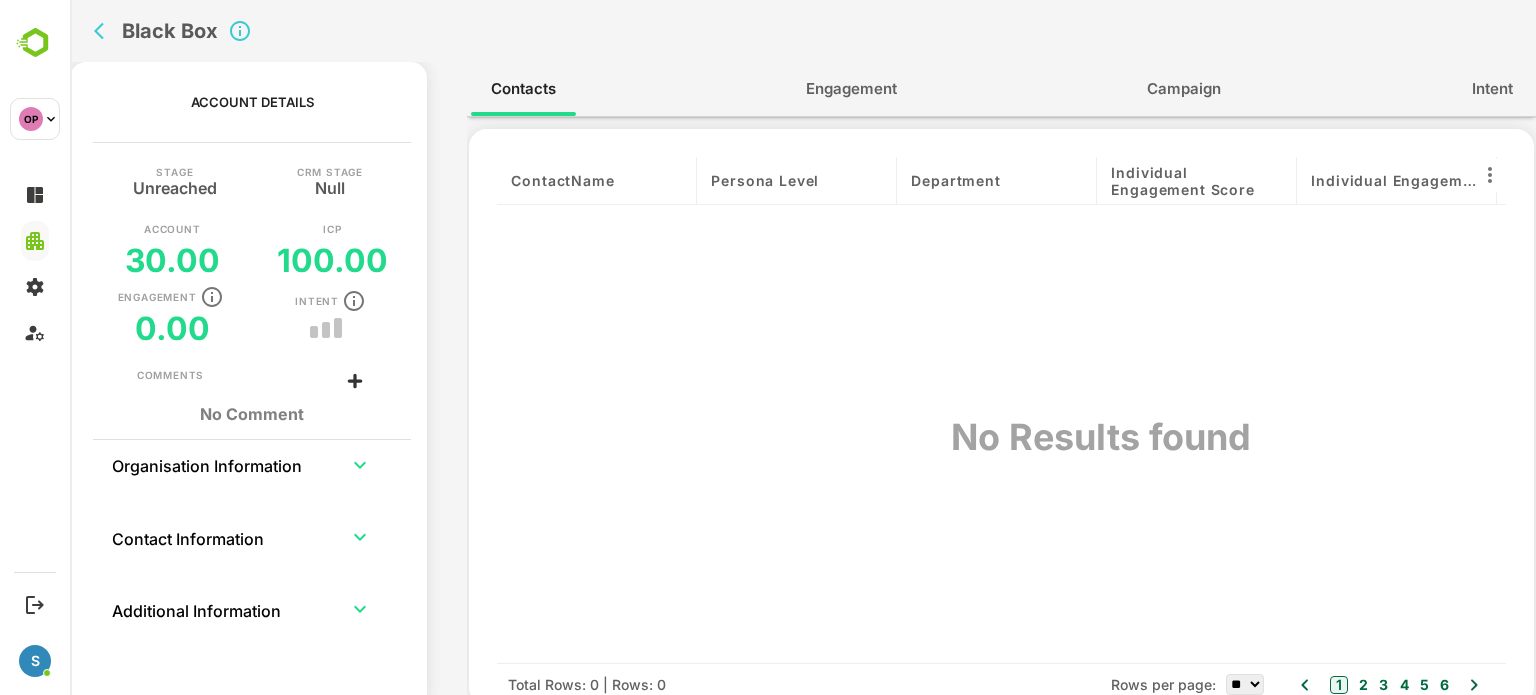 click 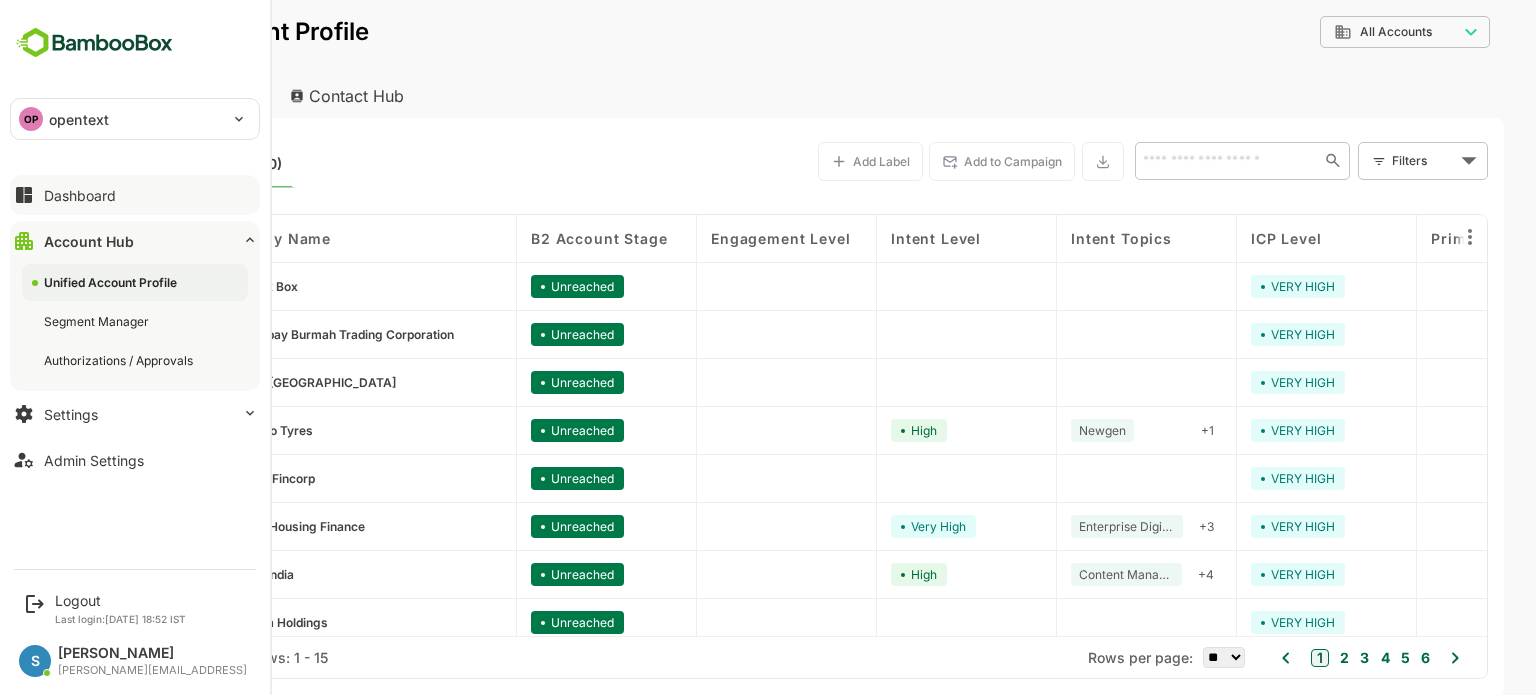 click on "Dashboard" at bounding box center [135, 195] 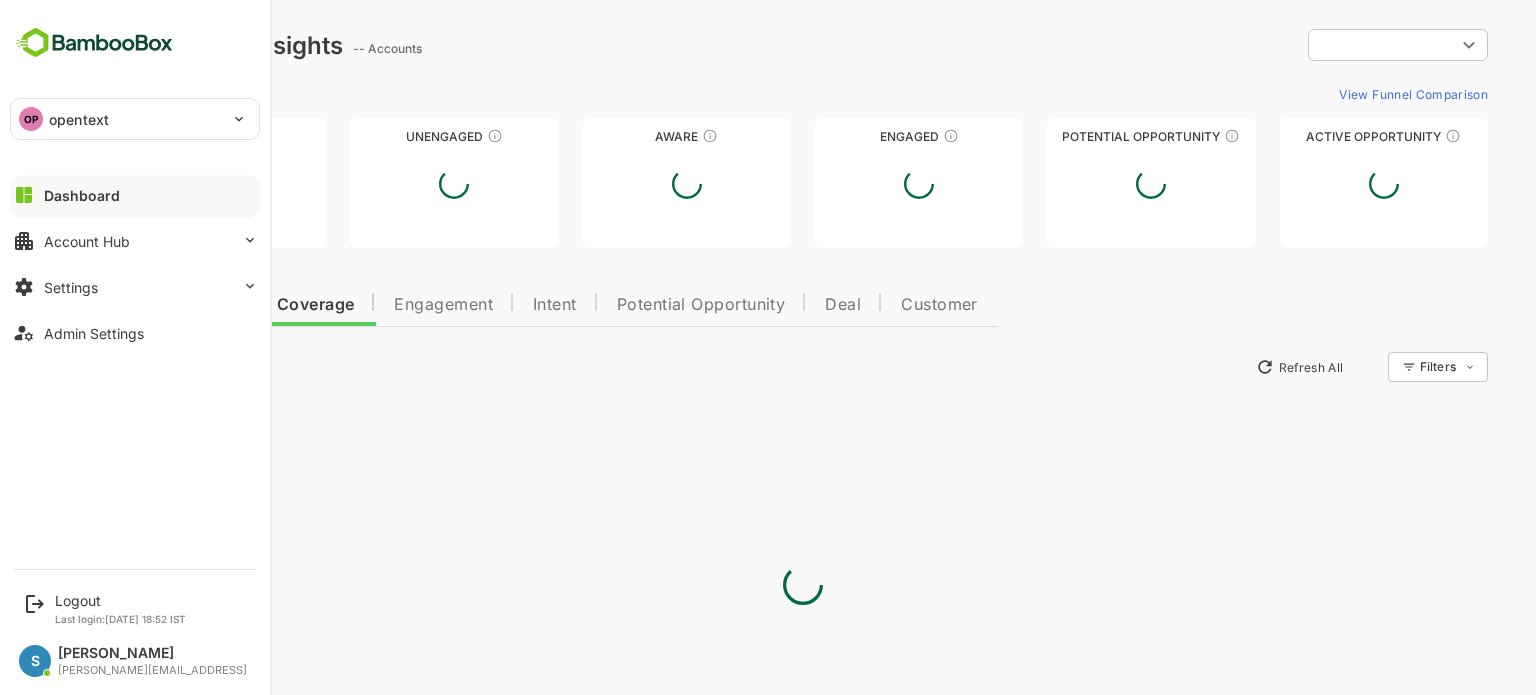 scroll, scrollTop: 0, scrollLeft: 0, axis: both 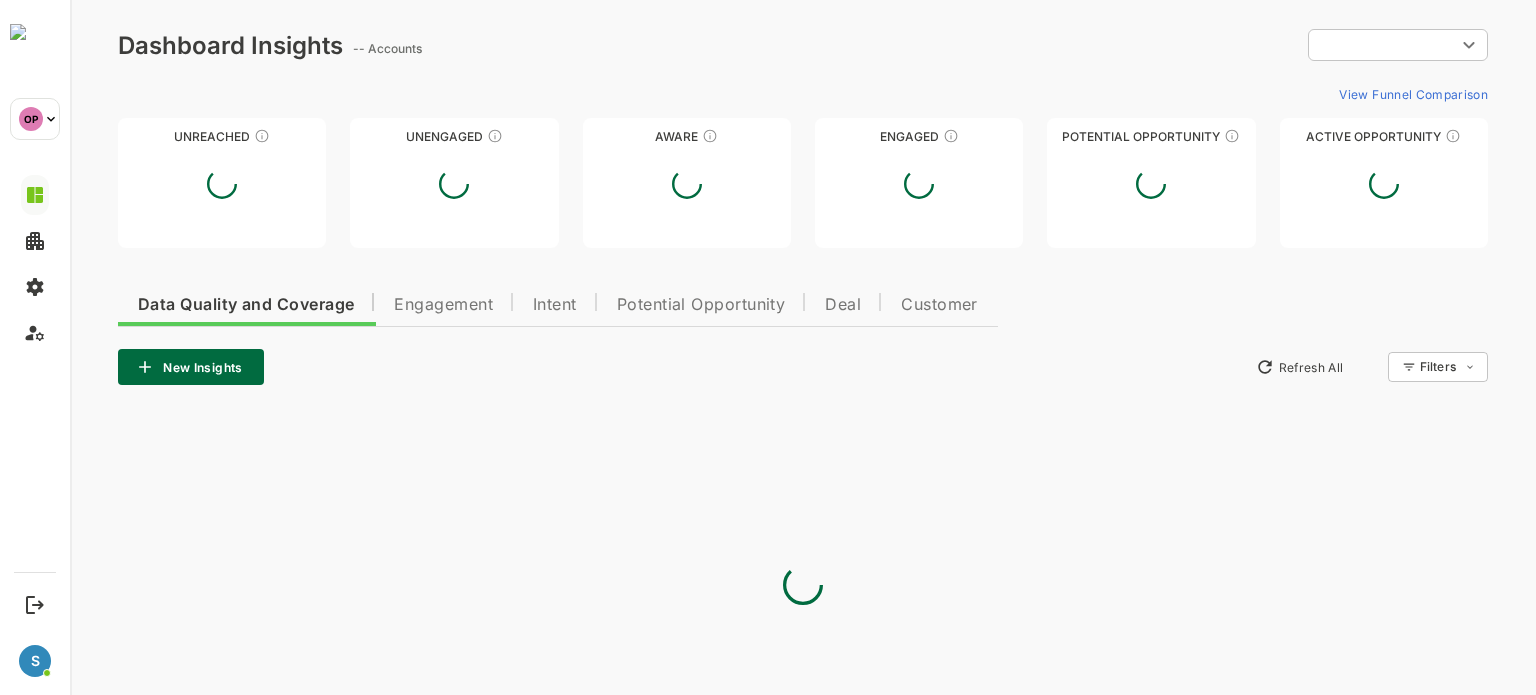 type on "**********" 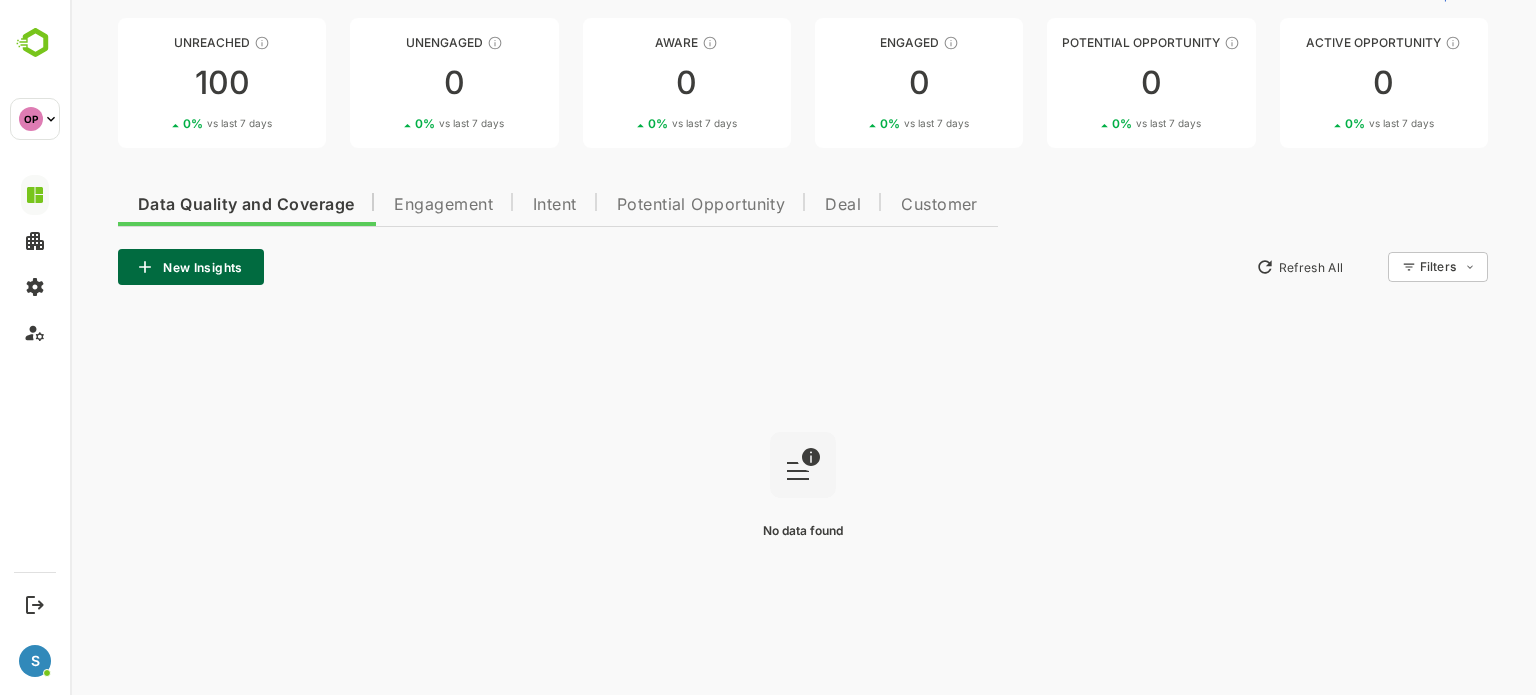 scroll, scrollTop: 106, scrollLeft: 0, axis: vertical 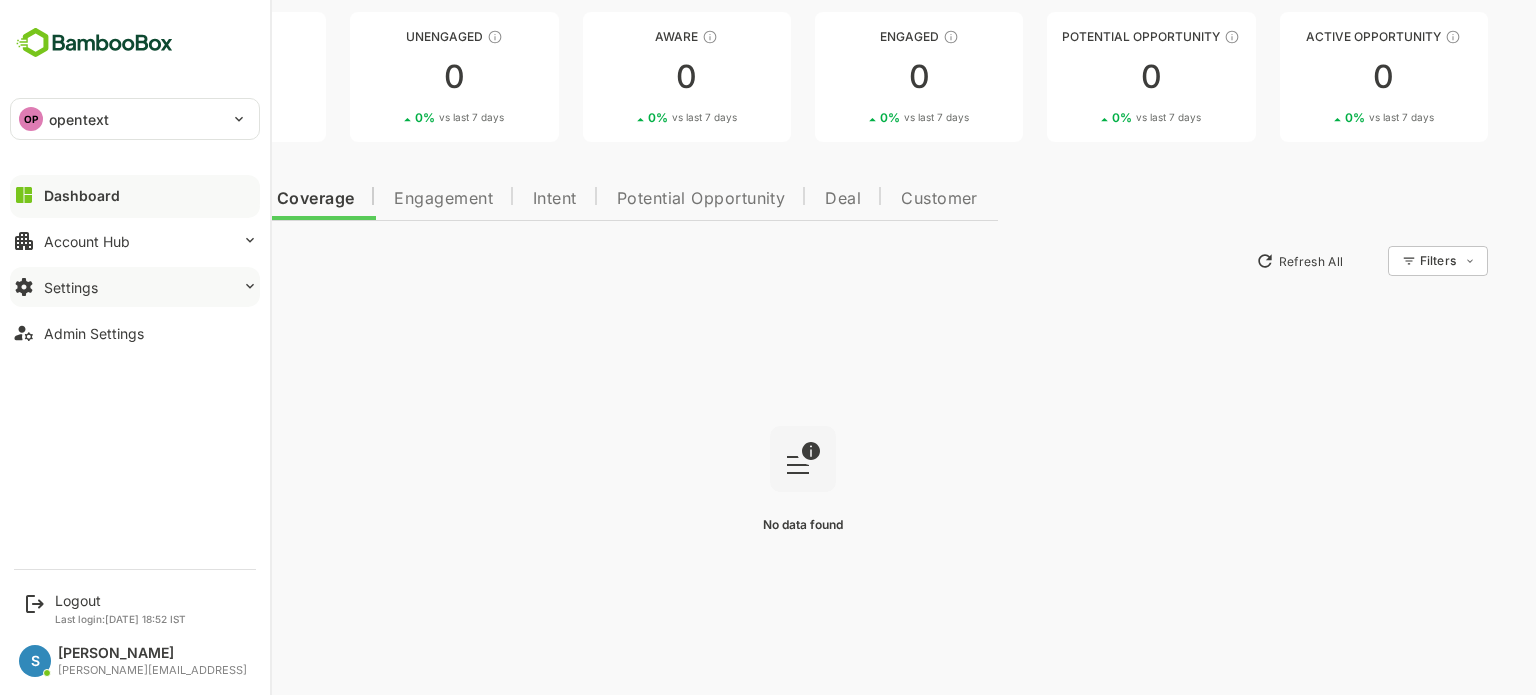 click on "Settings" at bounding box center (135, 287) 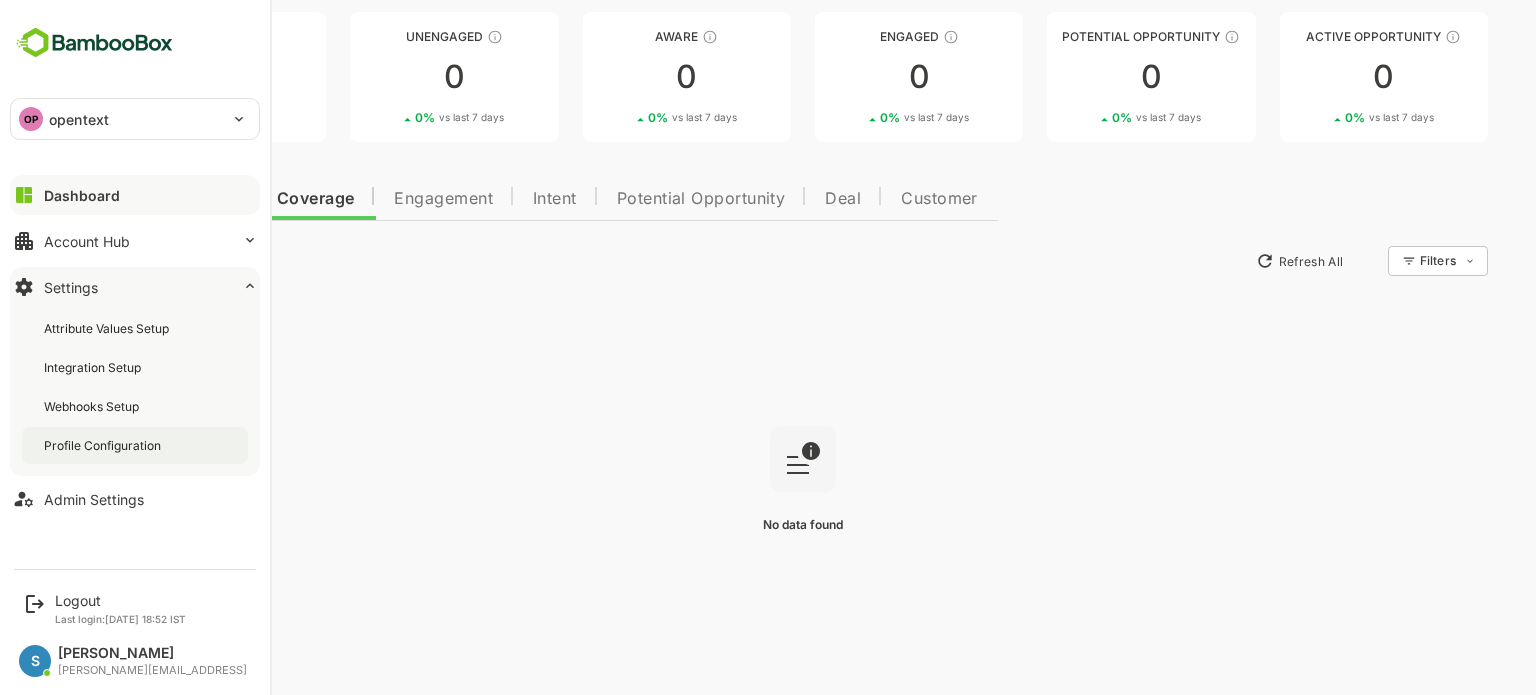 click on "Profile Configuration" at bounding box center [135, 445] 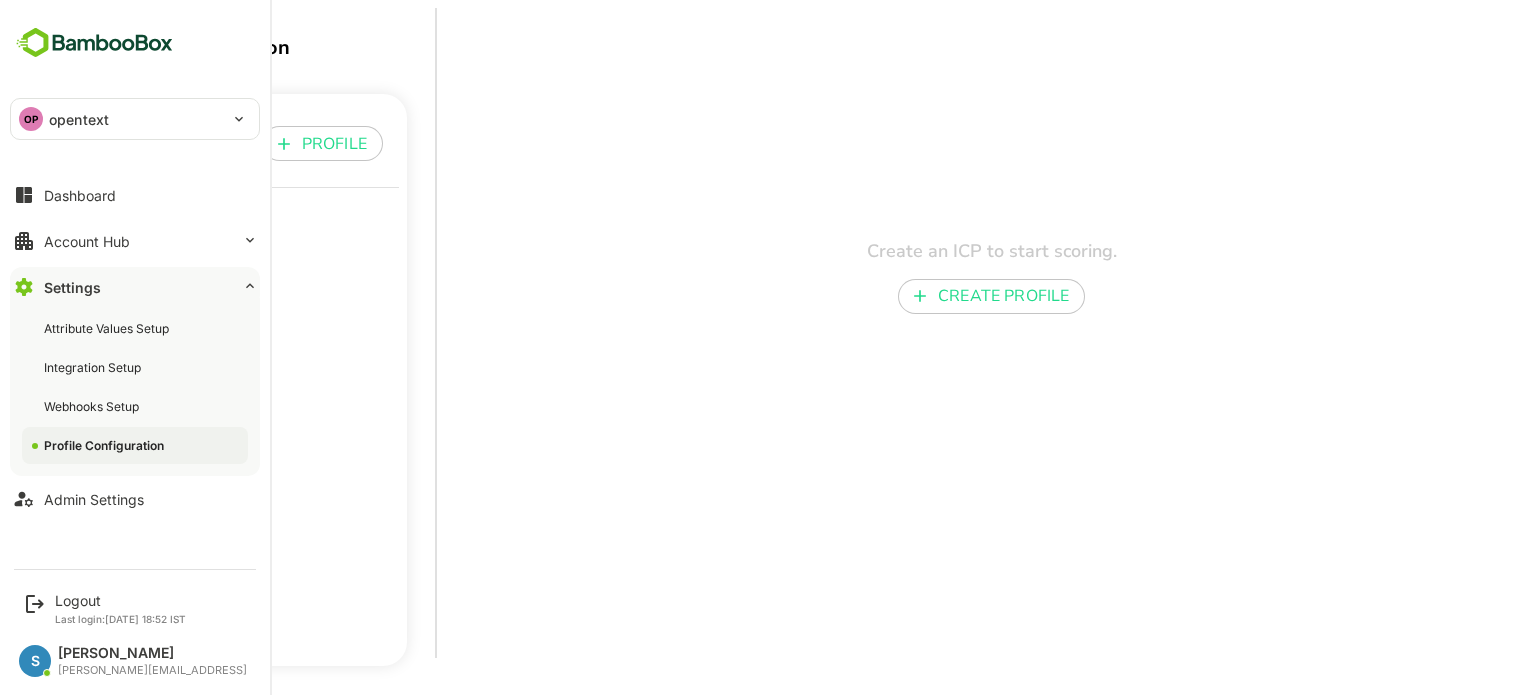 scroll, scrollTop: 0, scrollLeft: 0, axis: both 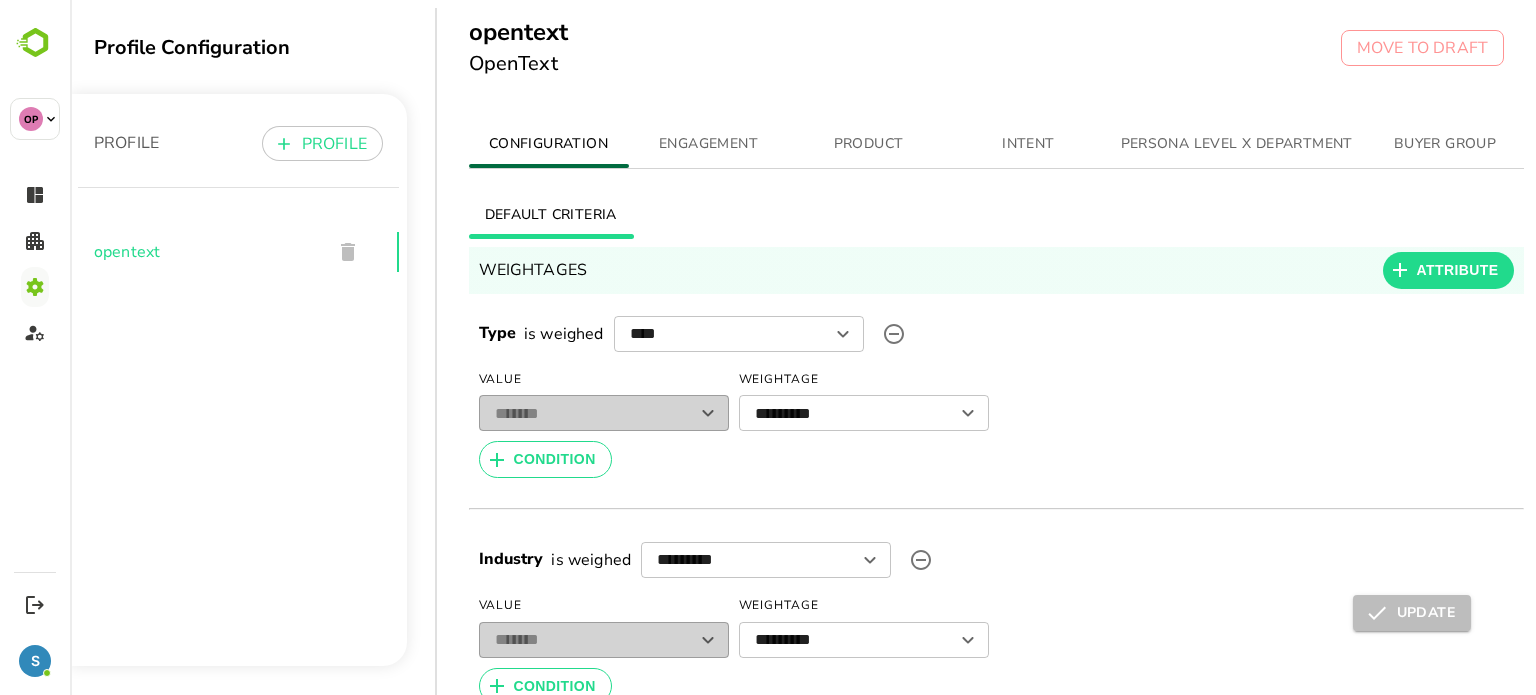 click on "ENGAGEMENT" at bounding box center [709, 144] 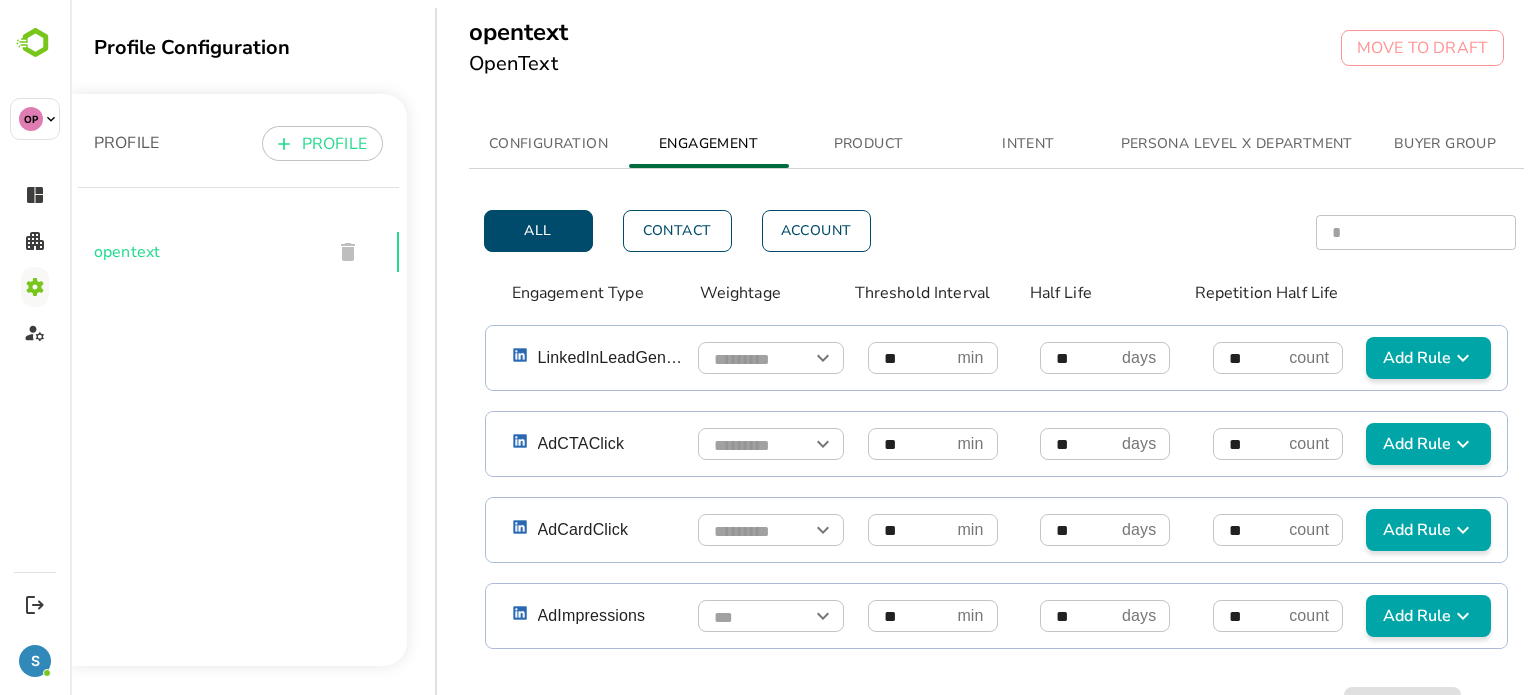 click on "PRODUCT" at bounding box center [869, 144] 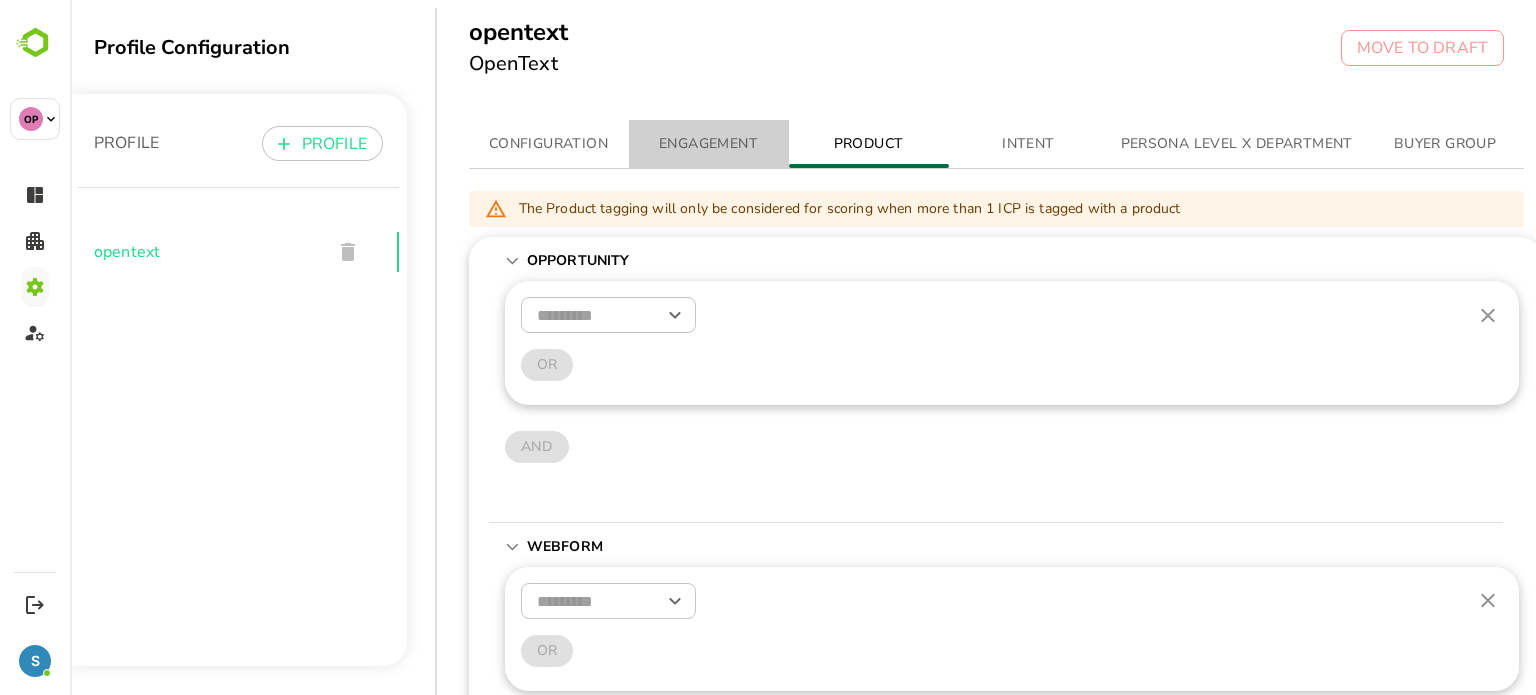 click on "ENGAGEMENT" at bounding box center [709, 144] 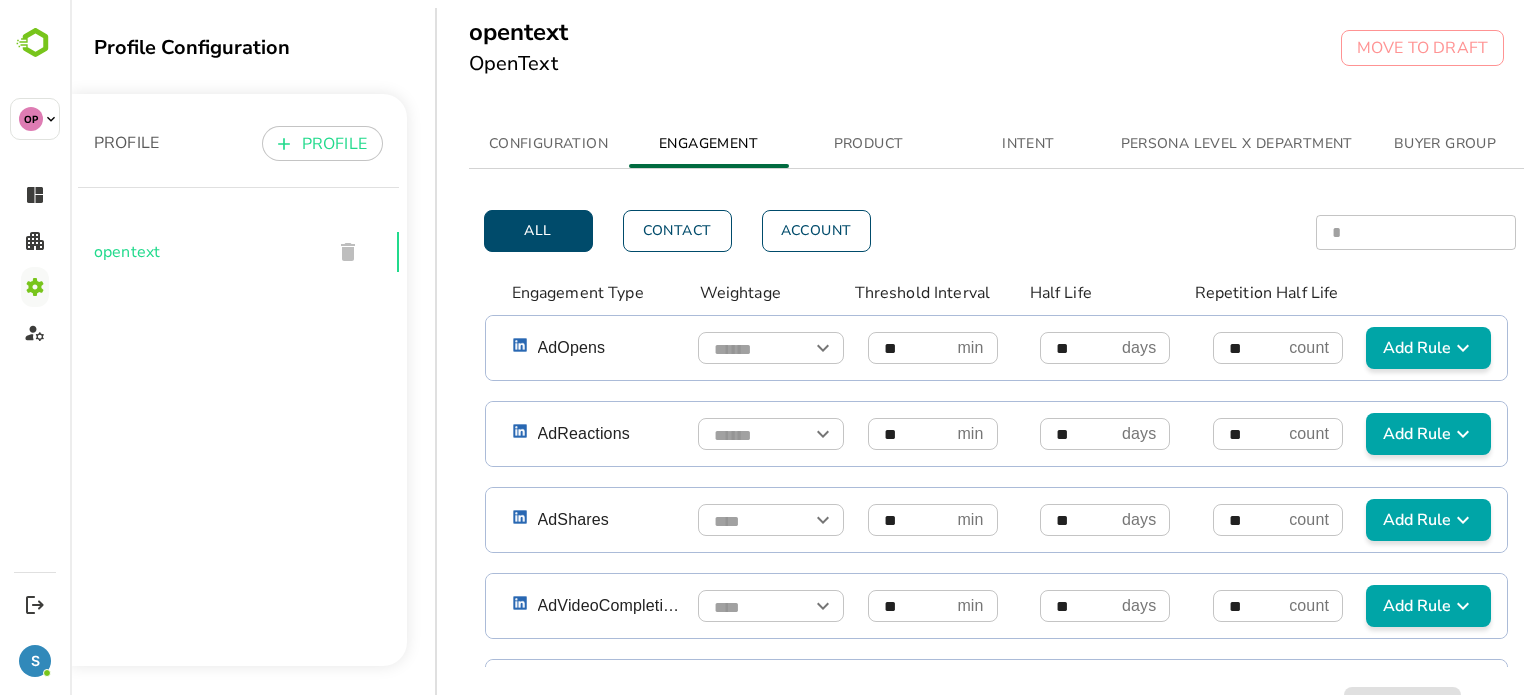 scroll, scrollTop: 941, scrollLeft: 0, axis: vertical 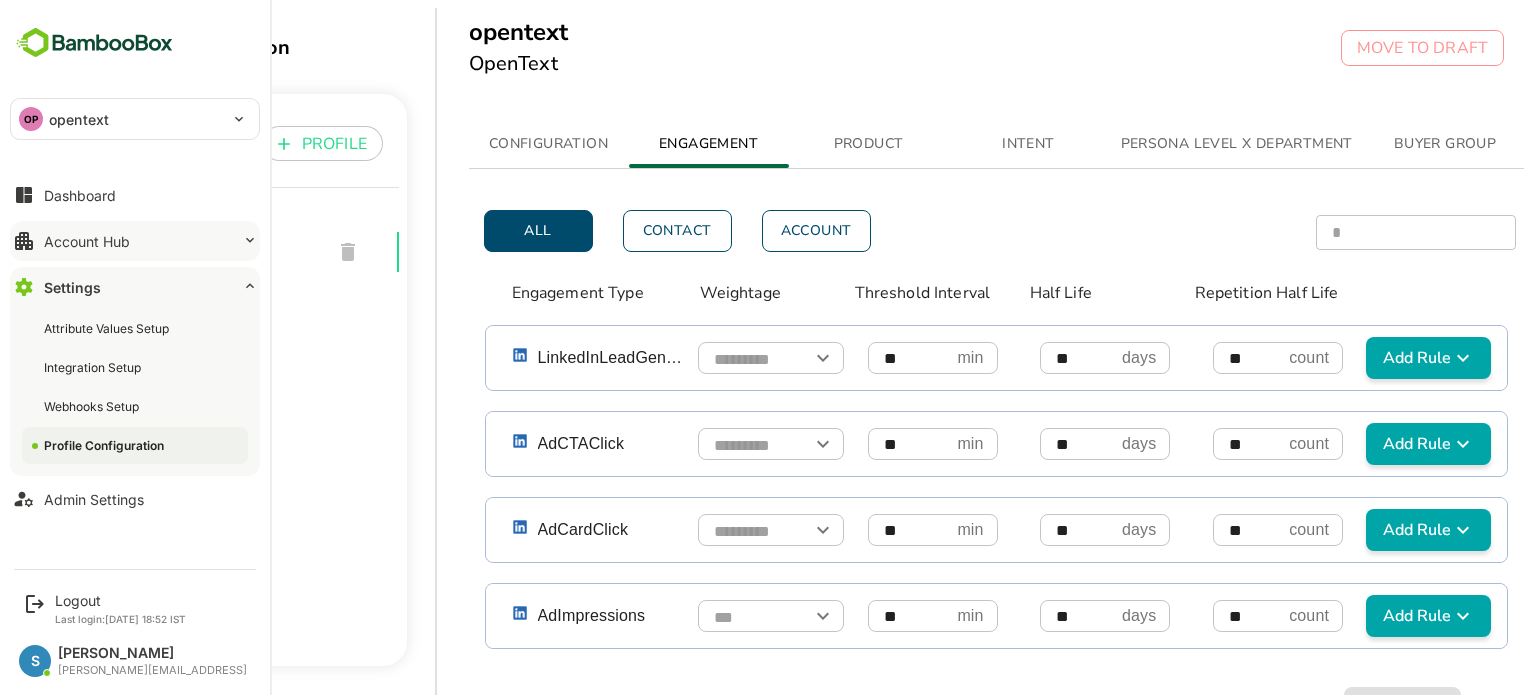click on "Account Hub" at bounding box center (135, 241) 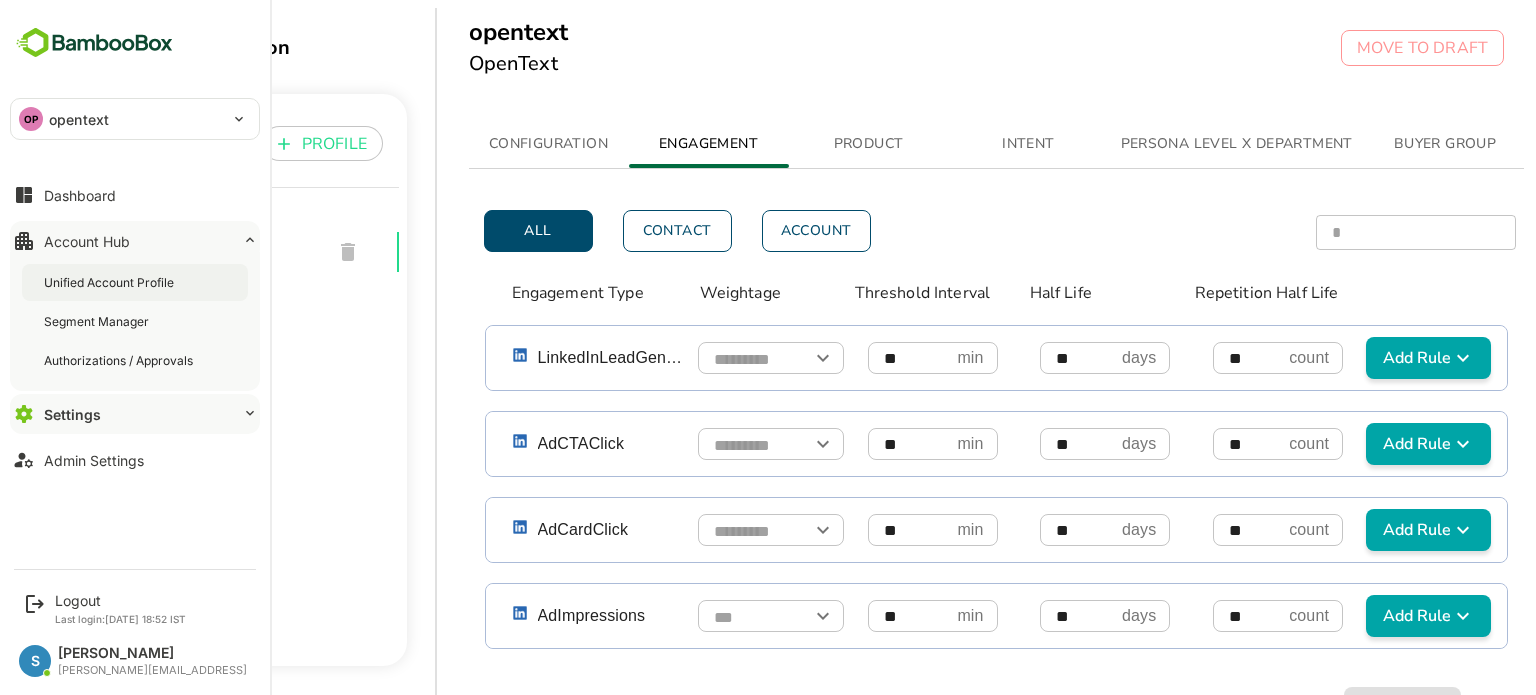click on "Unified Account Profile" at bounding box center (111, 282) 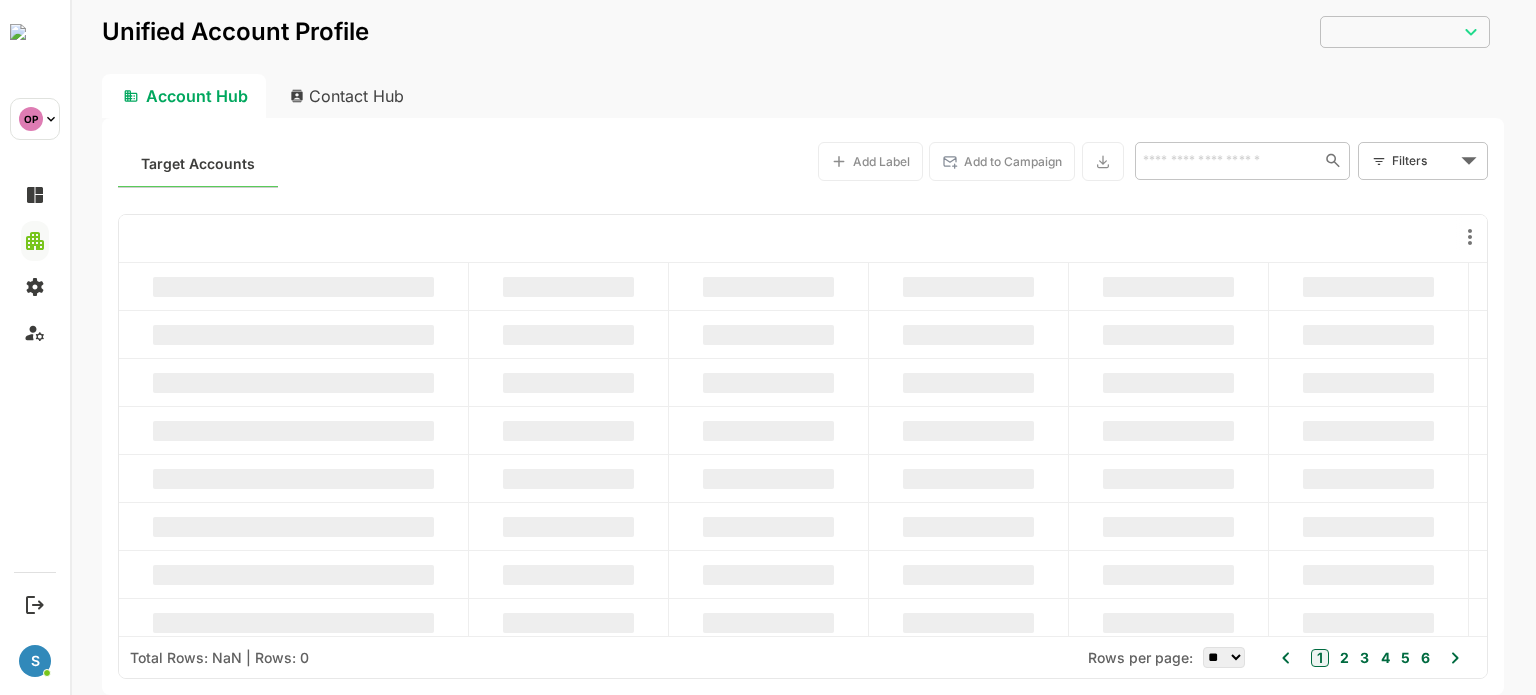 scroll, scrollTop: 0, scrollLeft: 0, axis: both 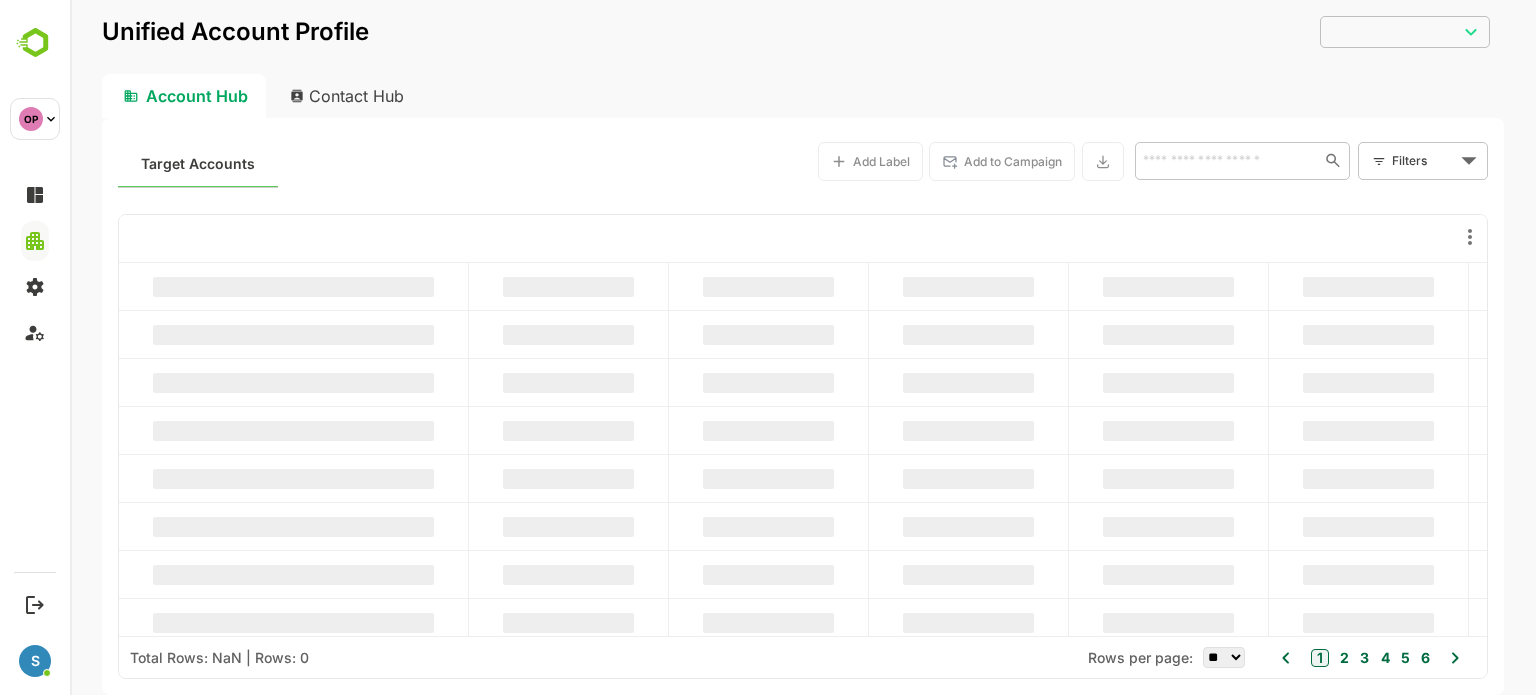 type on "**********" 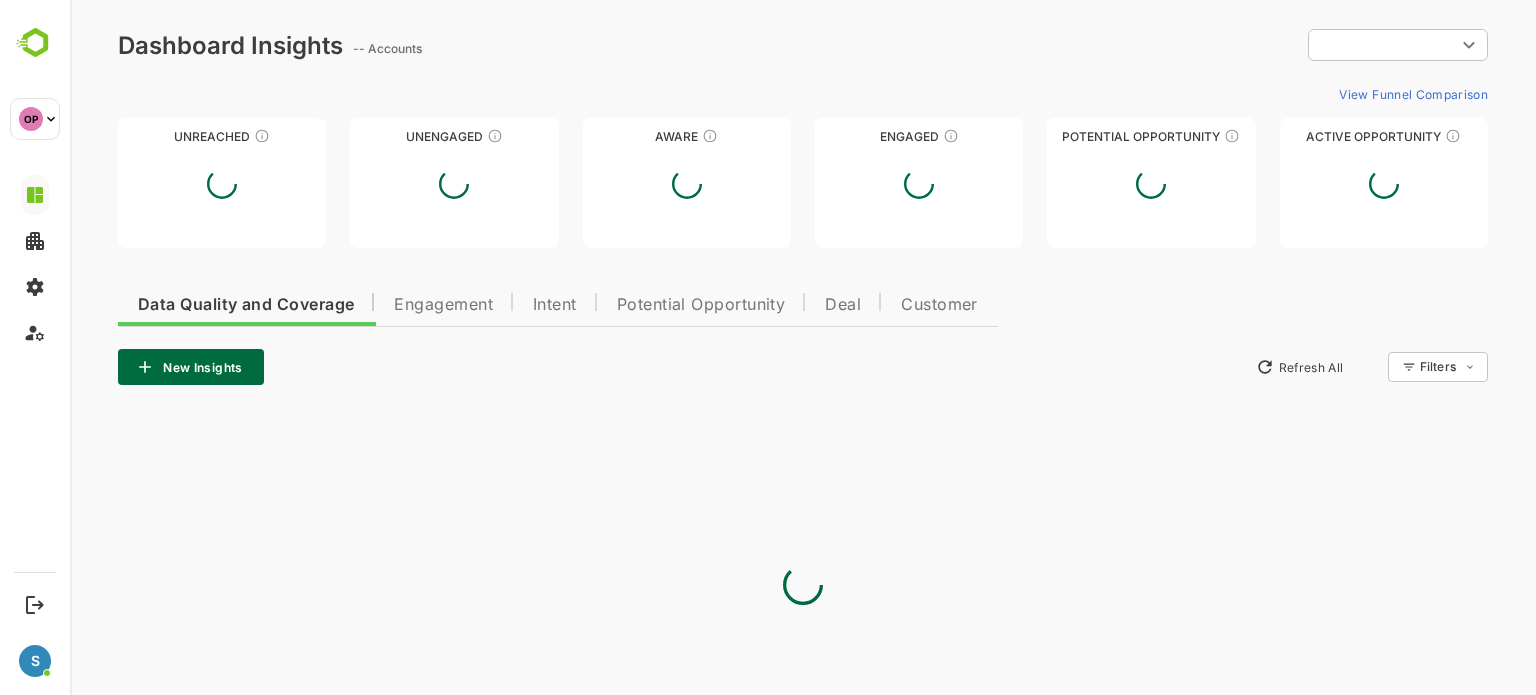 scroll, scrollTop: 0, scrollLeft: 0, axis: both 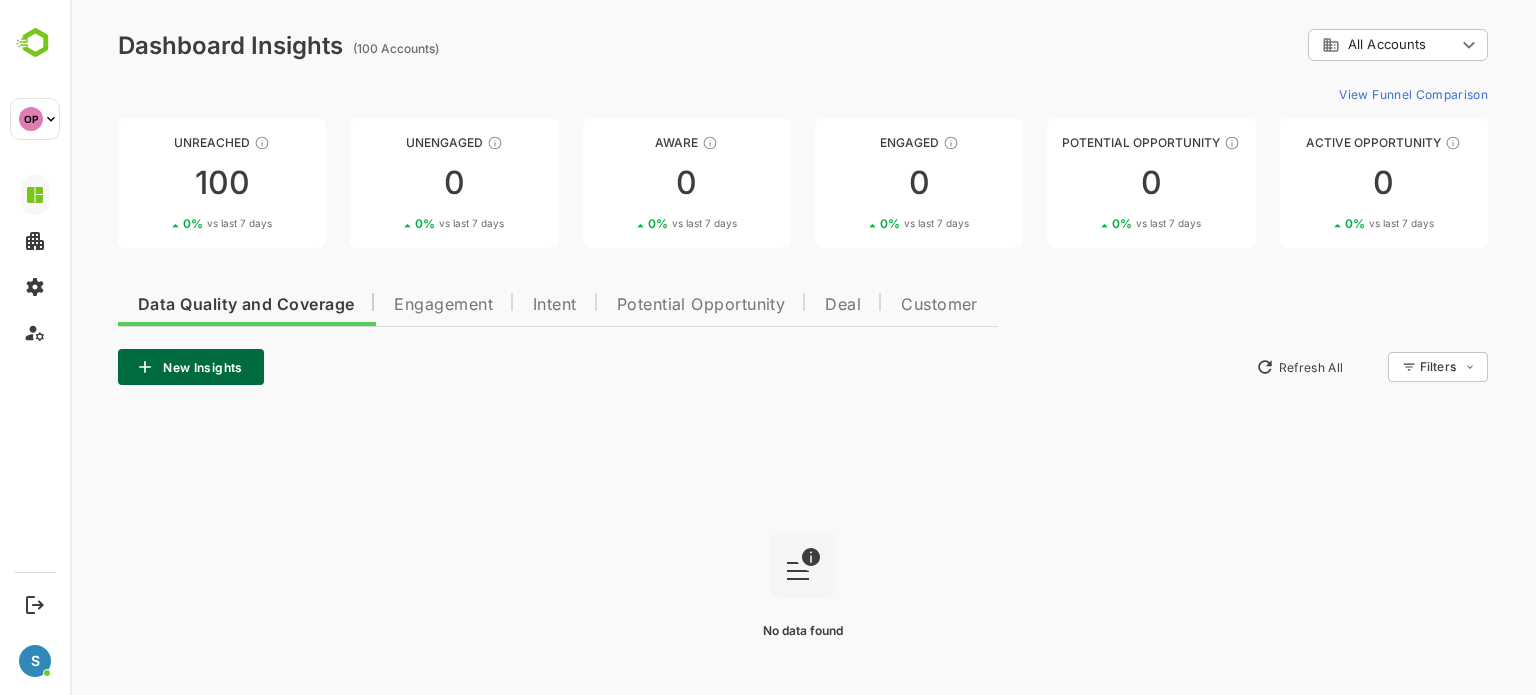 click on "Intent" at bounding box center (555, 302) 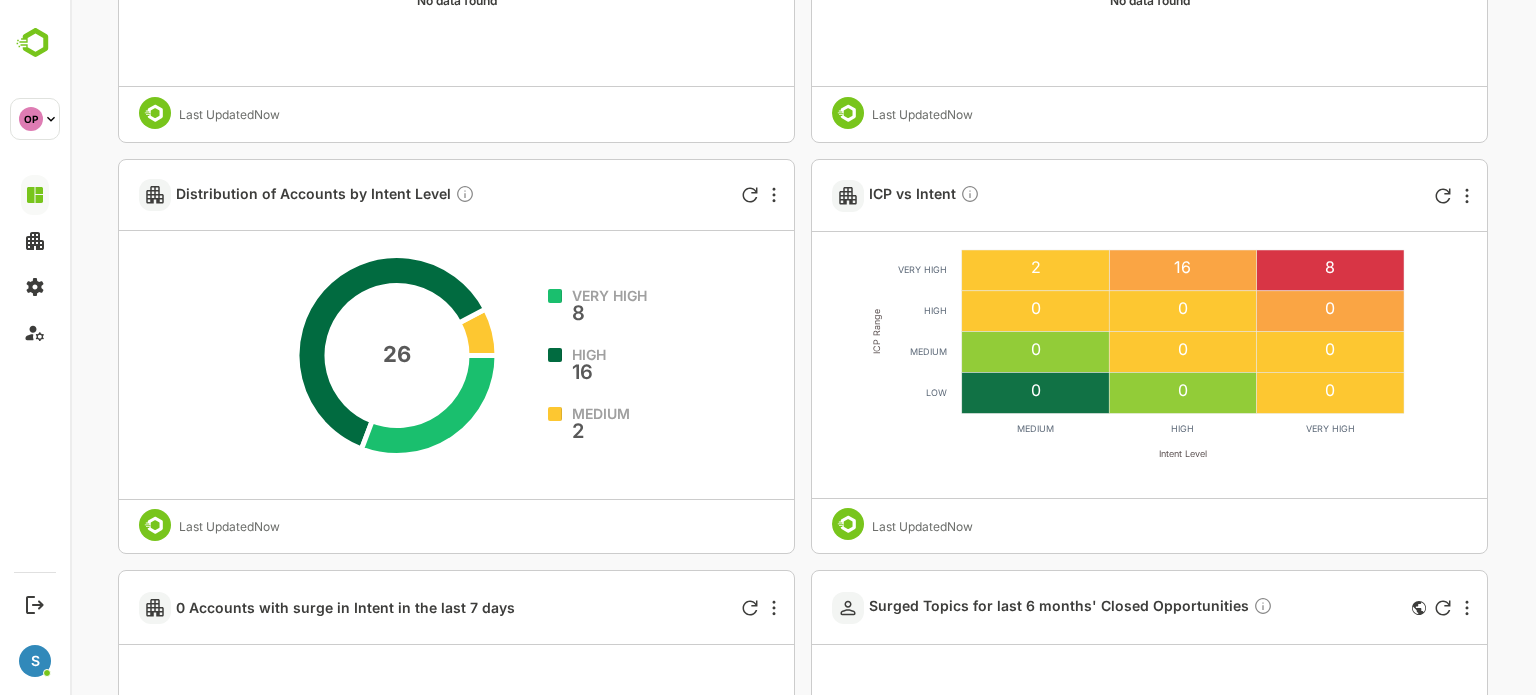 scroll, scrollTop: 1092, scrollLeft: 0, axis: vertical 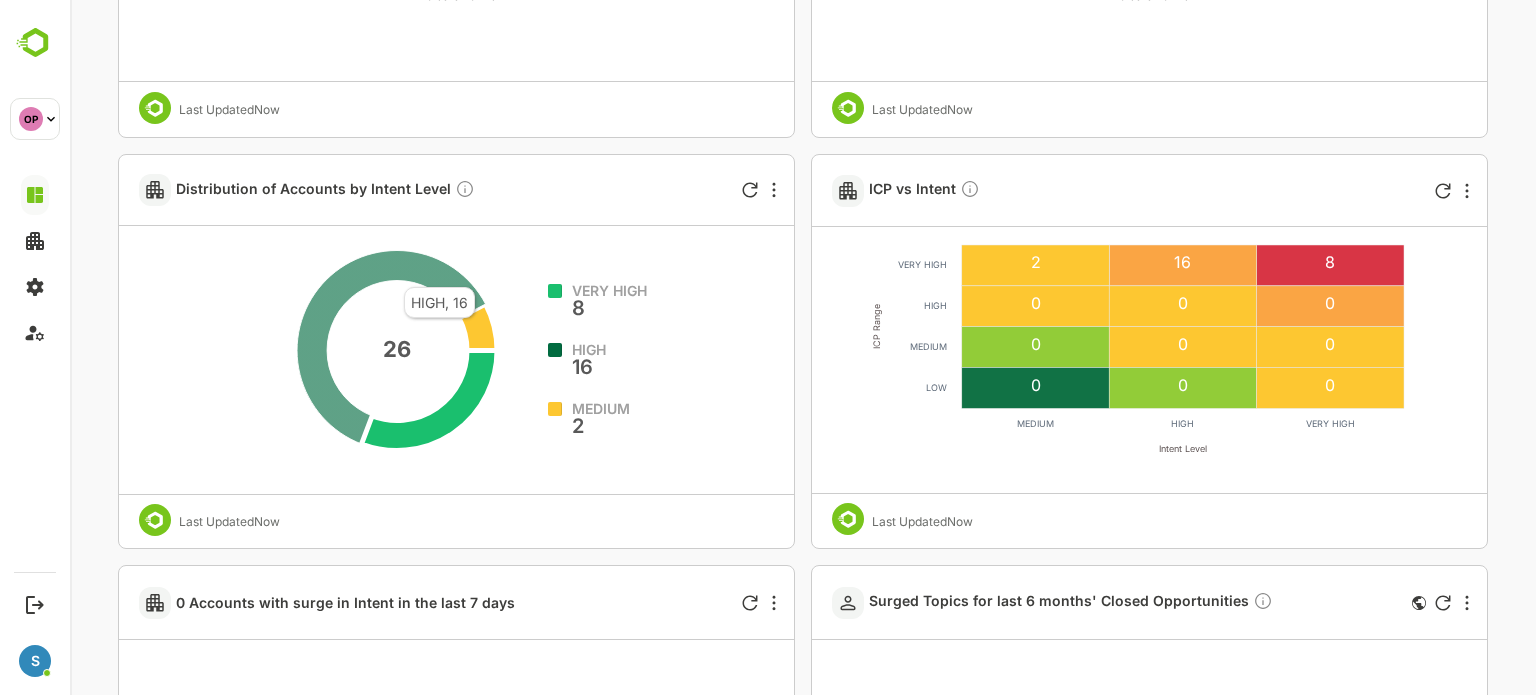 click 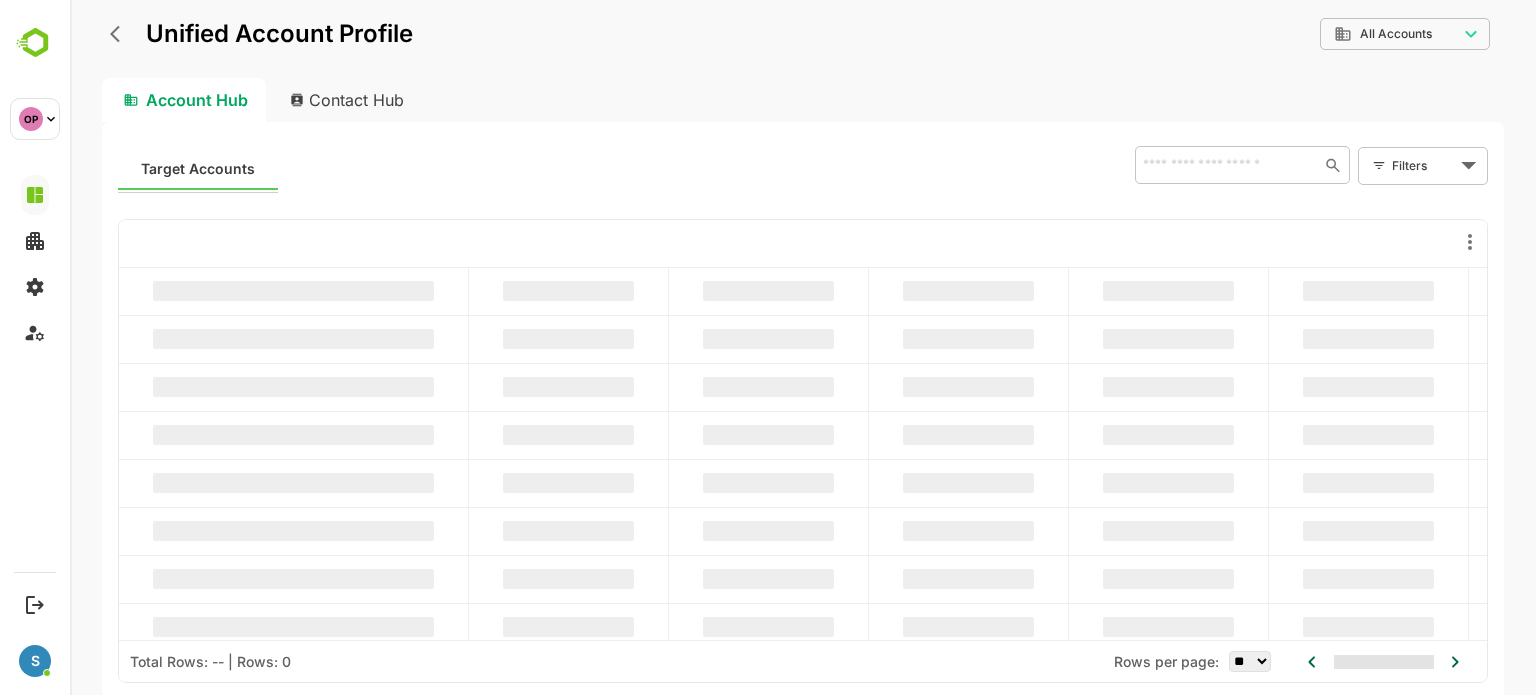scroll, scrollTop: 0, scrollLeft: 0, axis: both 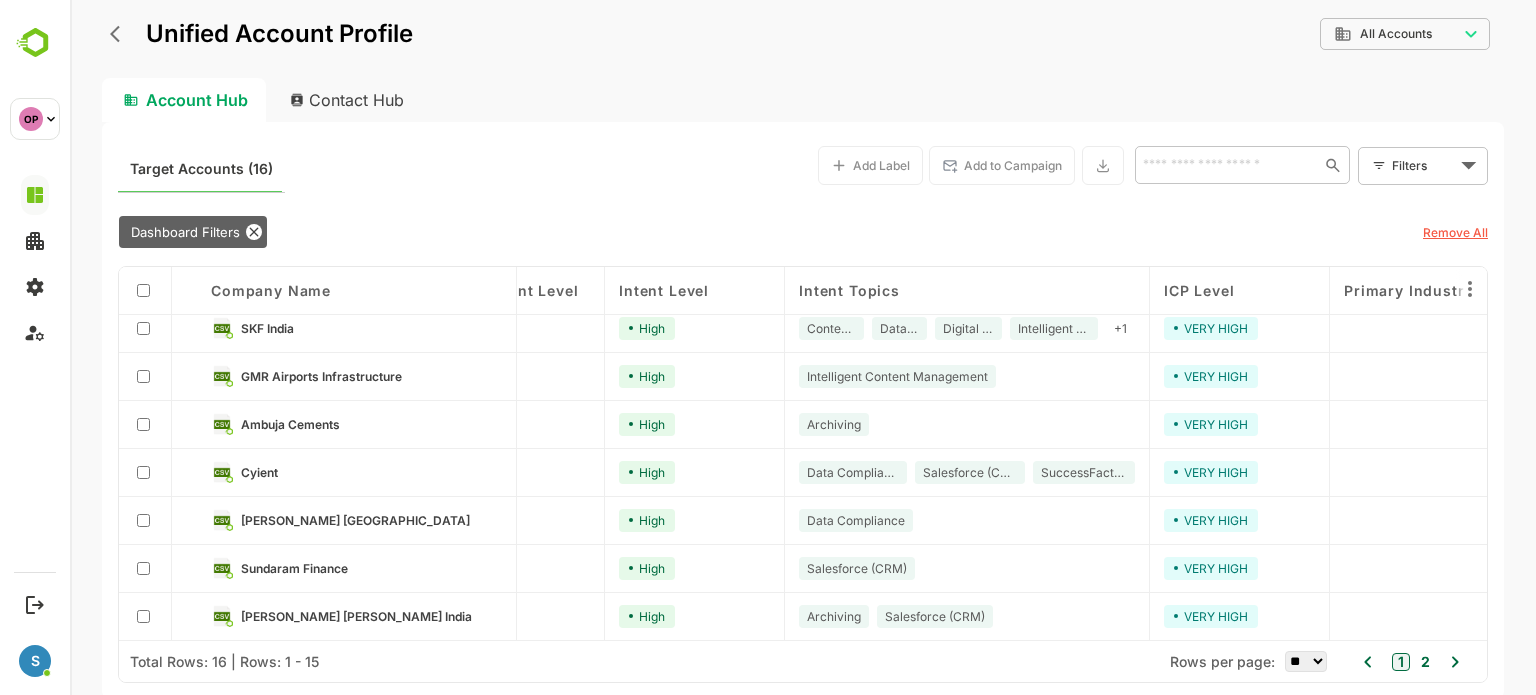 drag, startPoint x: 958, startPoint y: 283, endPoint x: 1184, endPoint y: 397, distance: 253.12448 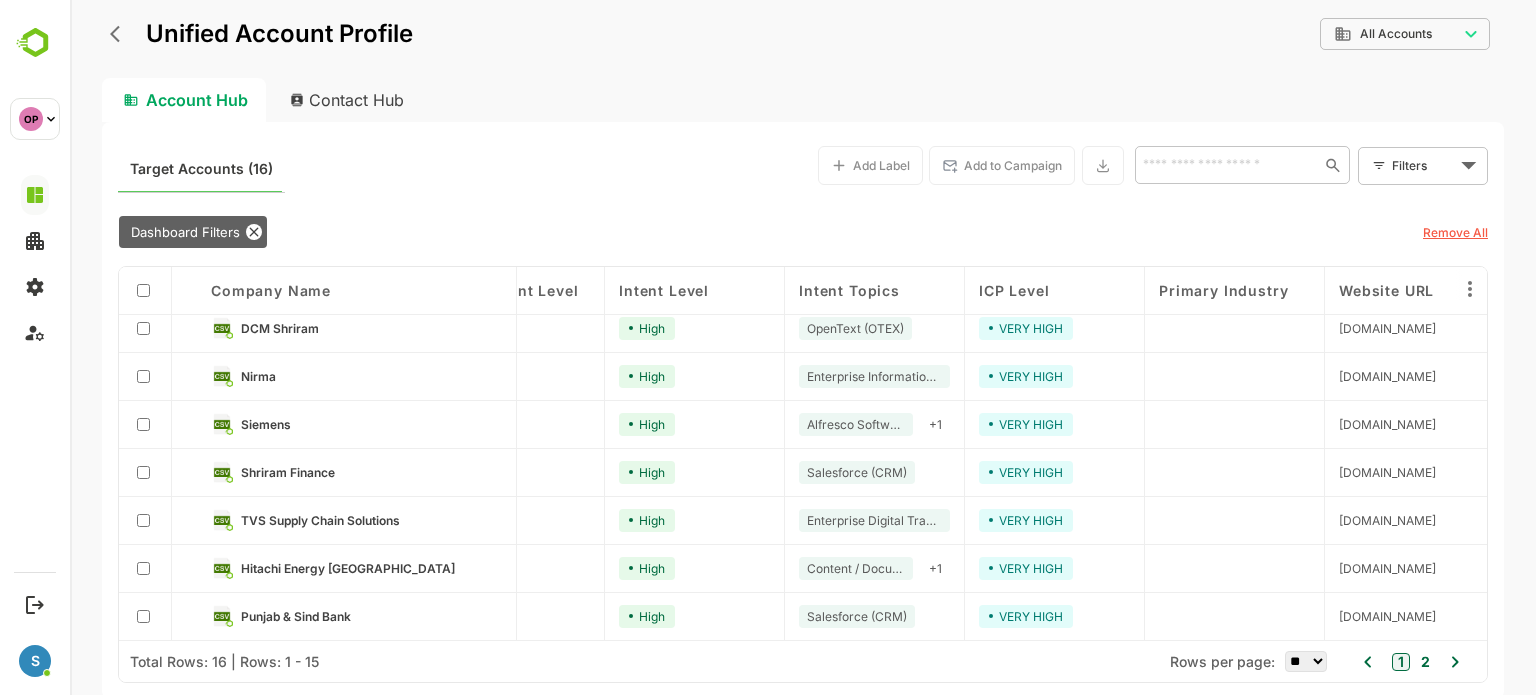scroll, scrollTop: 0, scrollLeft: 272, axis: horizontal 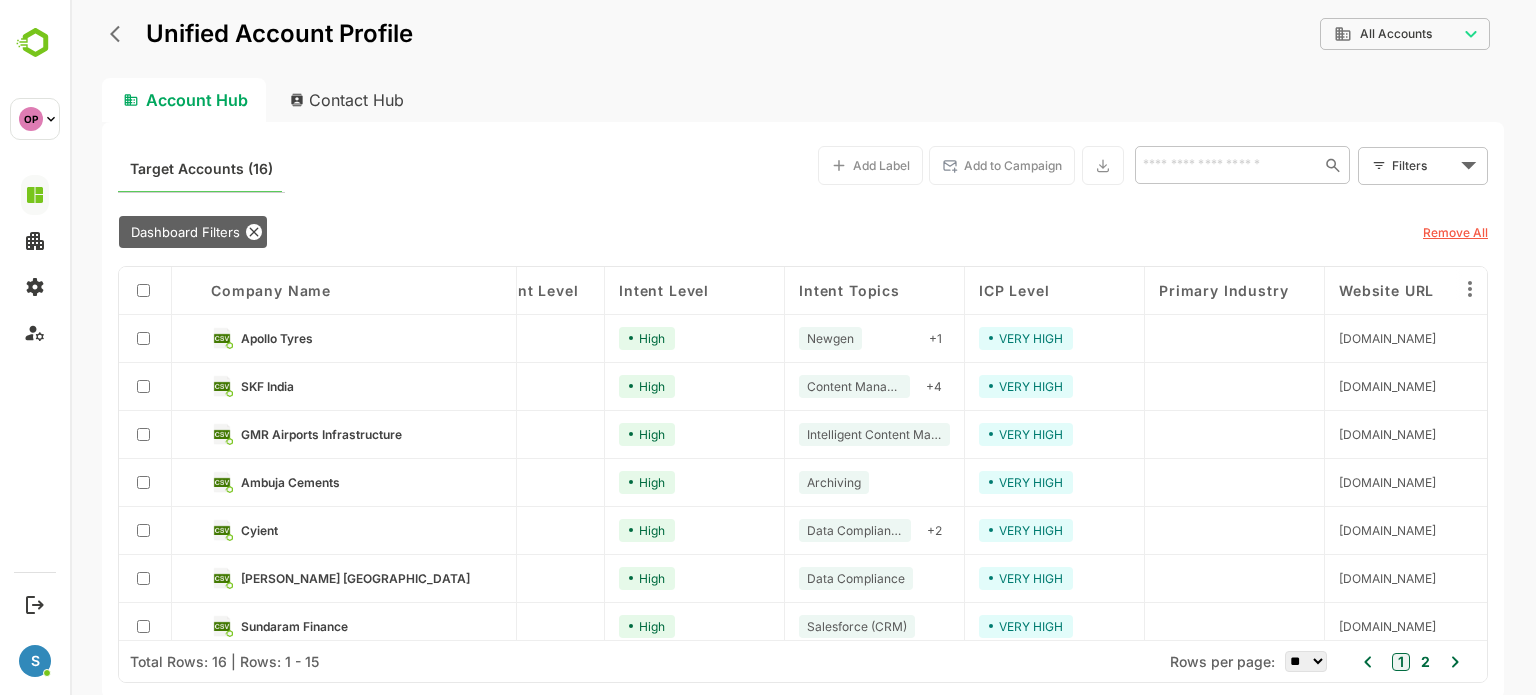 click 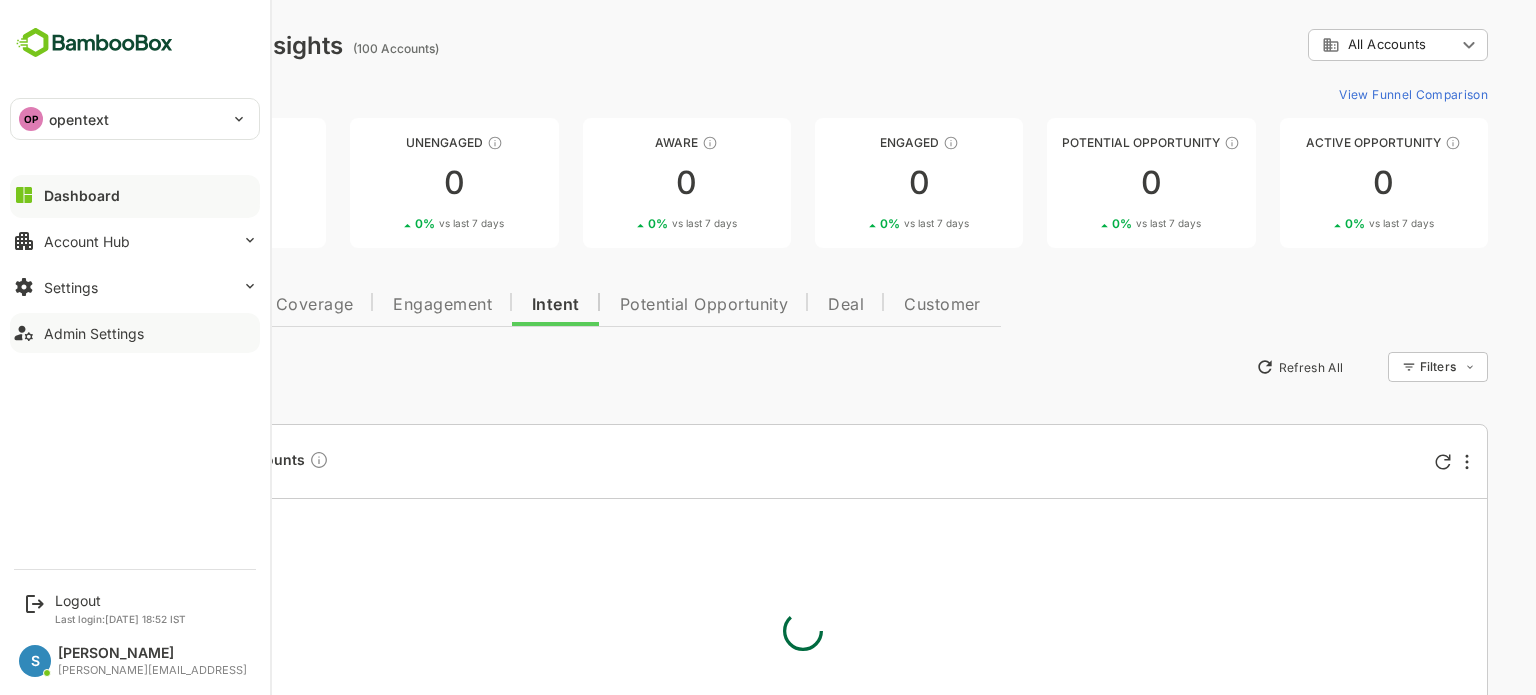 click on "Admin Settings" at bounding box center (94, 333) 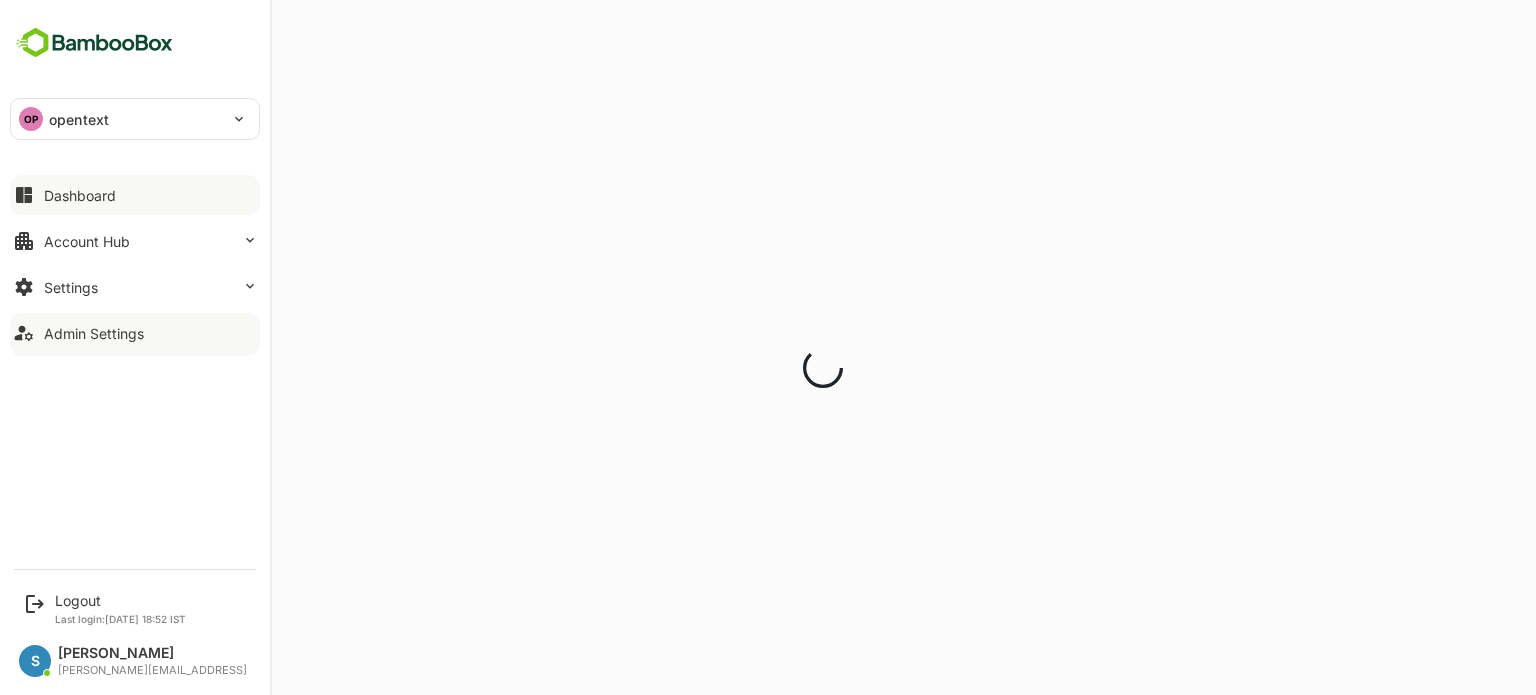 scroll, scrollTop: 0, scrollLeft: 0, axis: both 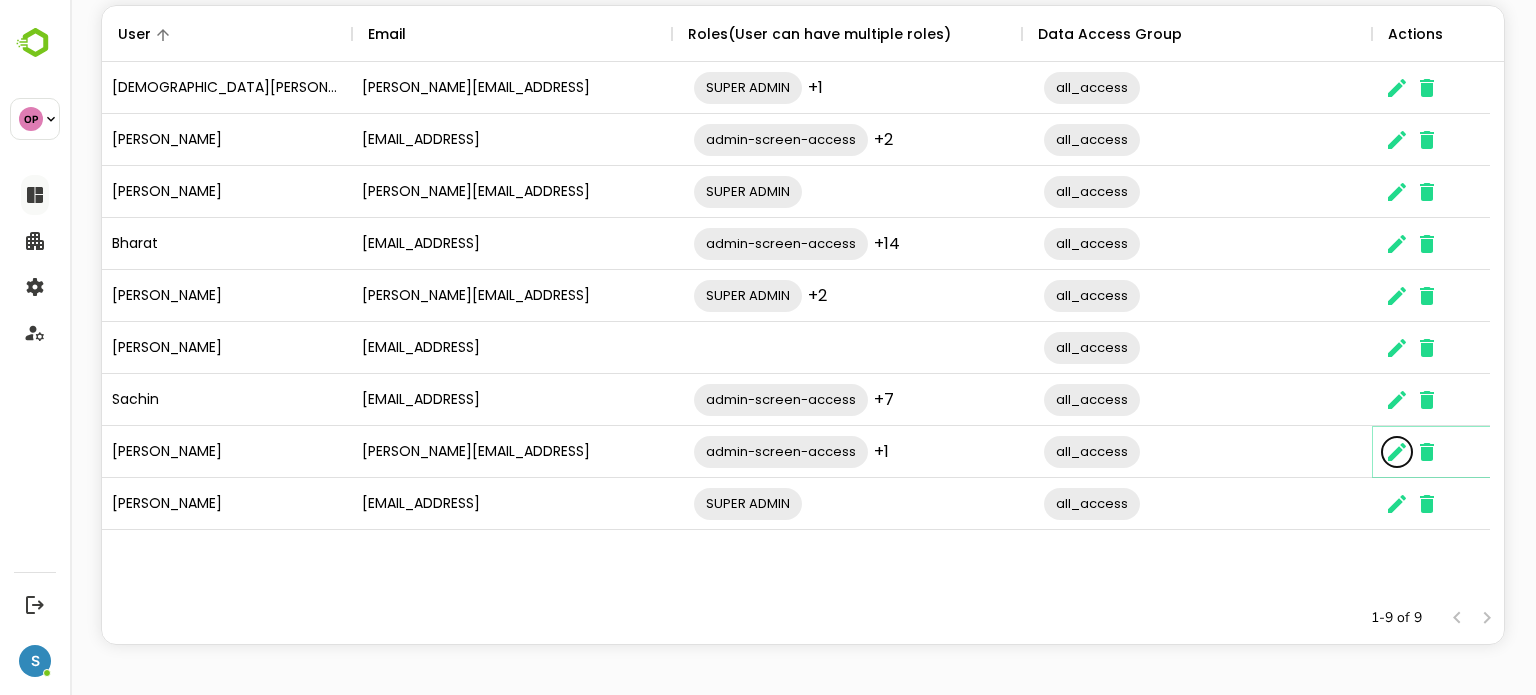 click 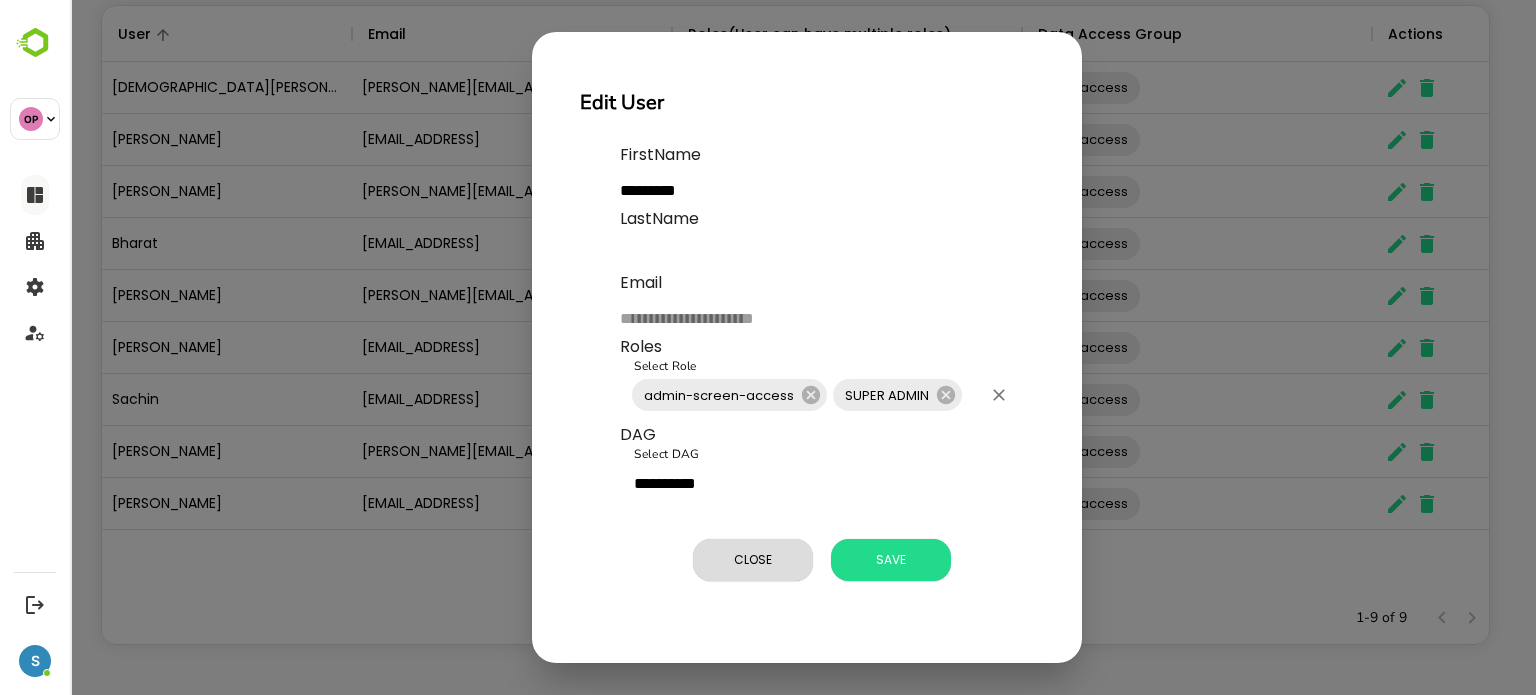 click on "Select Role" at bounding box center [973, 395] 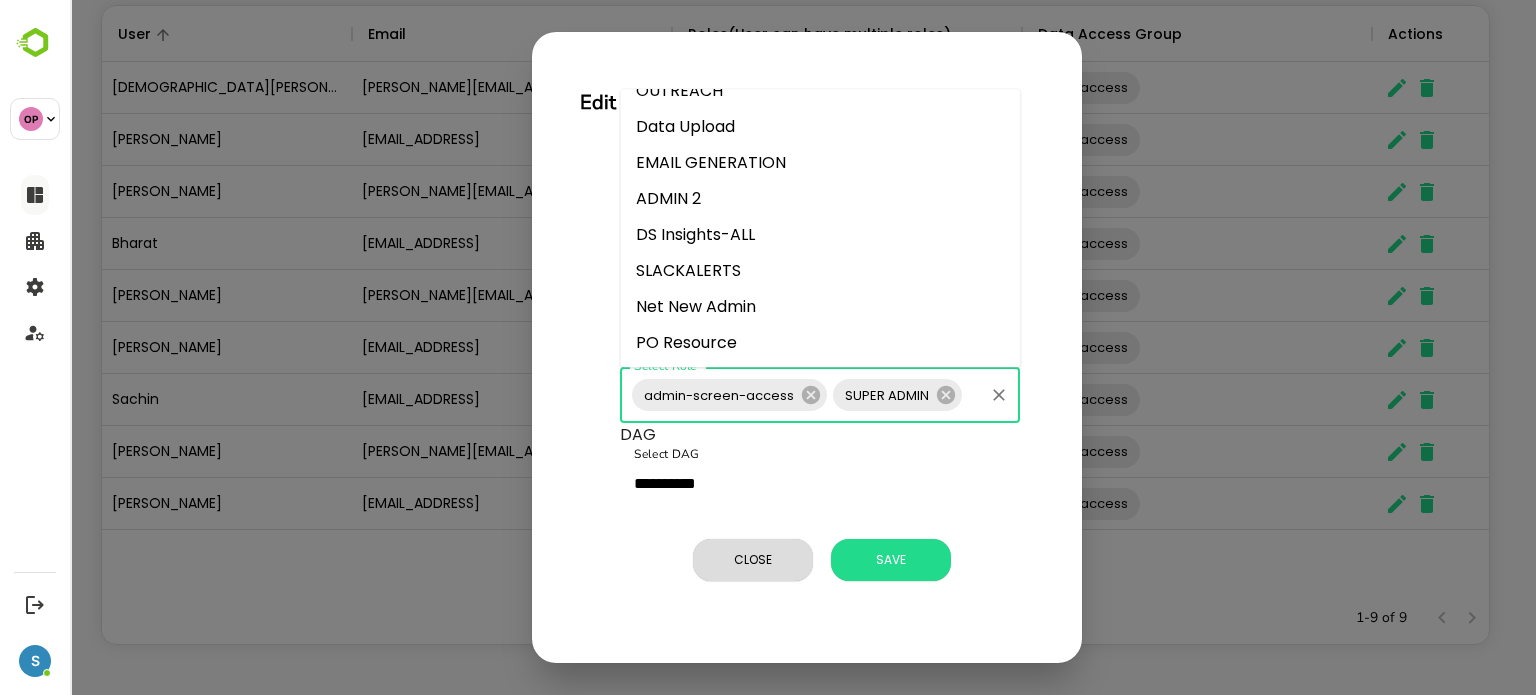 scroll, scrollTop: 421, scrollLeft: 0, axis: vertical 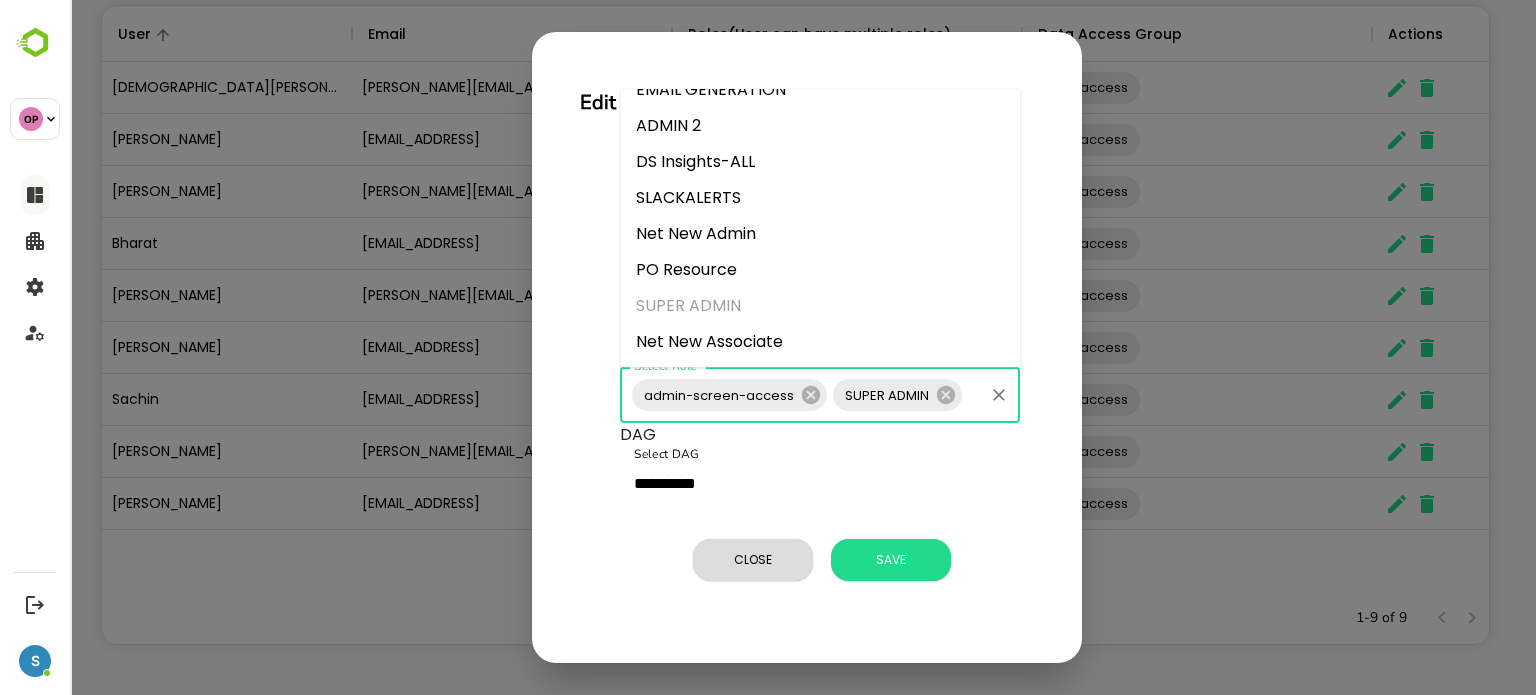 click on "Net New Associate" at bounding box center [820, 342] 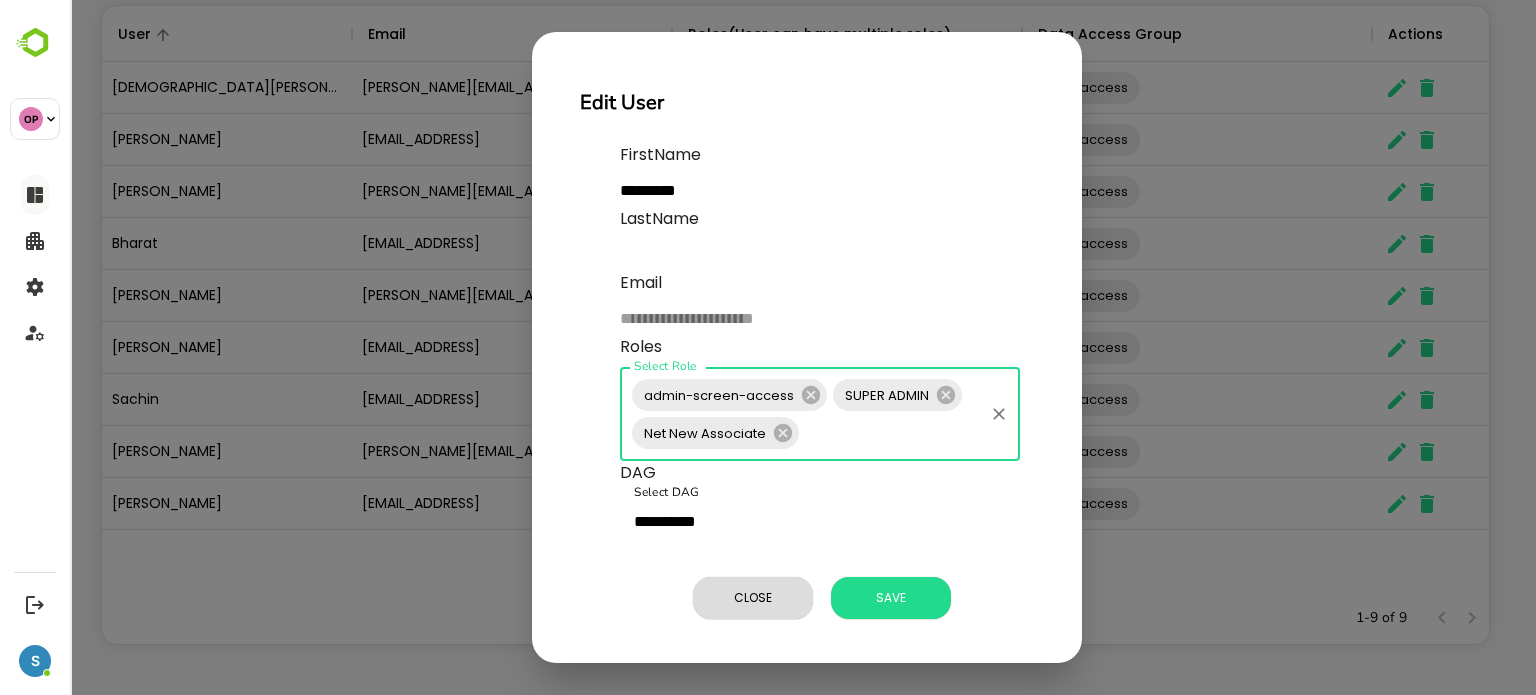 click on "Select Role" at bounding box center [891, 433] 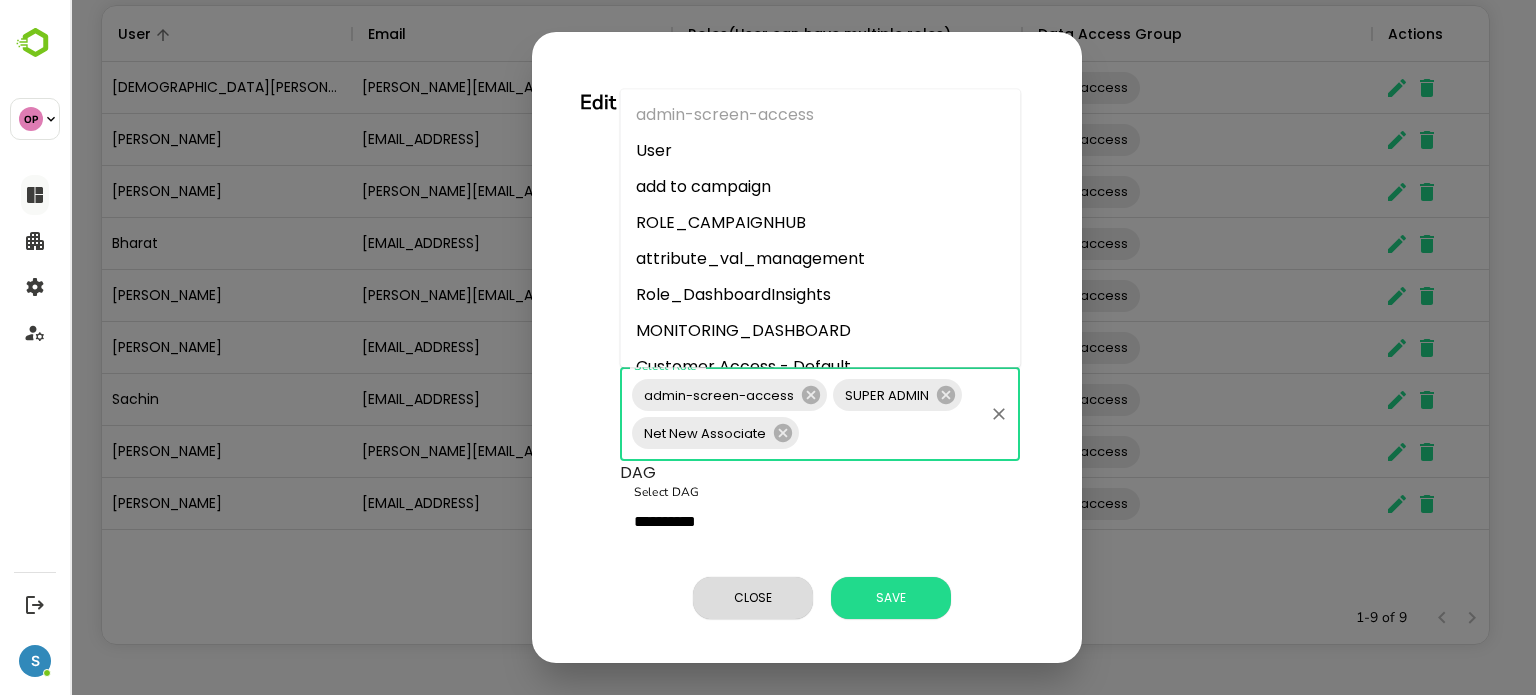scroll, scrollTop: 421, scrollLeft: 0, axis: vertical 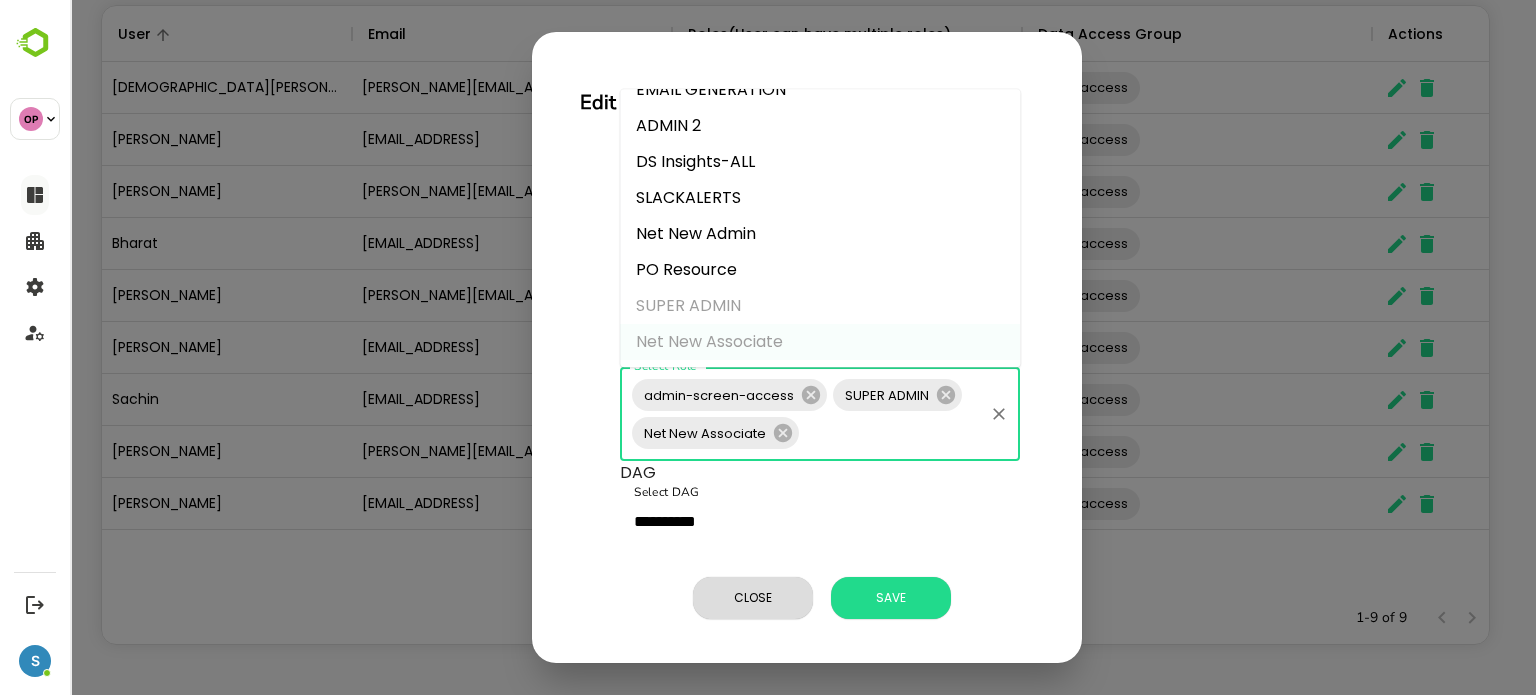 click on "Net New Admin" at bounding box center [820, 234] 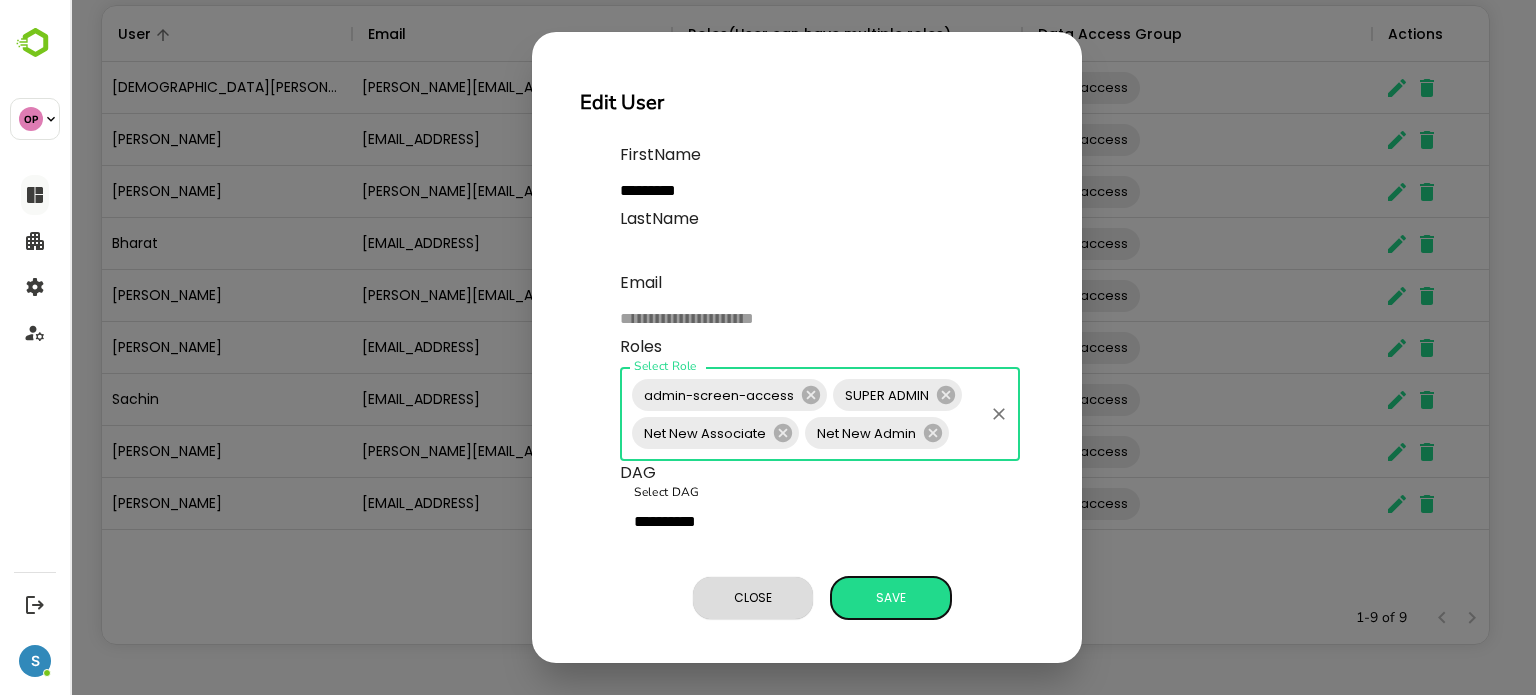 click on "**********" at bounding box center (827, 385) 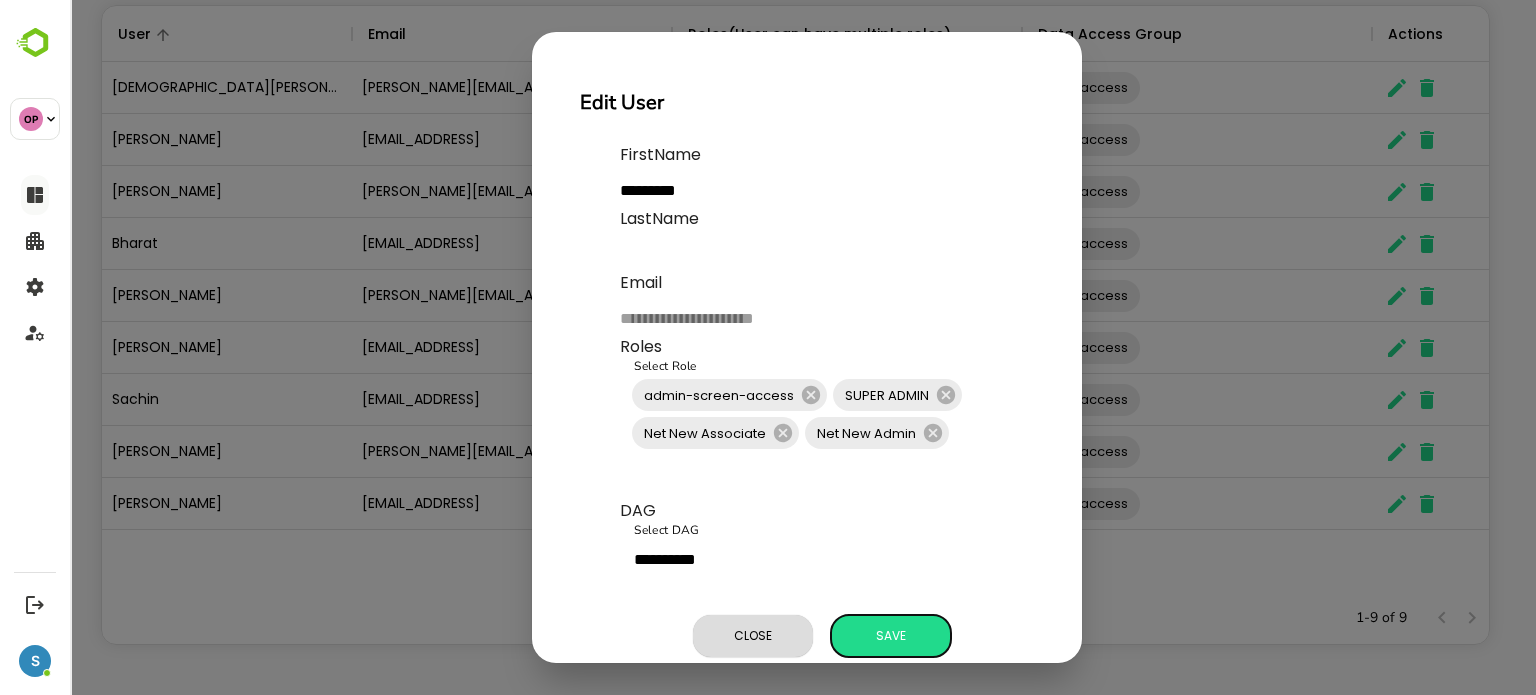 scroll, scrollTop: 36, scrollLeft: 0, axis: vertical 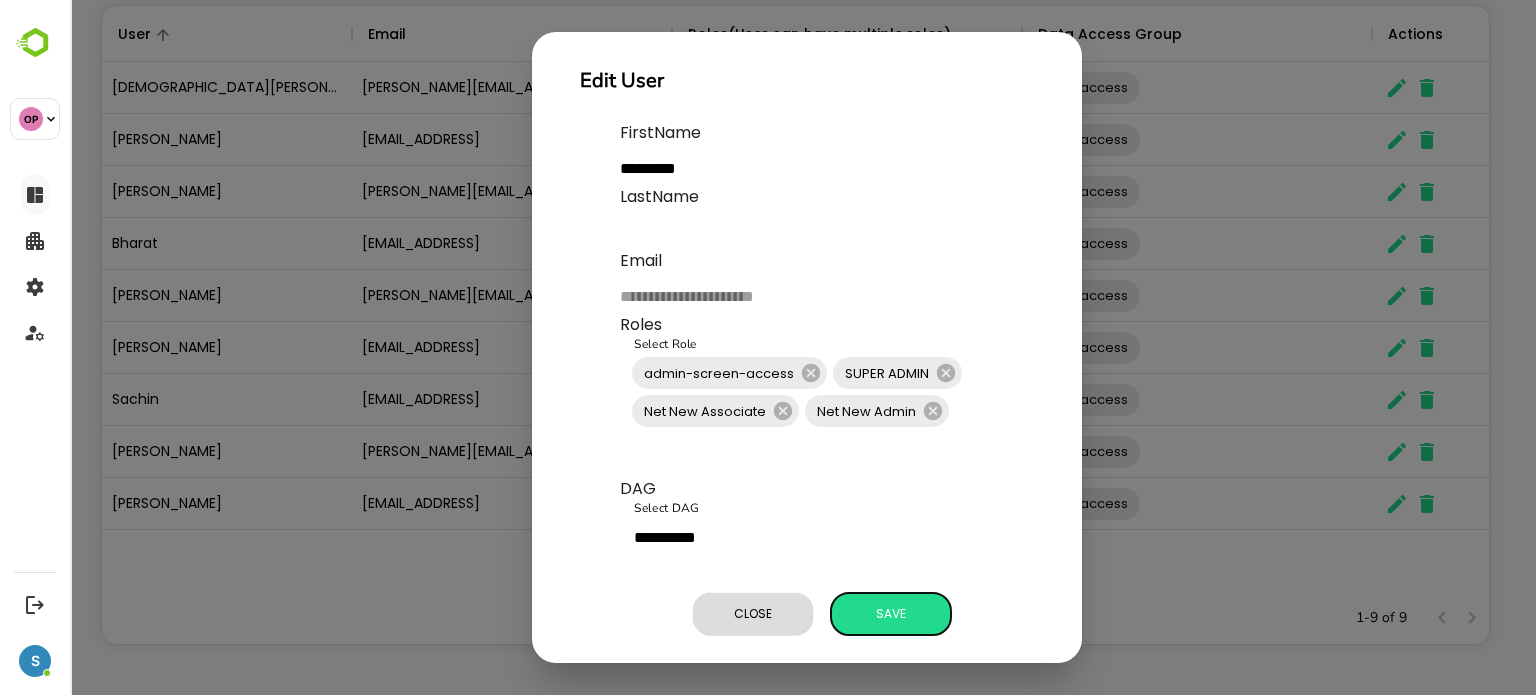 click on "Save" at bounding box center [891, 614] 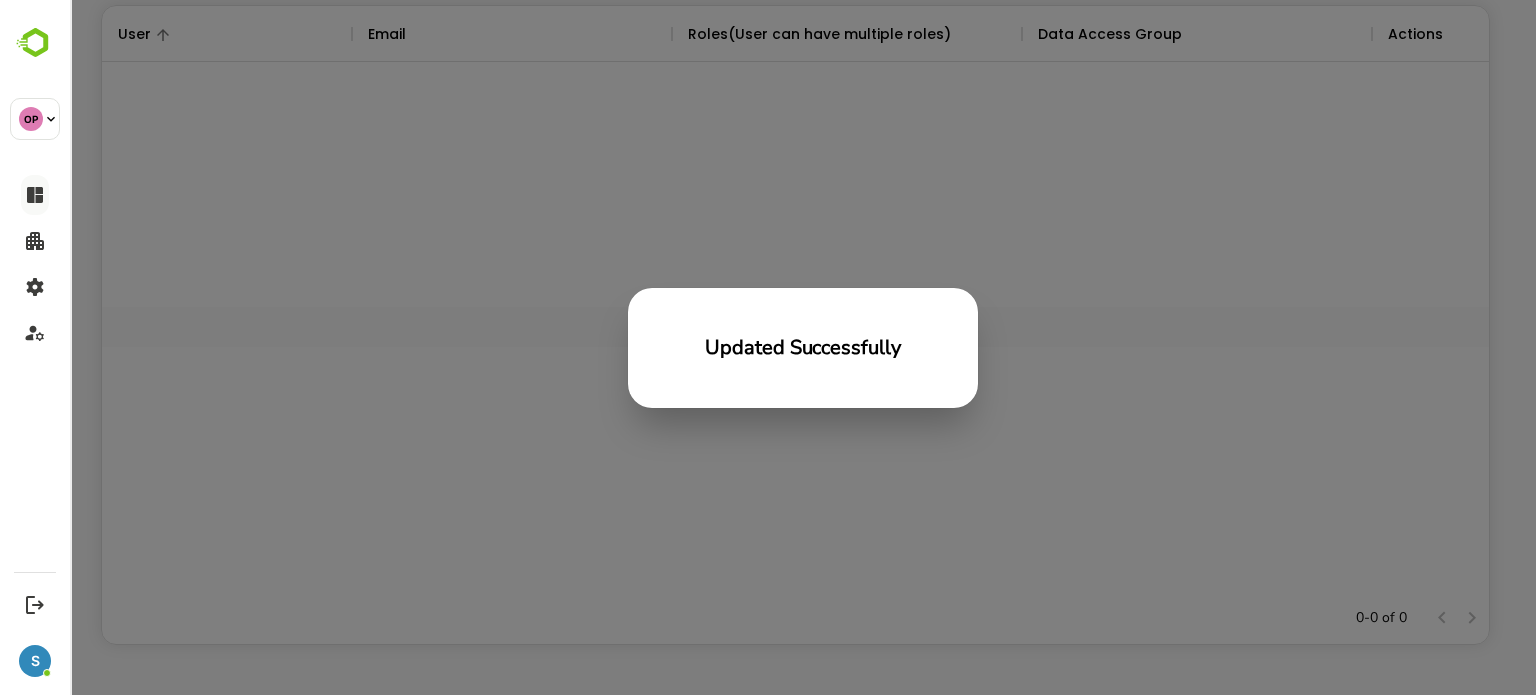 scroll, scrollTop: 16, scrollLeft: 16, axis: both 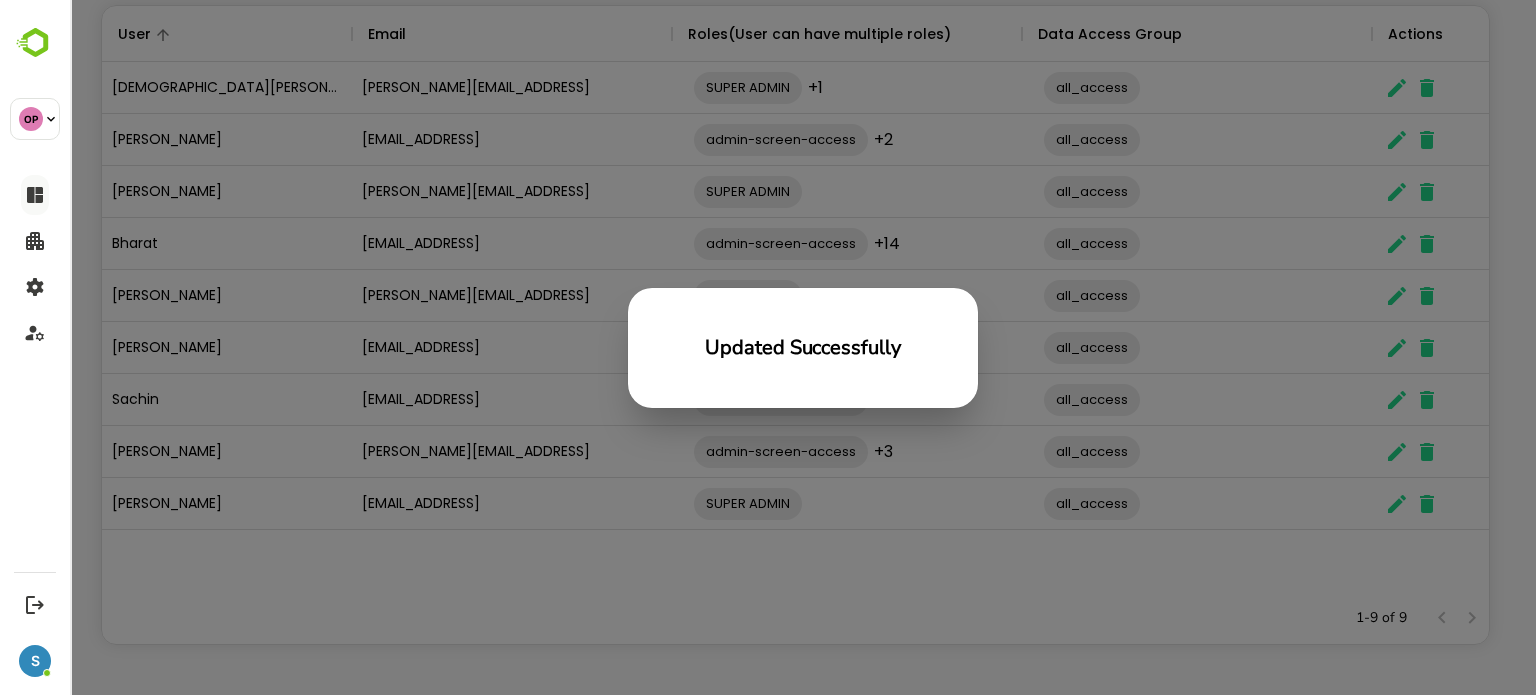 click on "Updated Successfully" at bounding box center (803, 347) 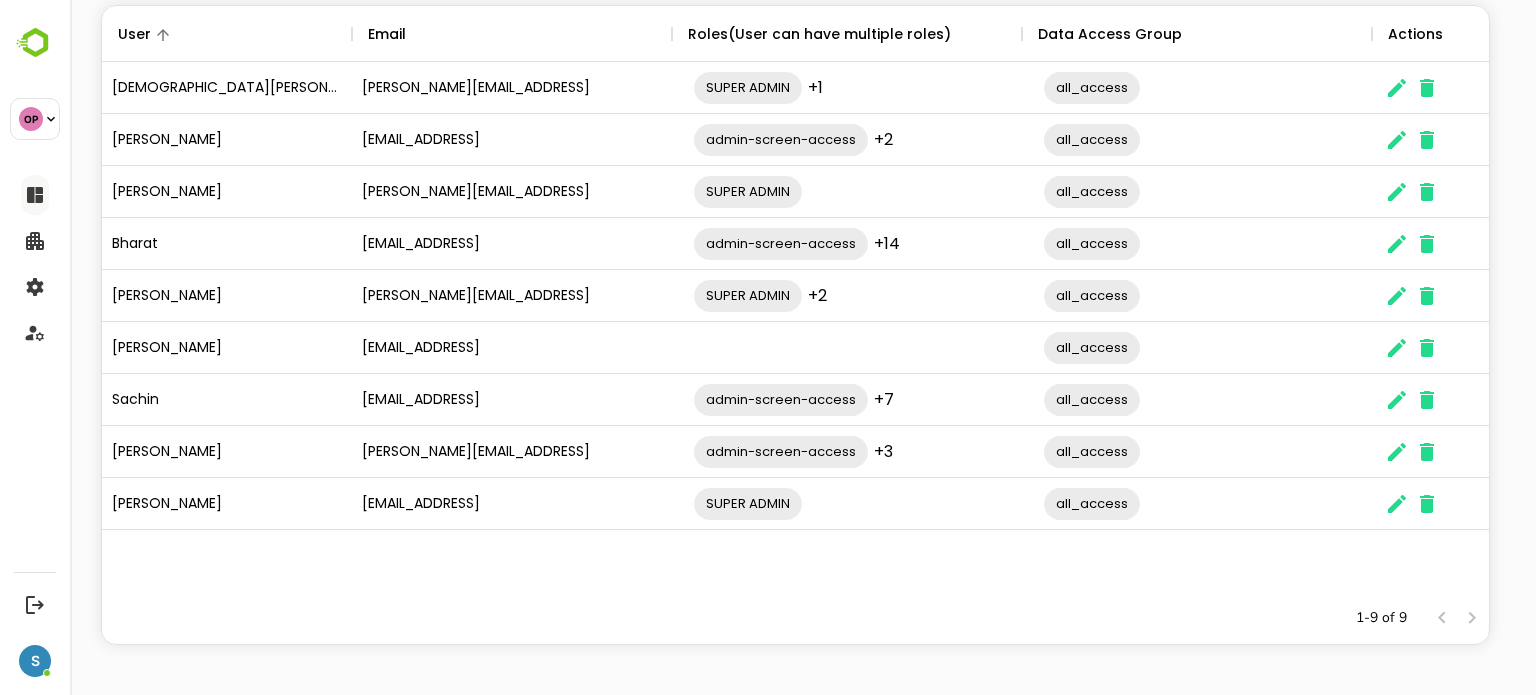 scroll, scrollTop: 16, scrollLeft: 16, axis: both 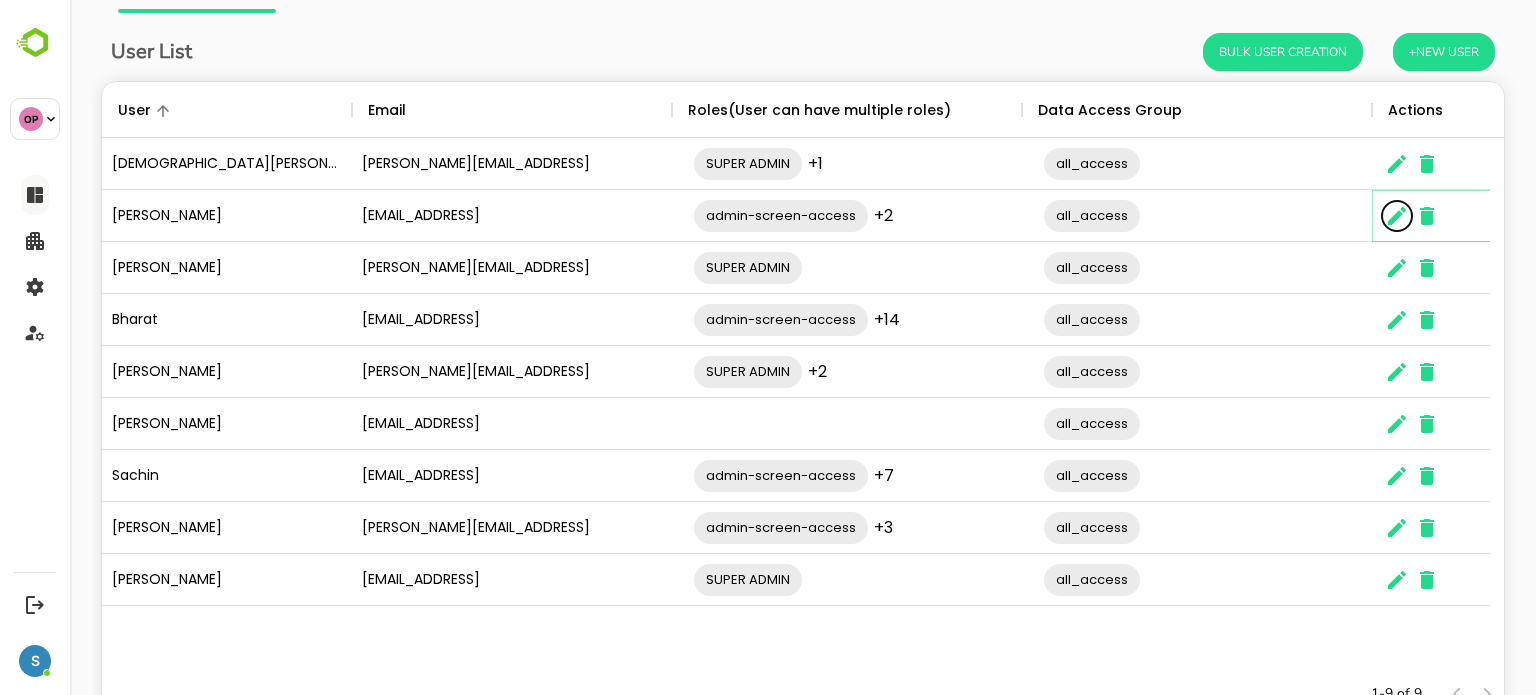 click 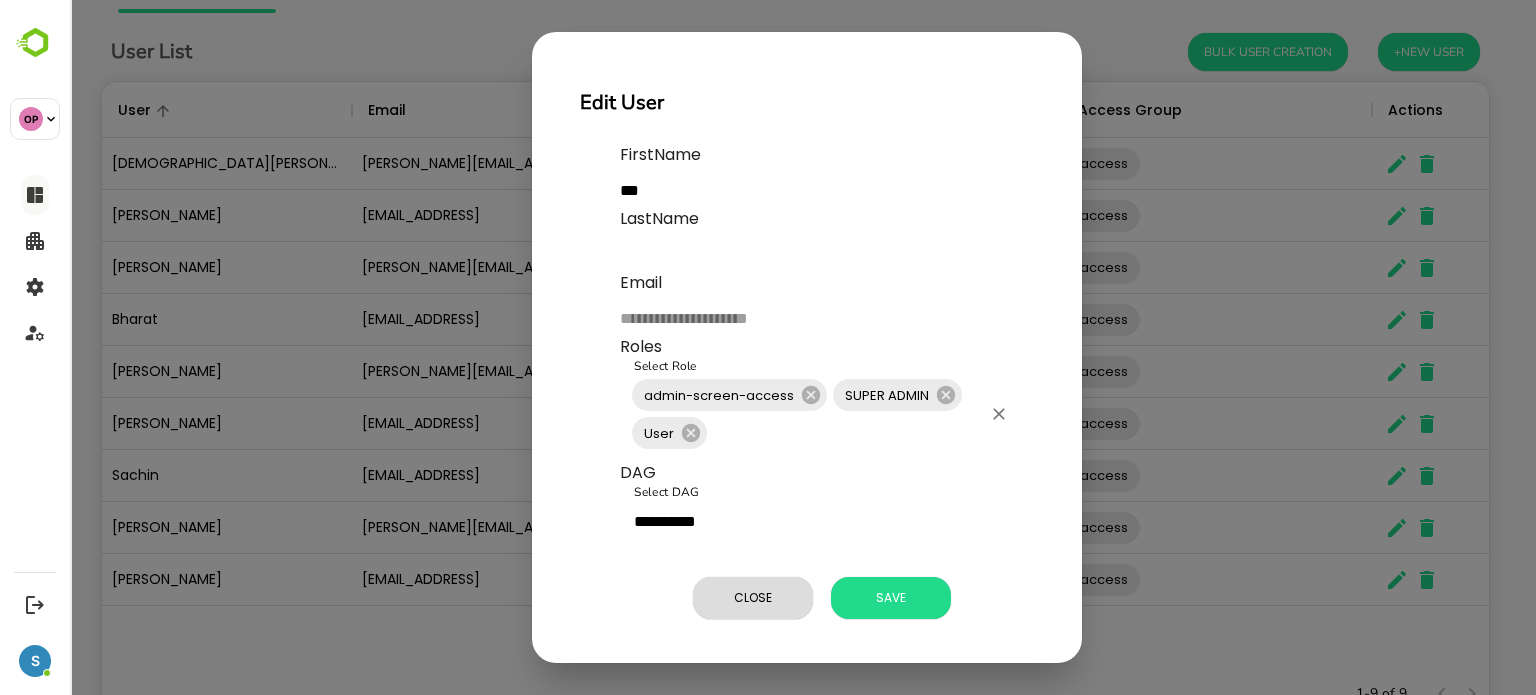 click on "Select Role" at bounding box center [845, 433] 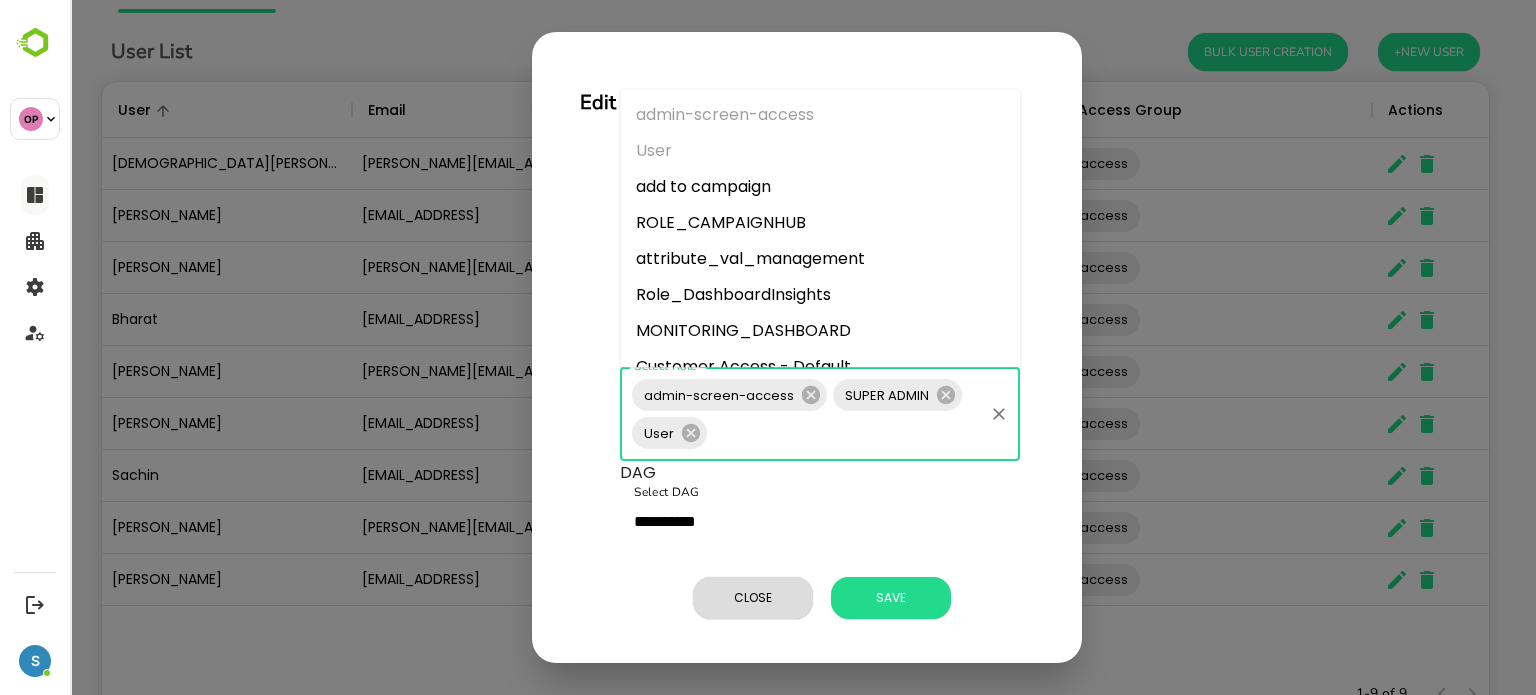 scroll, scrollTop: 421, scrollLeft: 0, axis: vertical 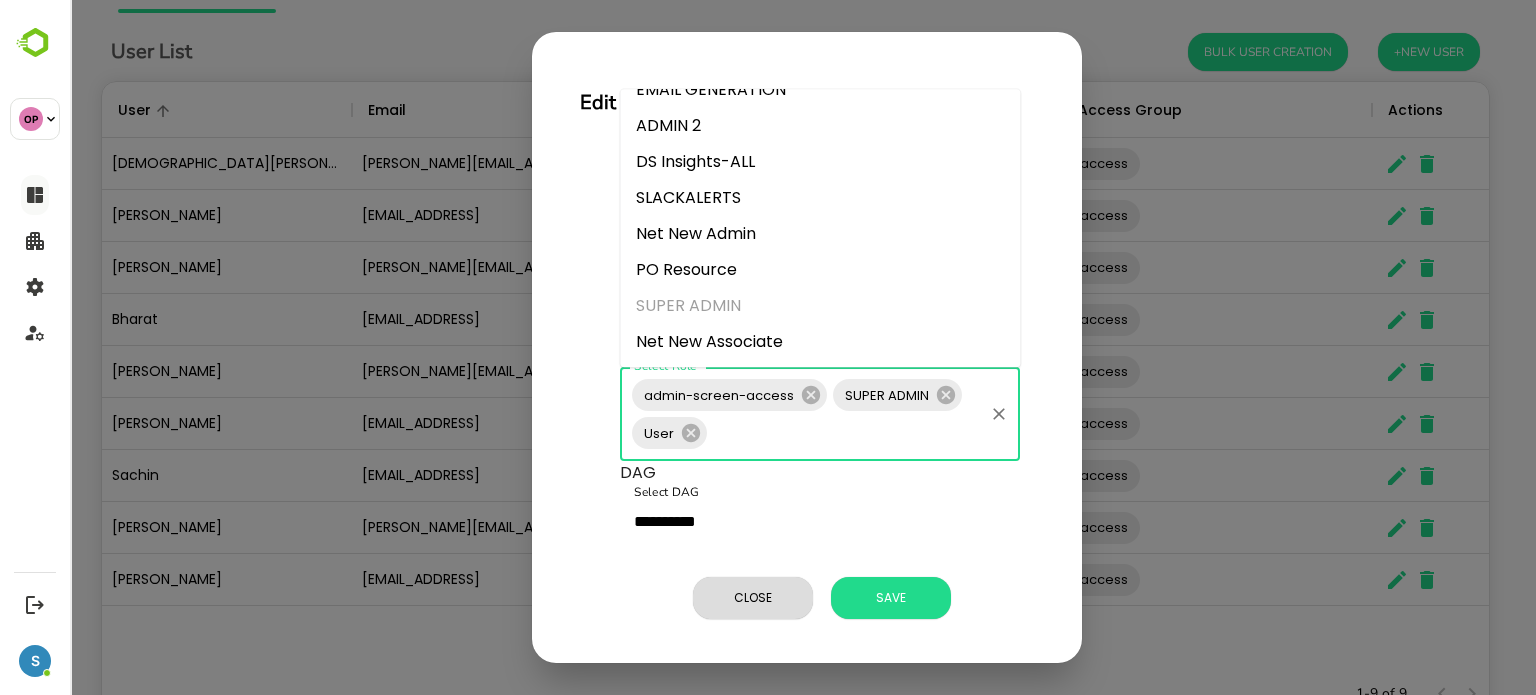 click on "Net New Admin" at bounding box center [820, 234] 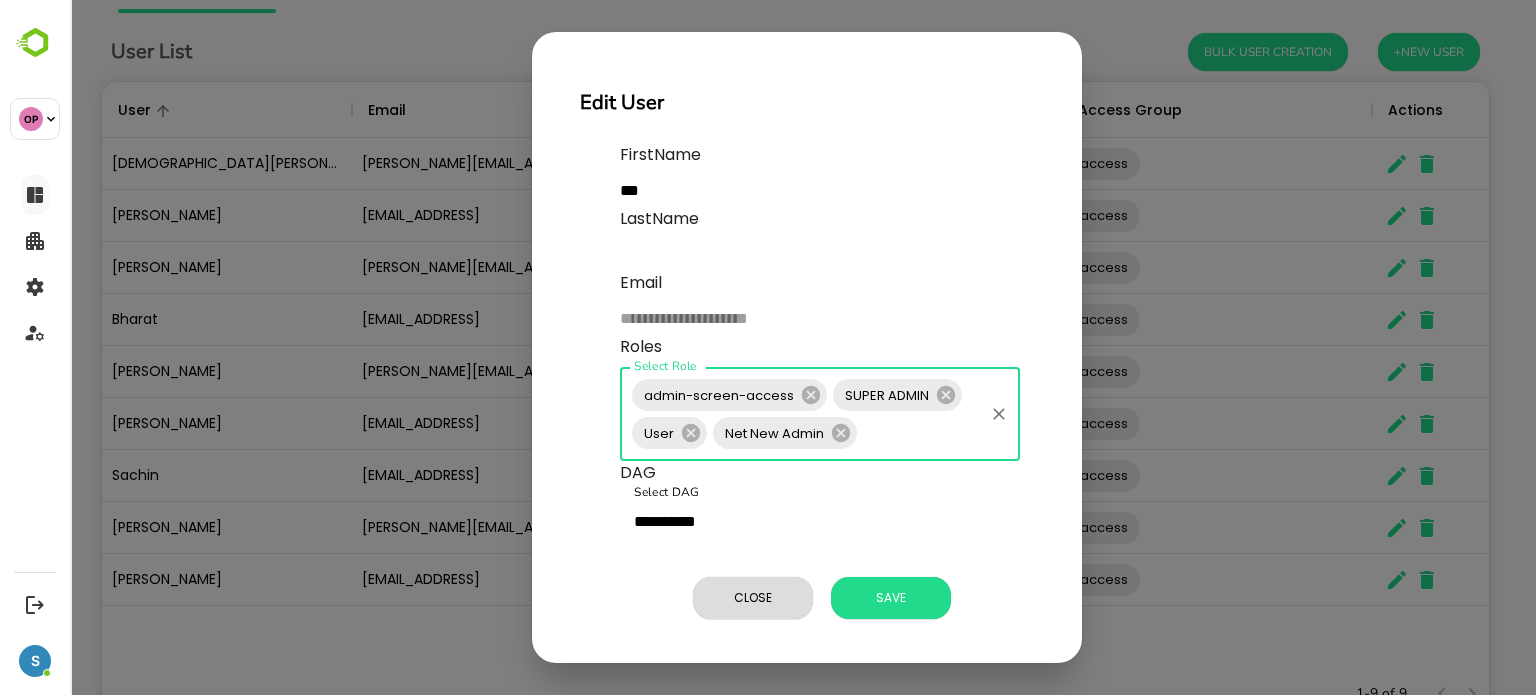 click on "Select Role" at bounding box center [920, 433] 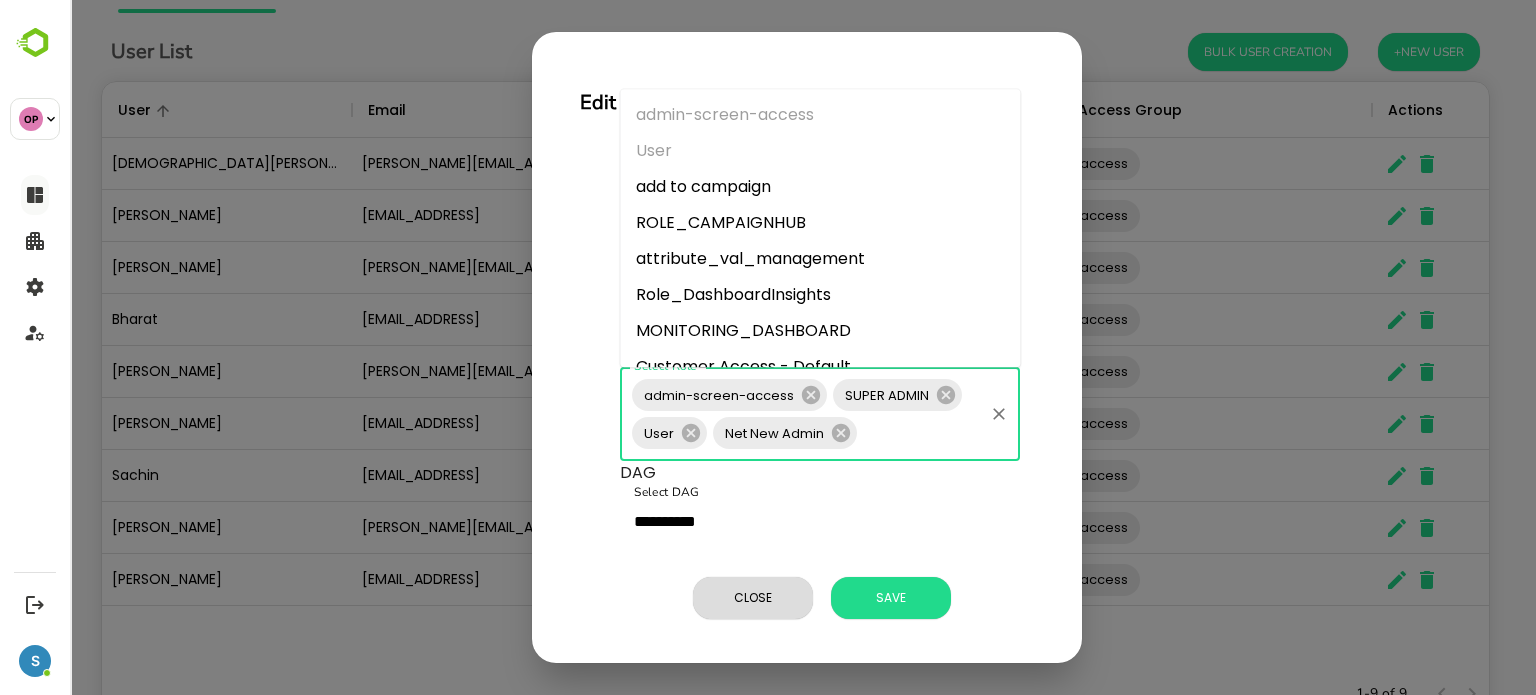 scroll, scrollTop: 421, scrollLeft: 0, axis: vertical 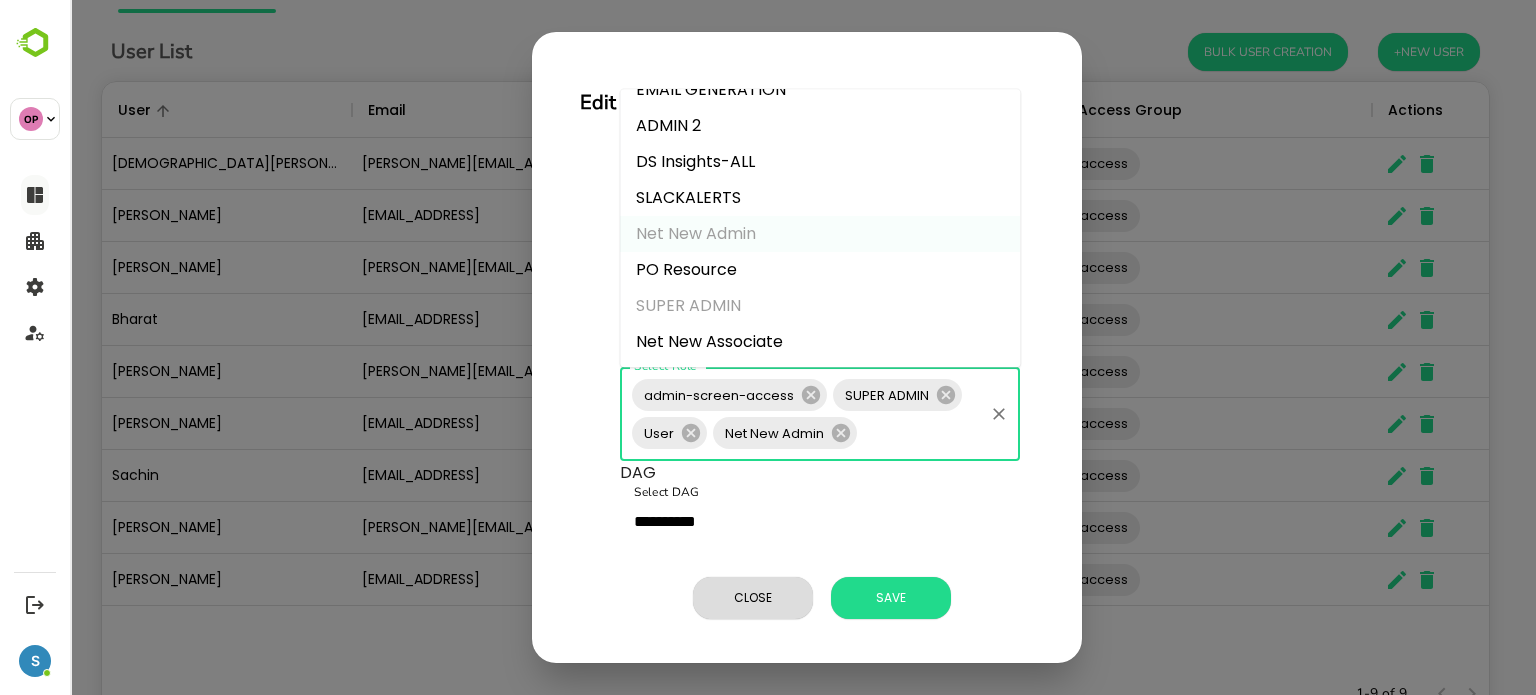 click on "Net New Associate" at bounding box center [820, 342] 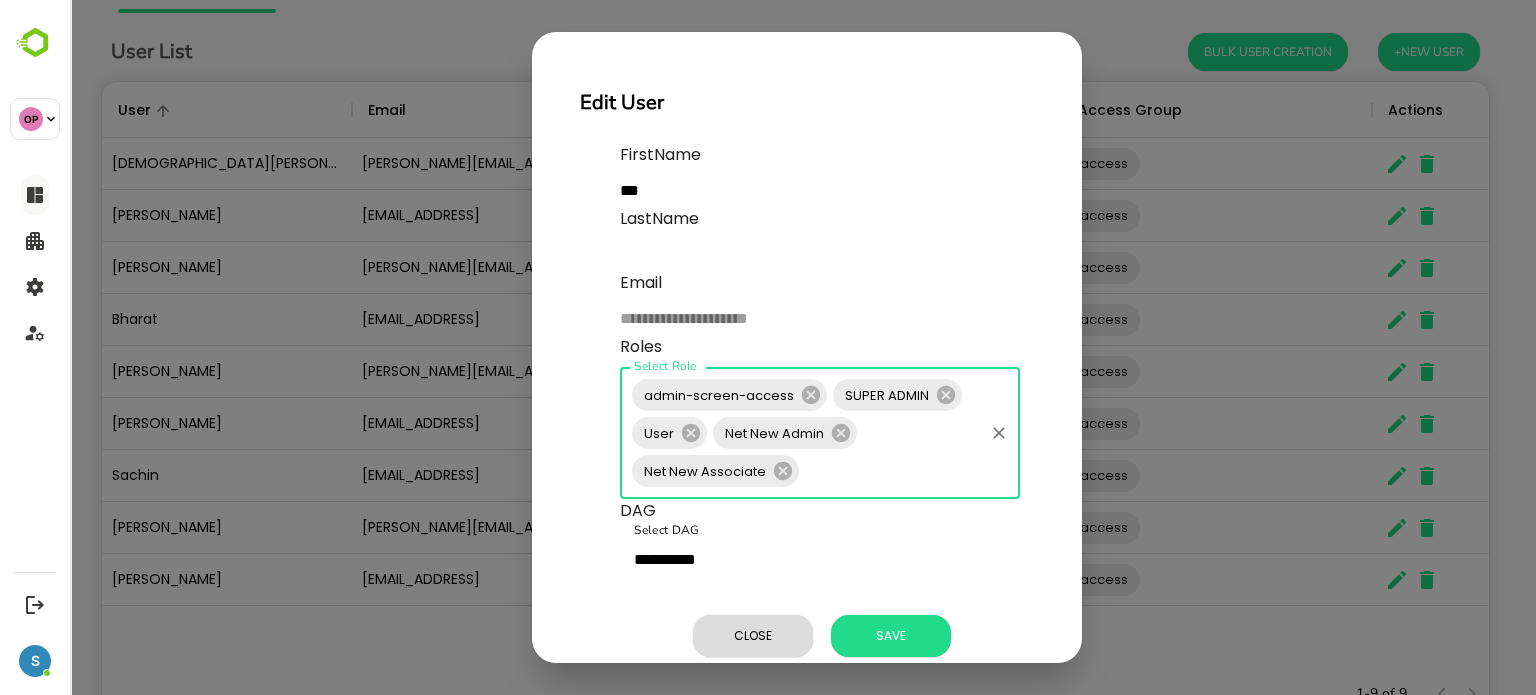 scroll, scrollTop: 36, scrollLeft: 0, axis: vertical 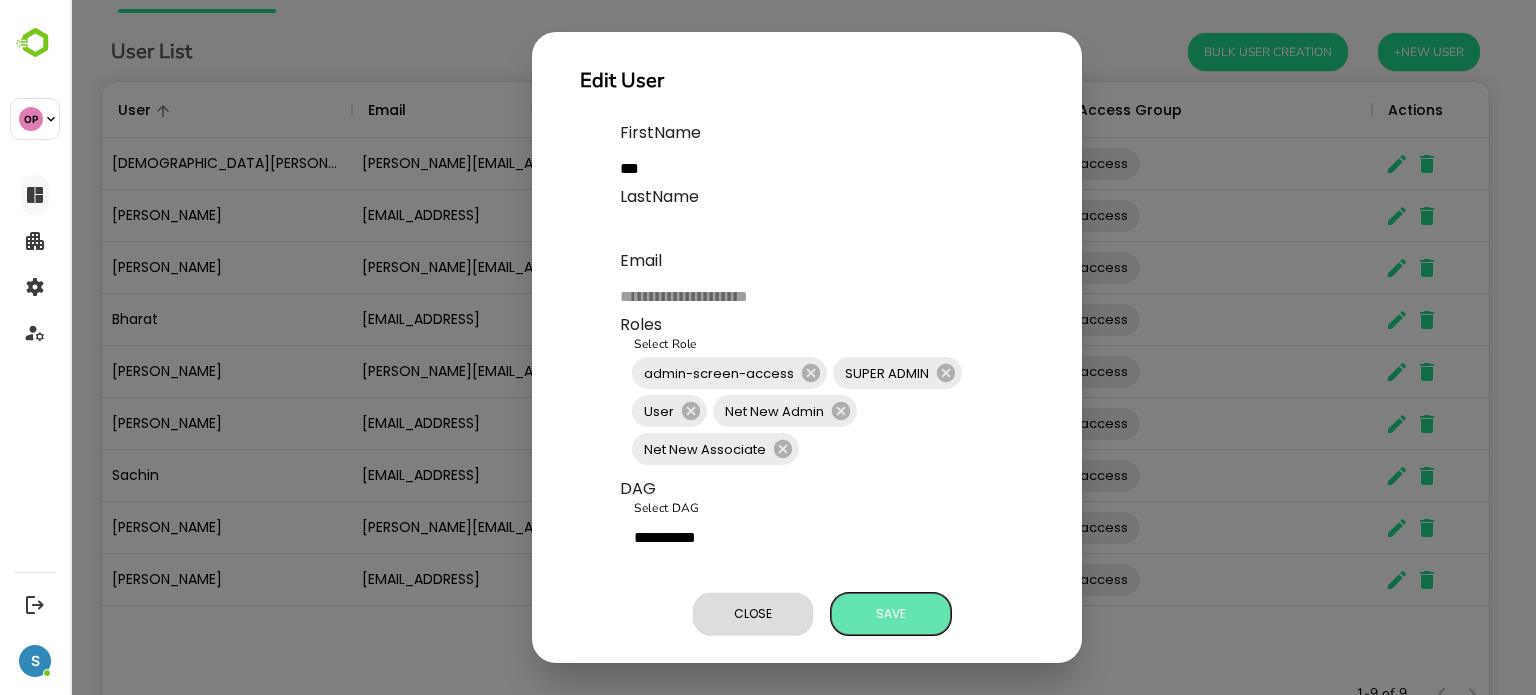 click on "Save" at bounding box center [891, 614] 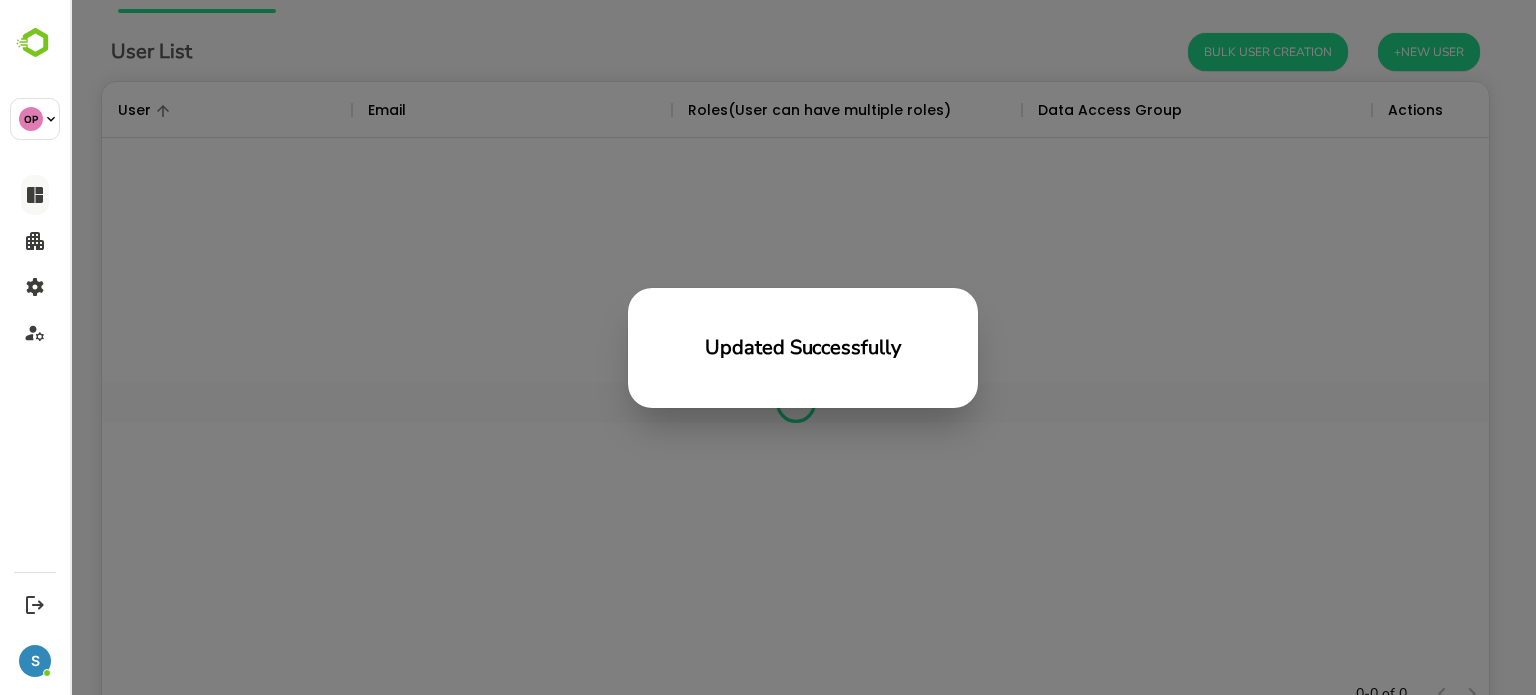 scroll, scrollTop: 16, scrollLeft: 16, axis: both 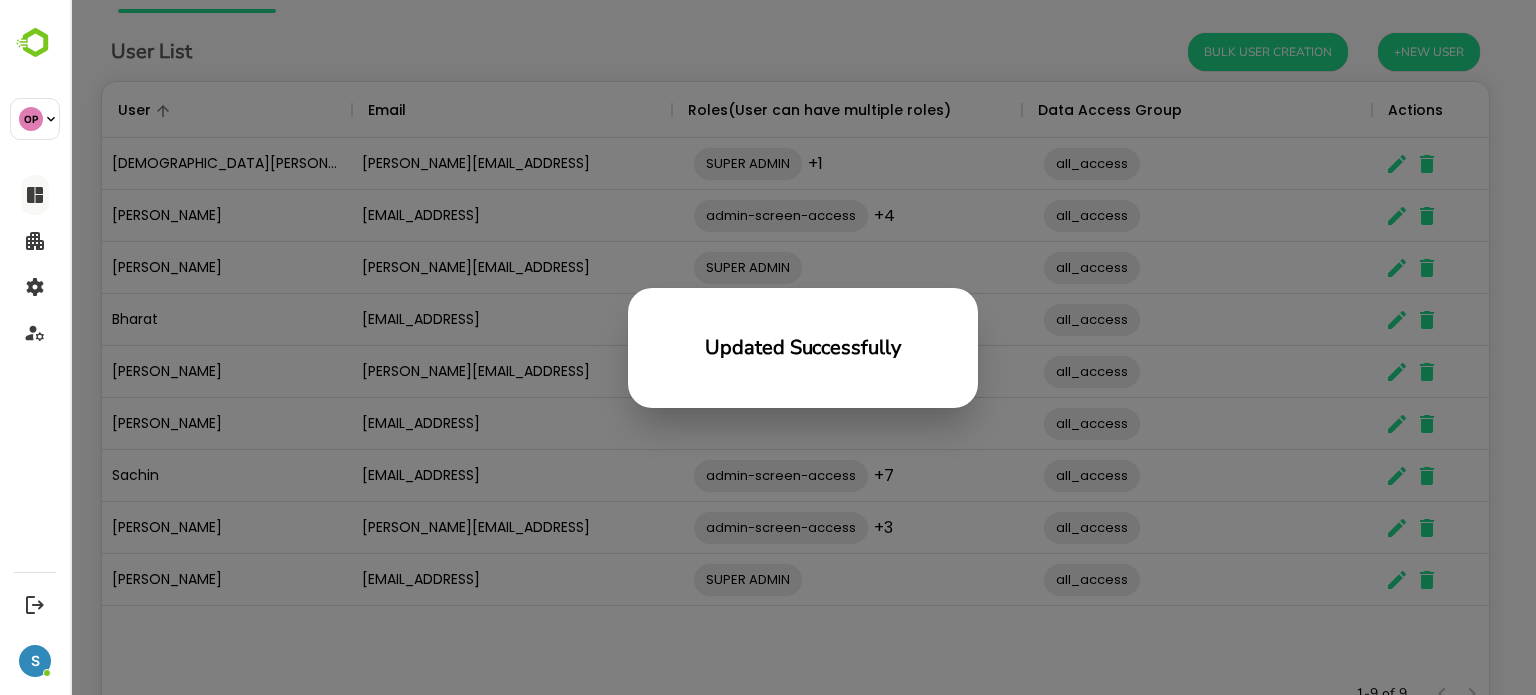 click on "Updated Successfully" at bounding box center (803, 347) 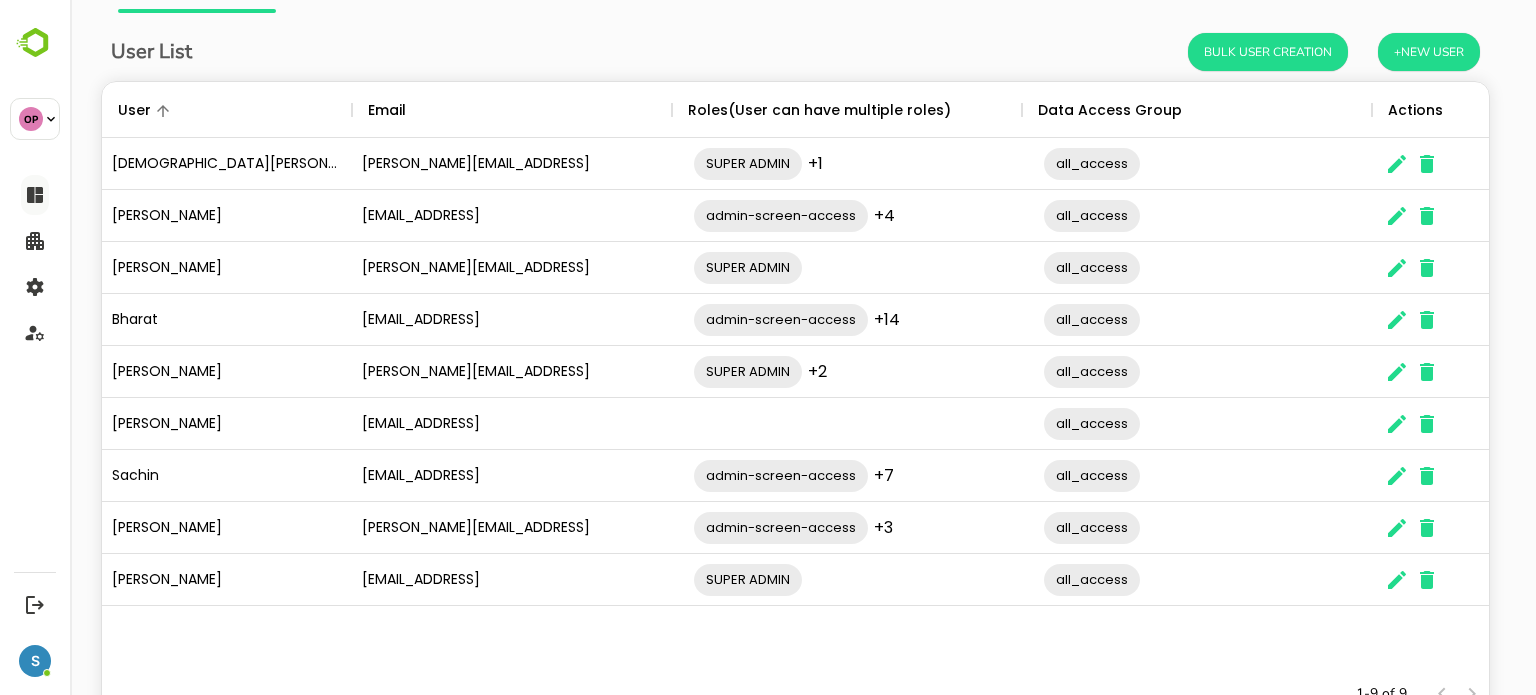 scroll, scrollTop: 16, scrollLeft: 16, axis: both 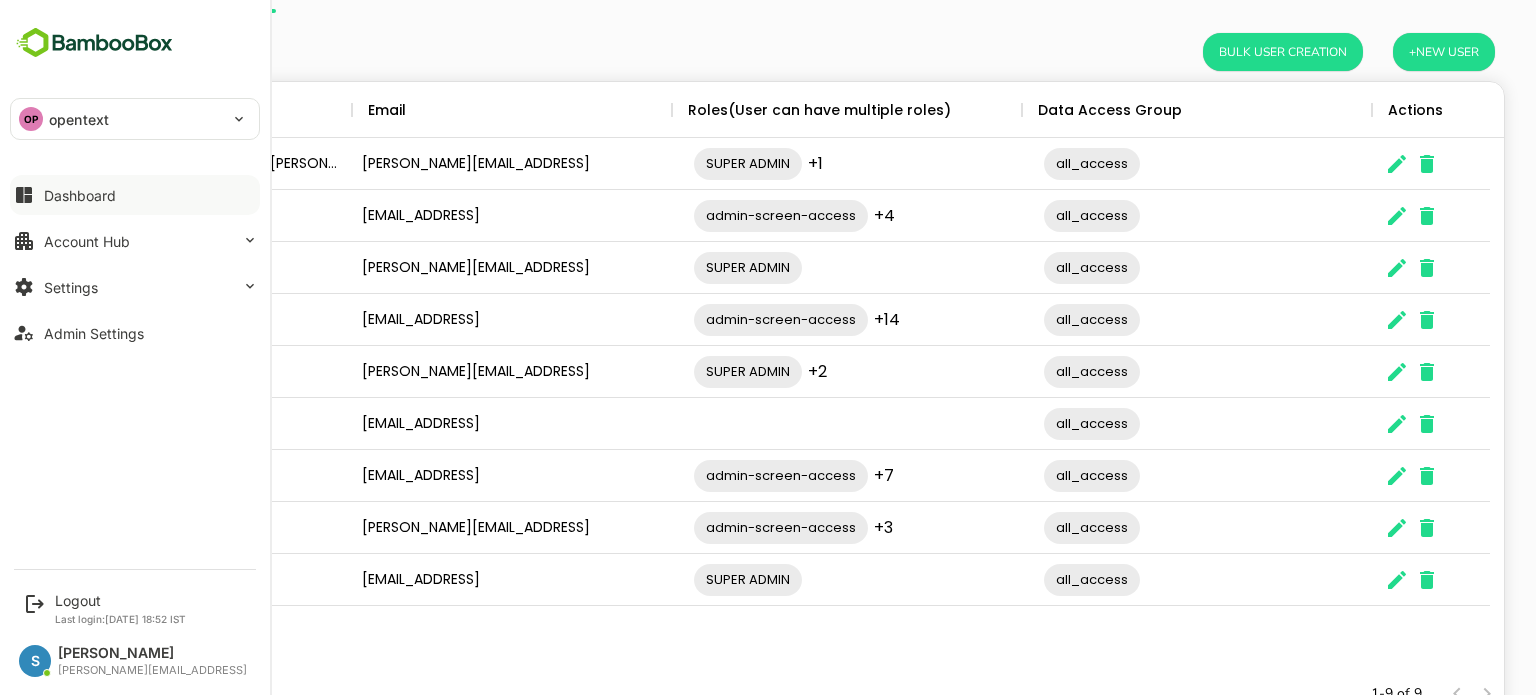 click on "Dashboard" at bounding box center (80, 195) 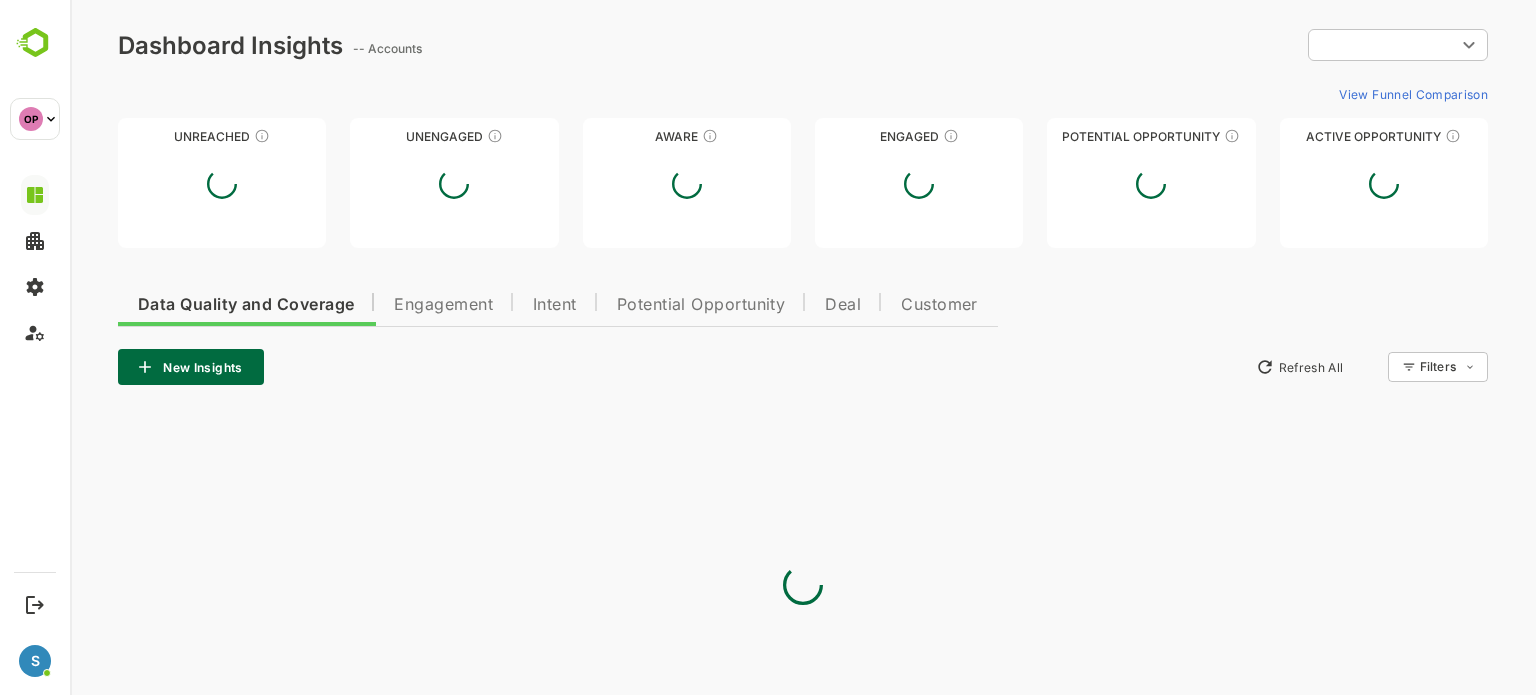 scroll, scrollTop: 0, scrollLeft: 0, axis: both 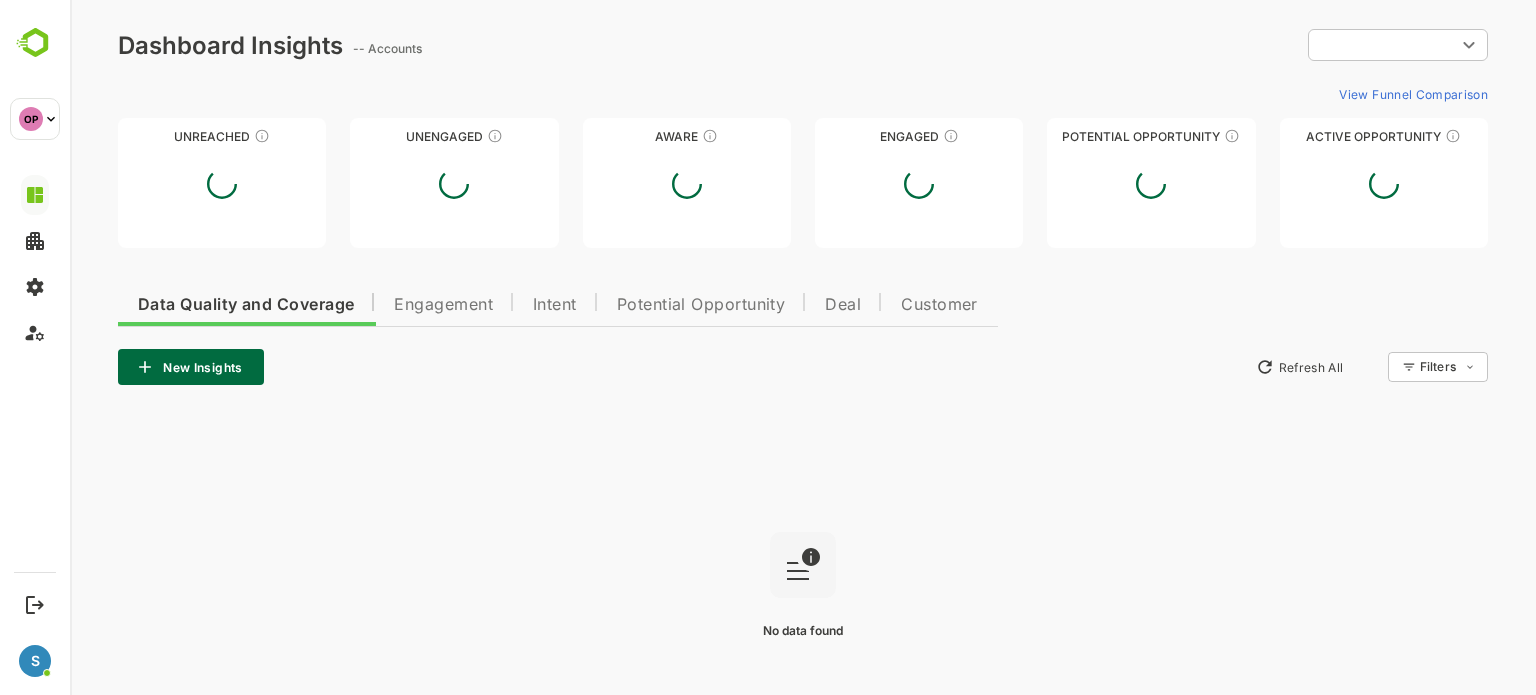 type on "**********" 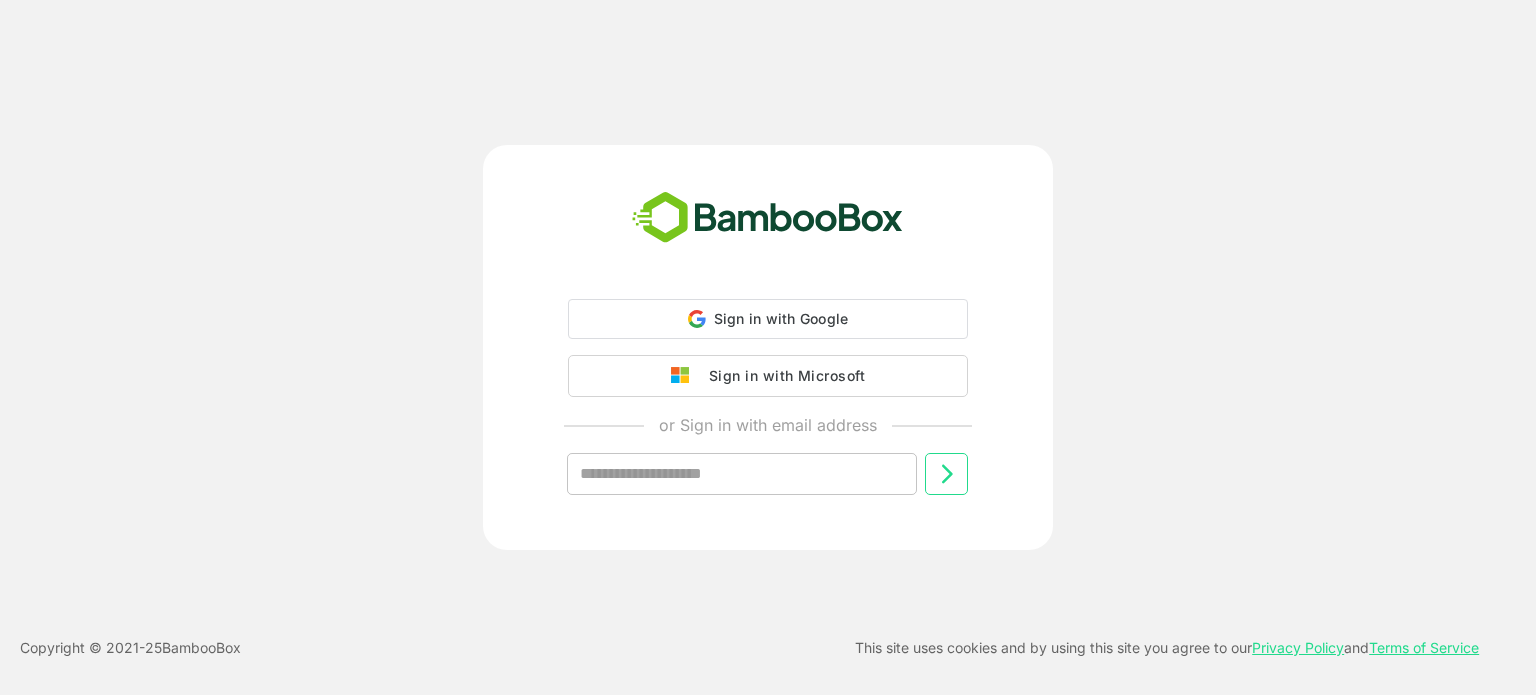 scroll, scrollTop: 0, scrollLeft: 0, axis: both 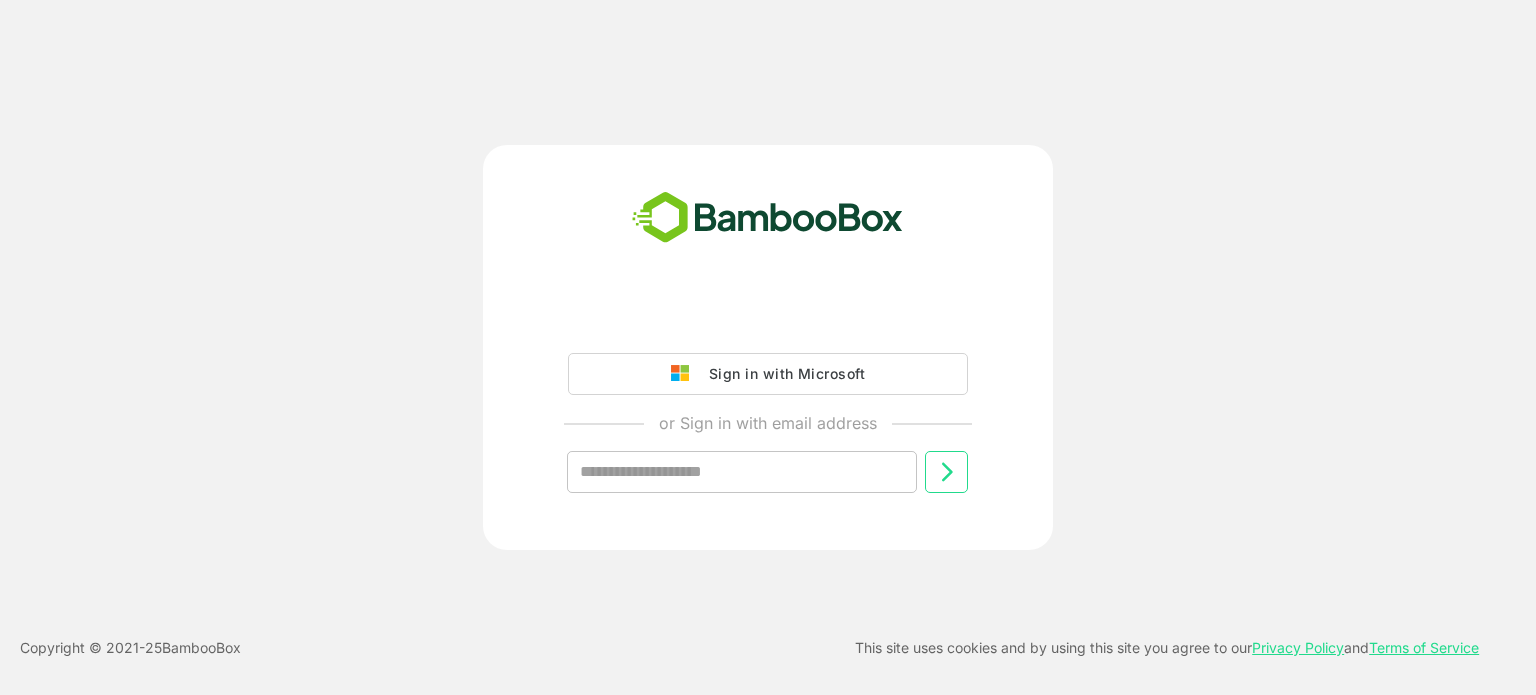 click on "Sign in with Microsoft  or Sign in with email address ​" at bounding box center (768, 347) 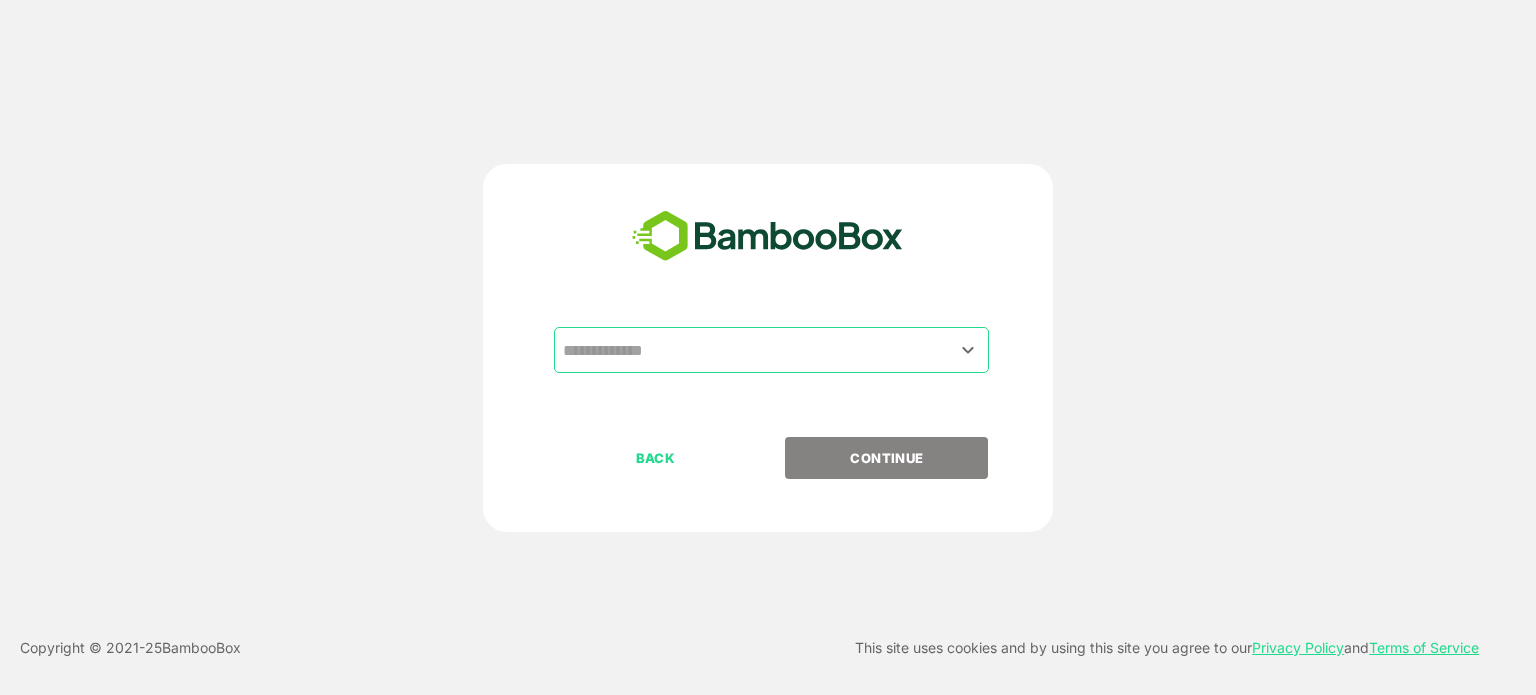 click at bounding box center [771, 350] 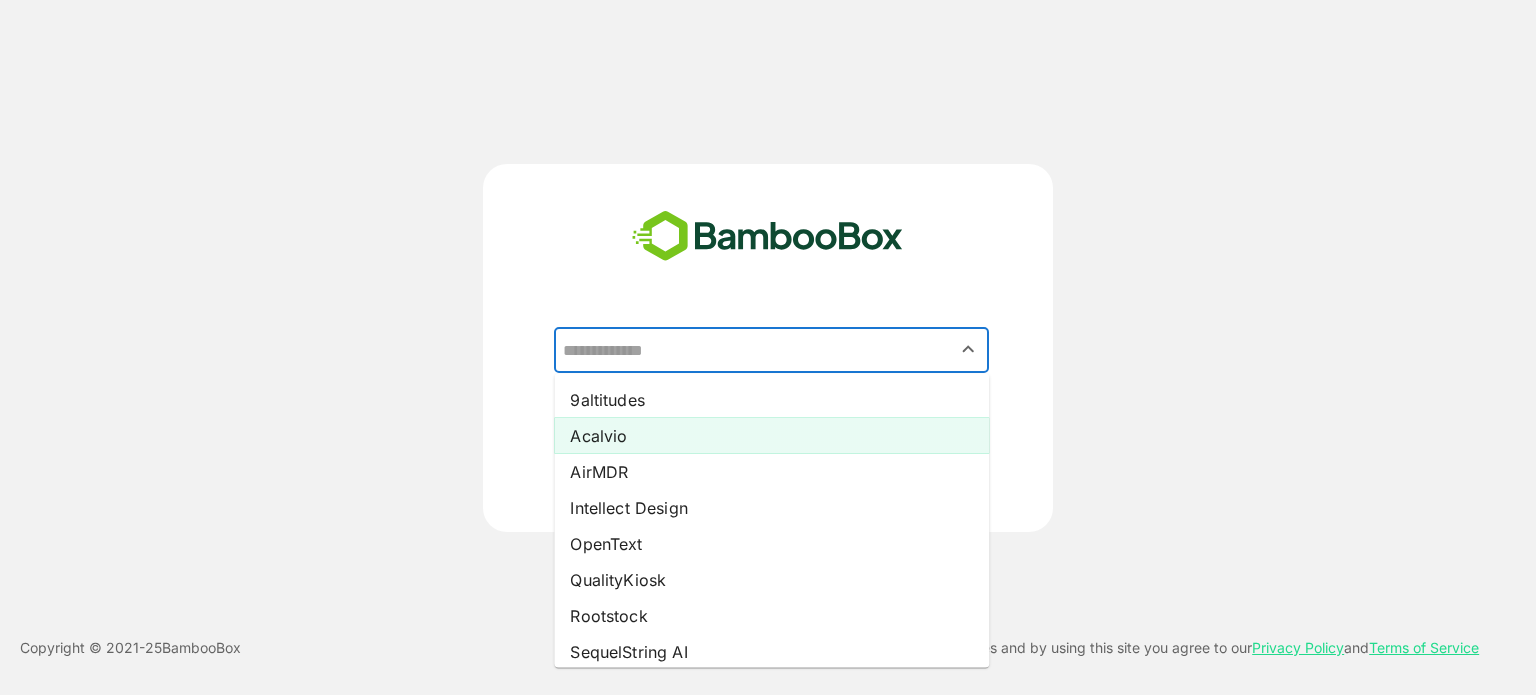 click on "Acalvio" at bounding box center [771, 436] 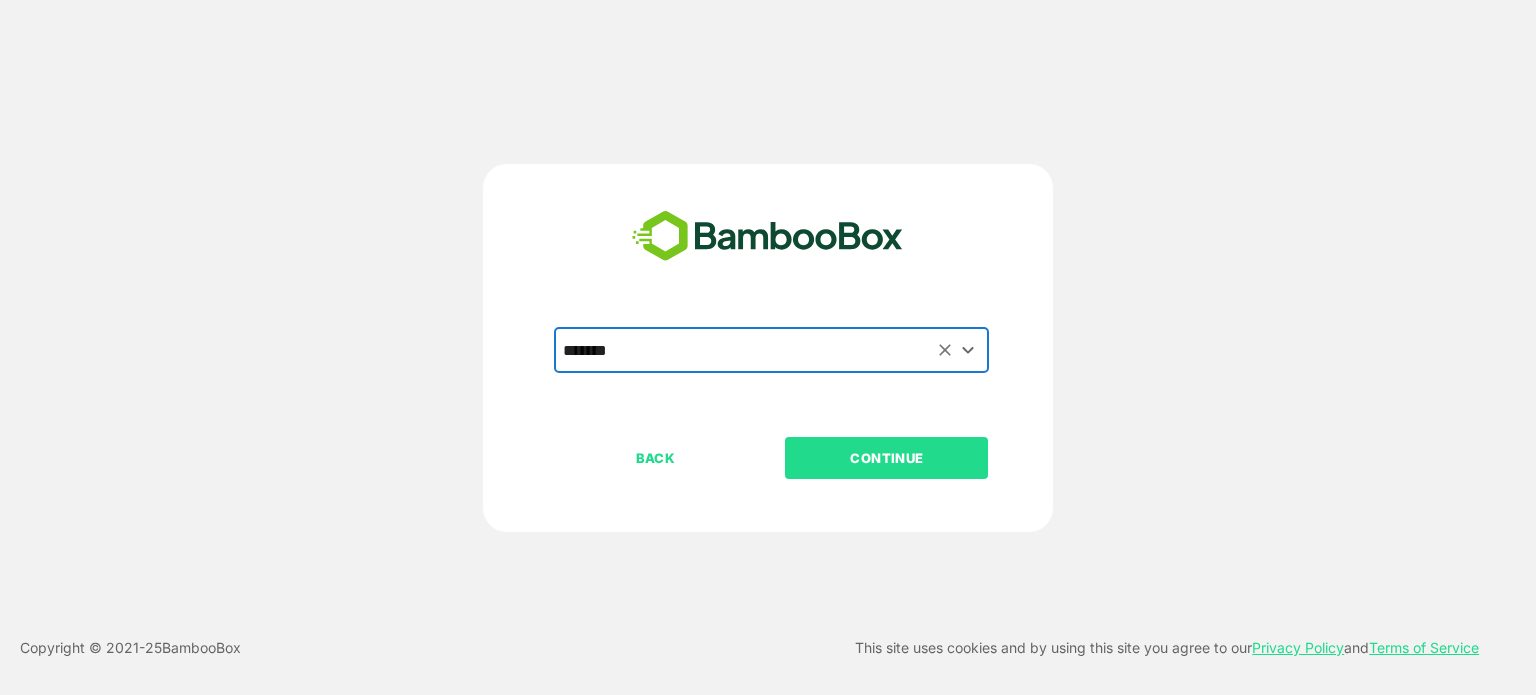 click on "CONTINUE" at bounding box center (887, 458) 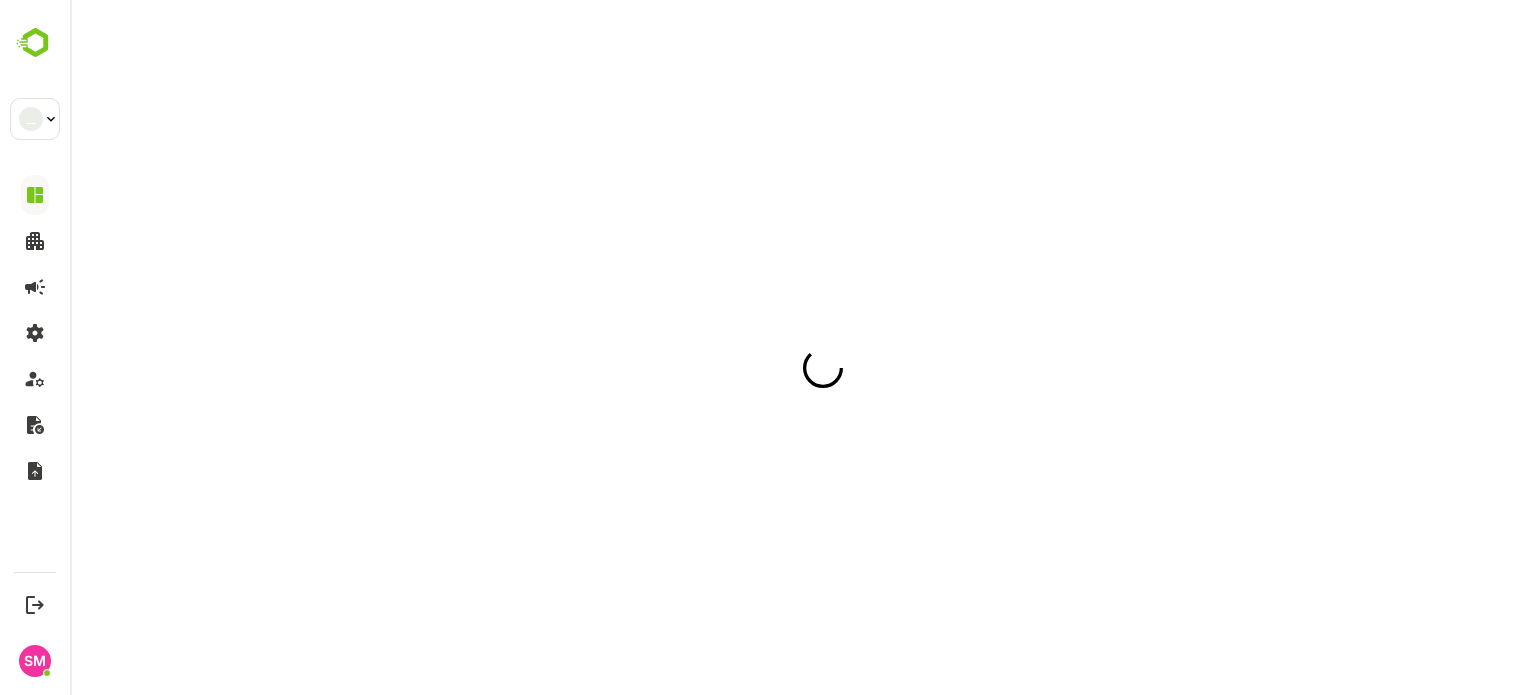 scroll, scrollTop: 0, scrollLeft: 0, axis: both 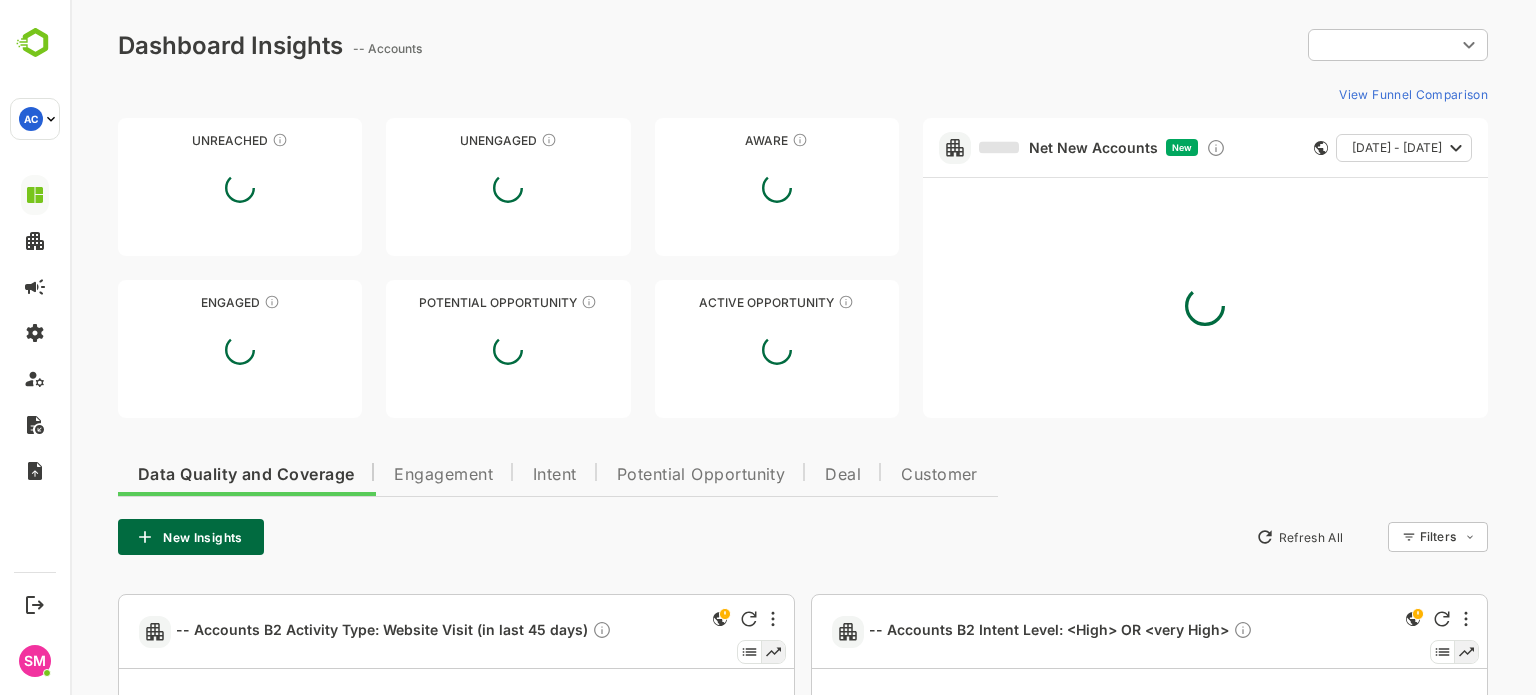 type on "**********" 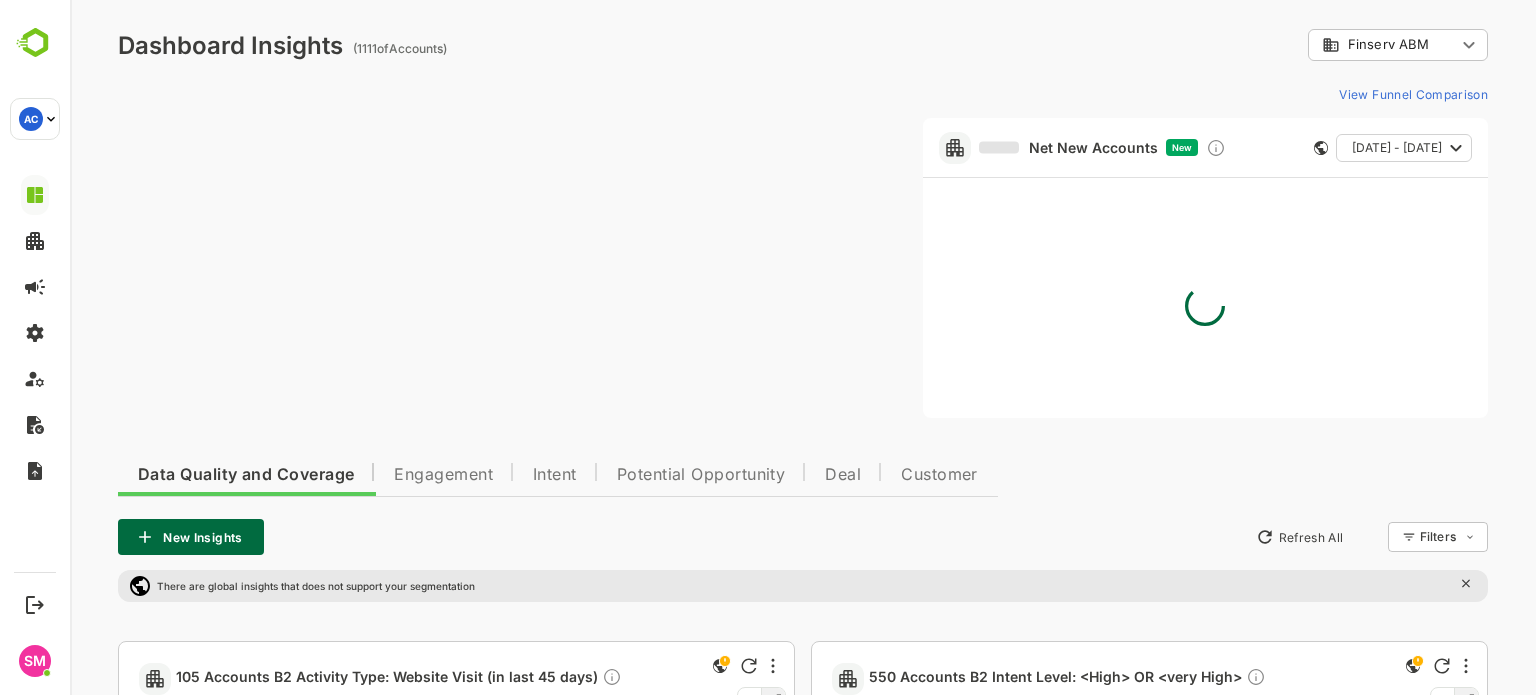 click on "**********" at bounding box center (803, 1399) 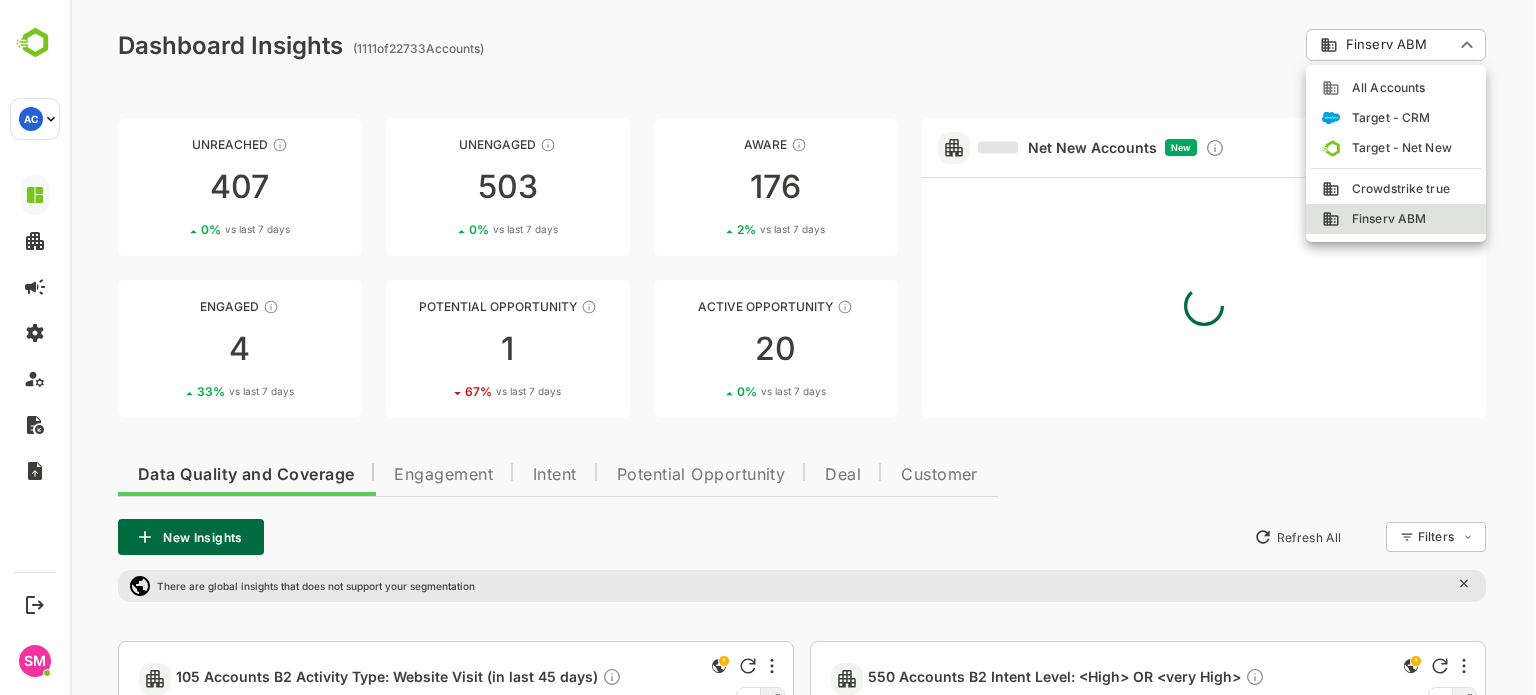 click on "Finserv ABM" at bounding box center [1383, 219] 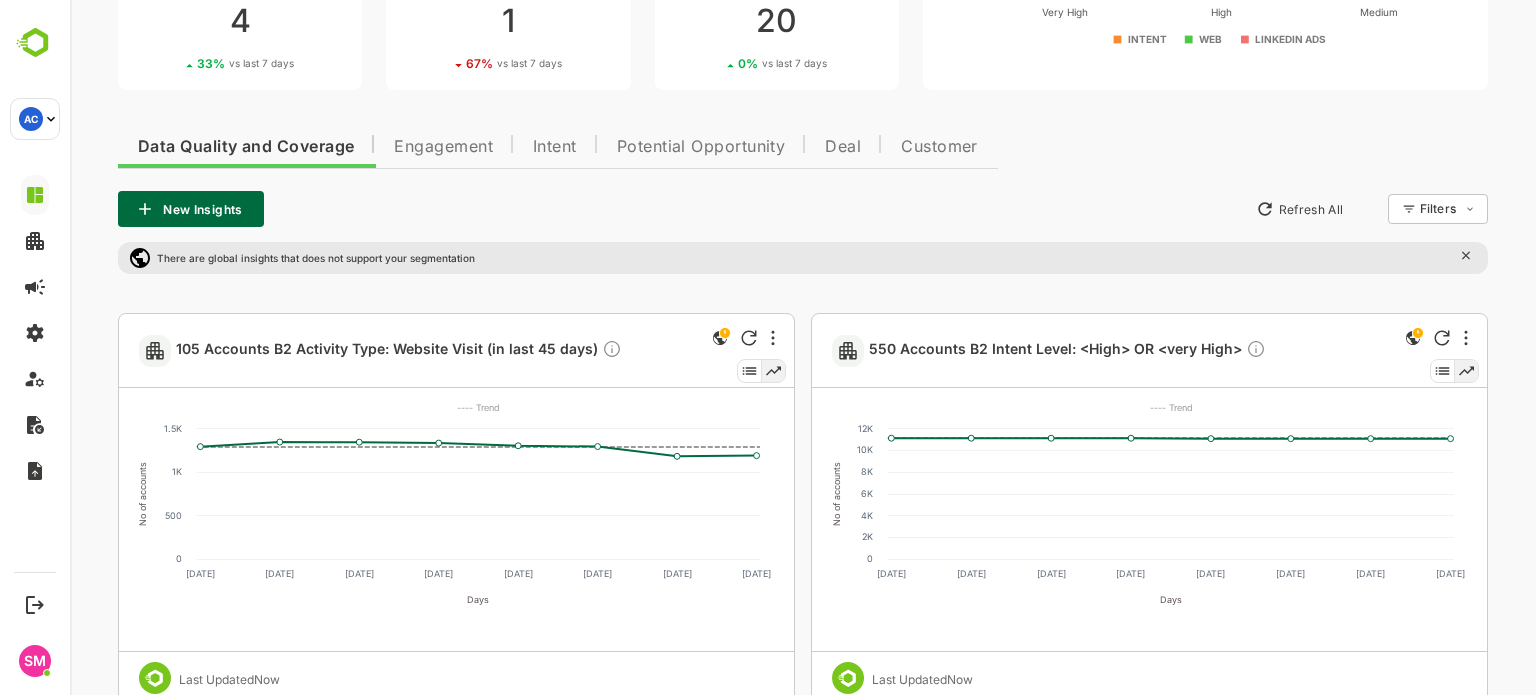 scroll, scrollTop: 0, scrollLeft: 0, axis: both 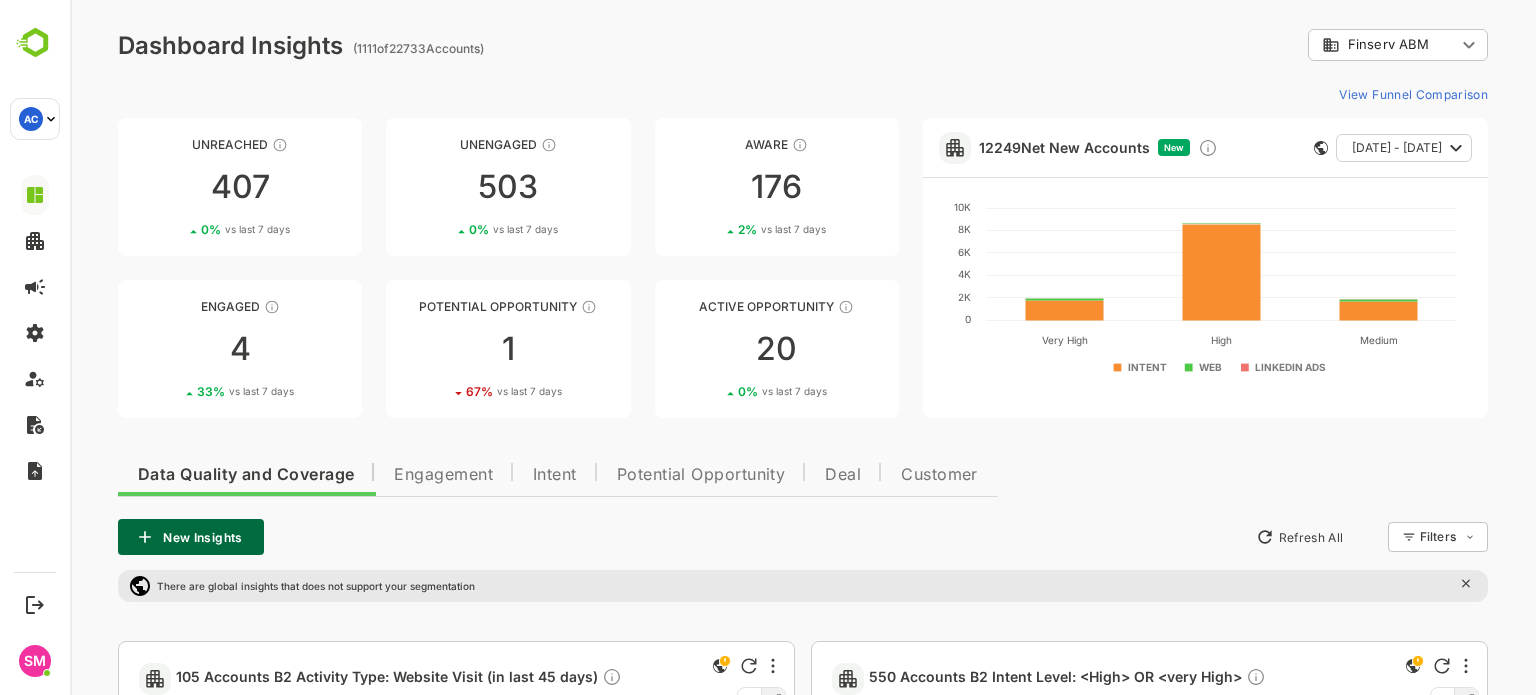 click on "Engagement" at bounding box center (443, 475) 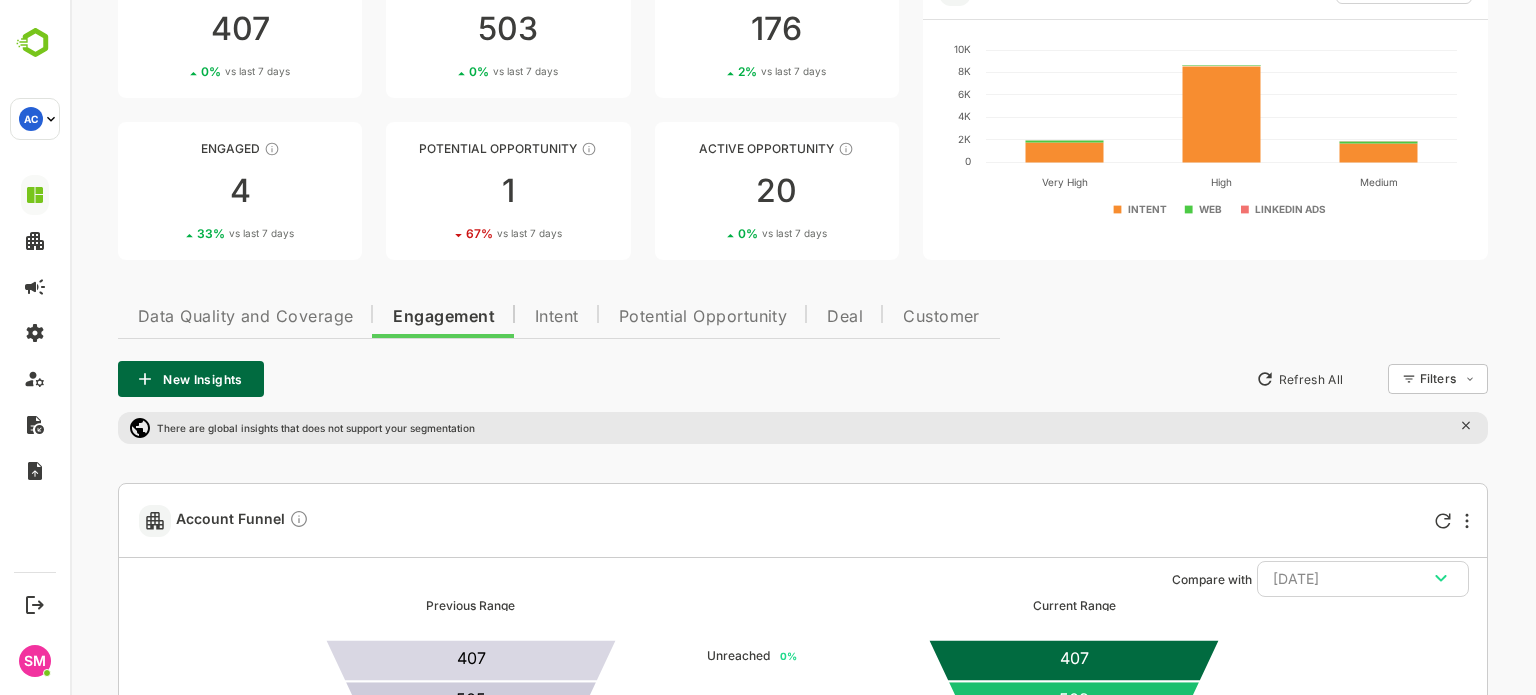scroll, scrollTop: 94, scrollLeft: 0, axis: vertical 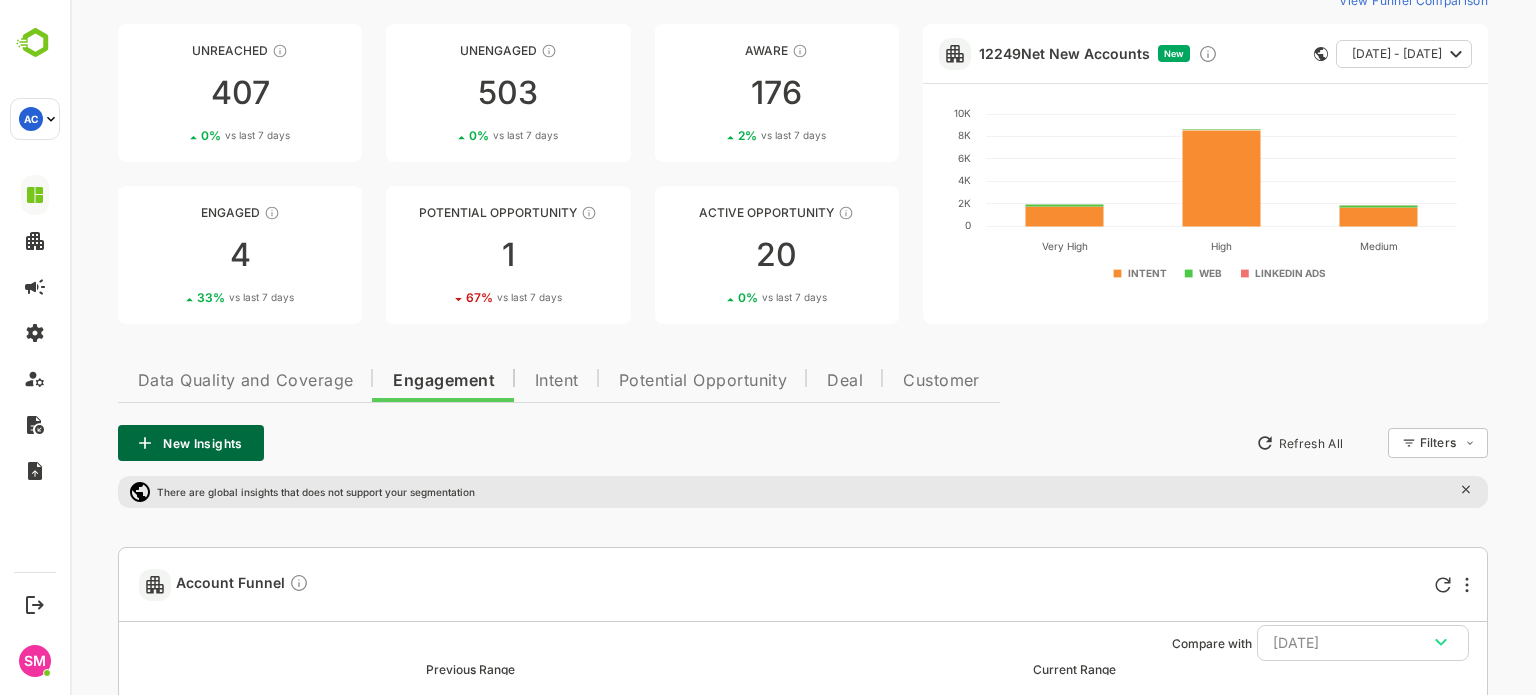 click on "Data Quality and Coverage" at bounding box center (245, 381) 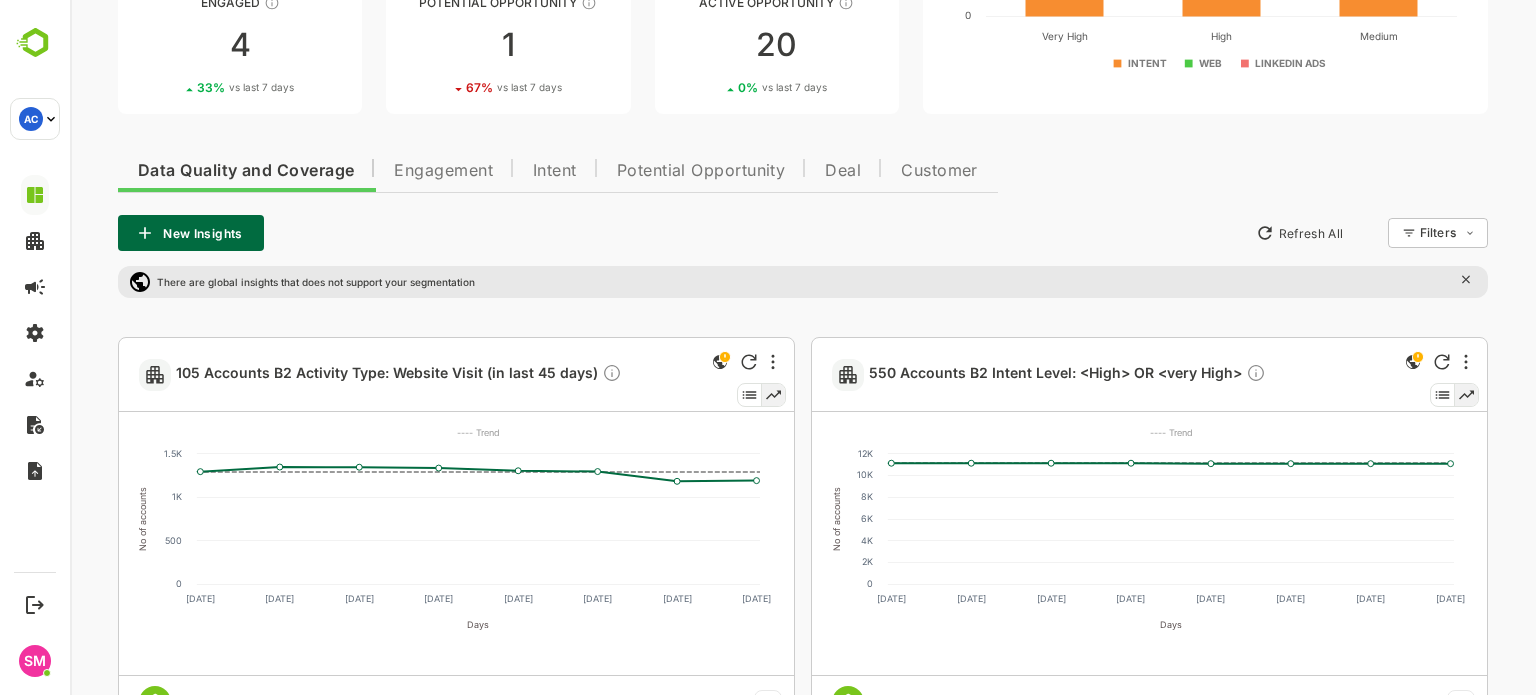 scroll, scrollTop: 308, scrollLeft: 0, axis: vertical 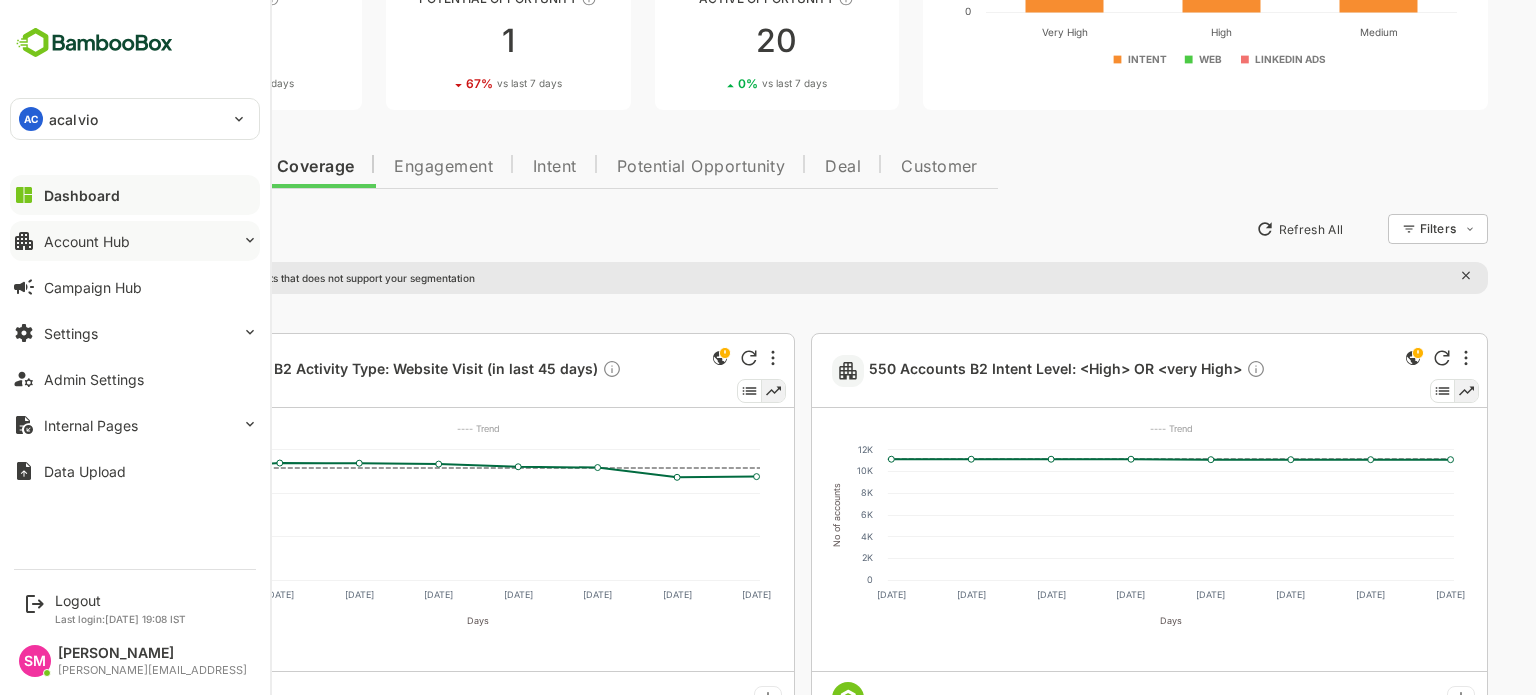 click on "Account Hub" at bounding box center (87, 241) 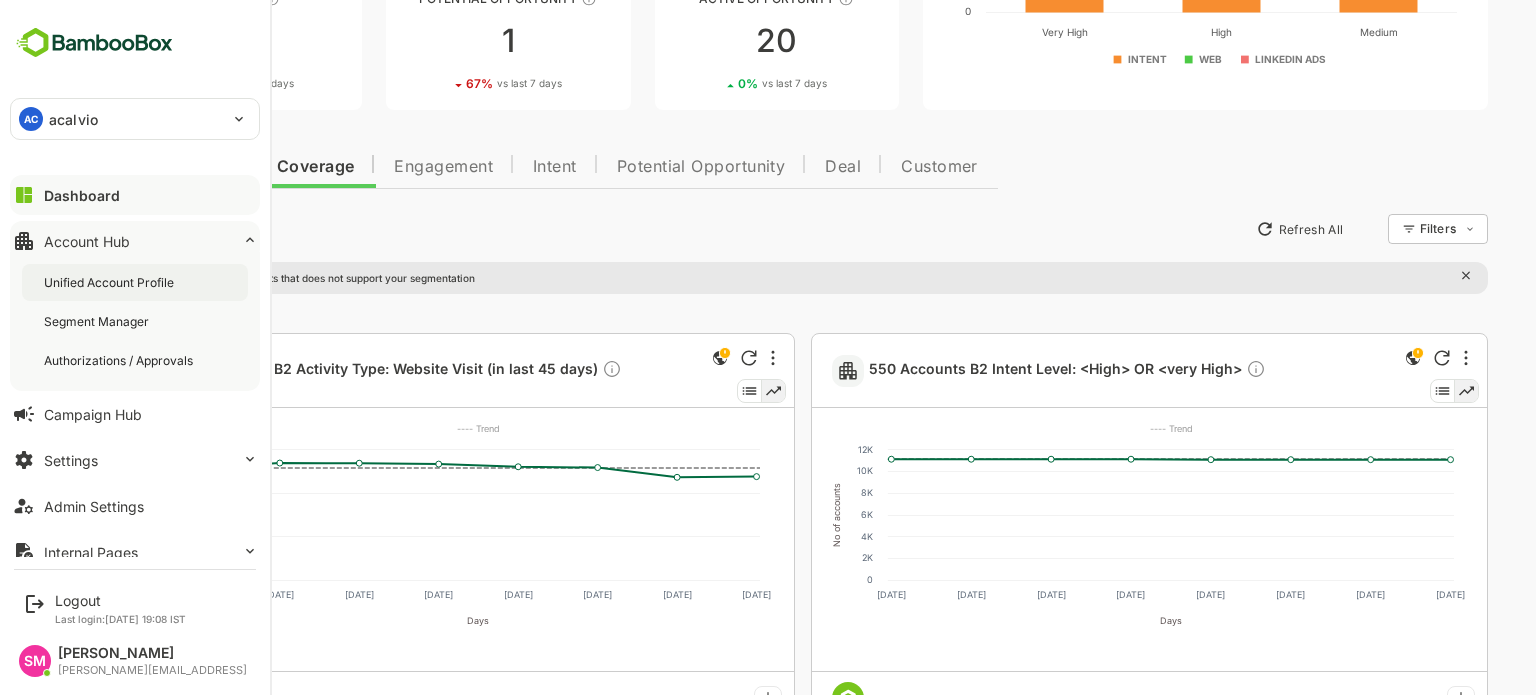 click on "Unified Account Profile" at bounding box center (111, 282) 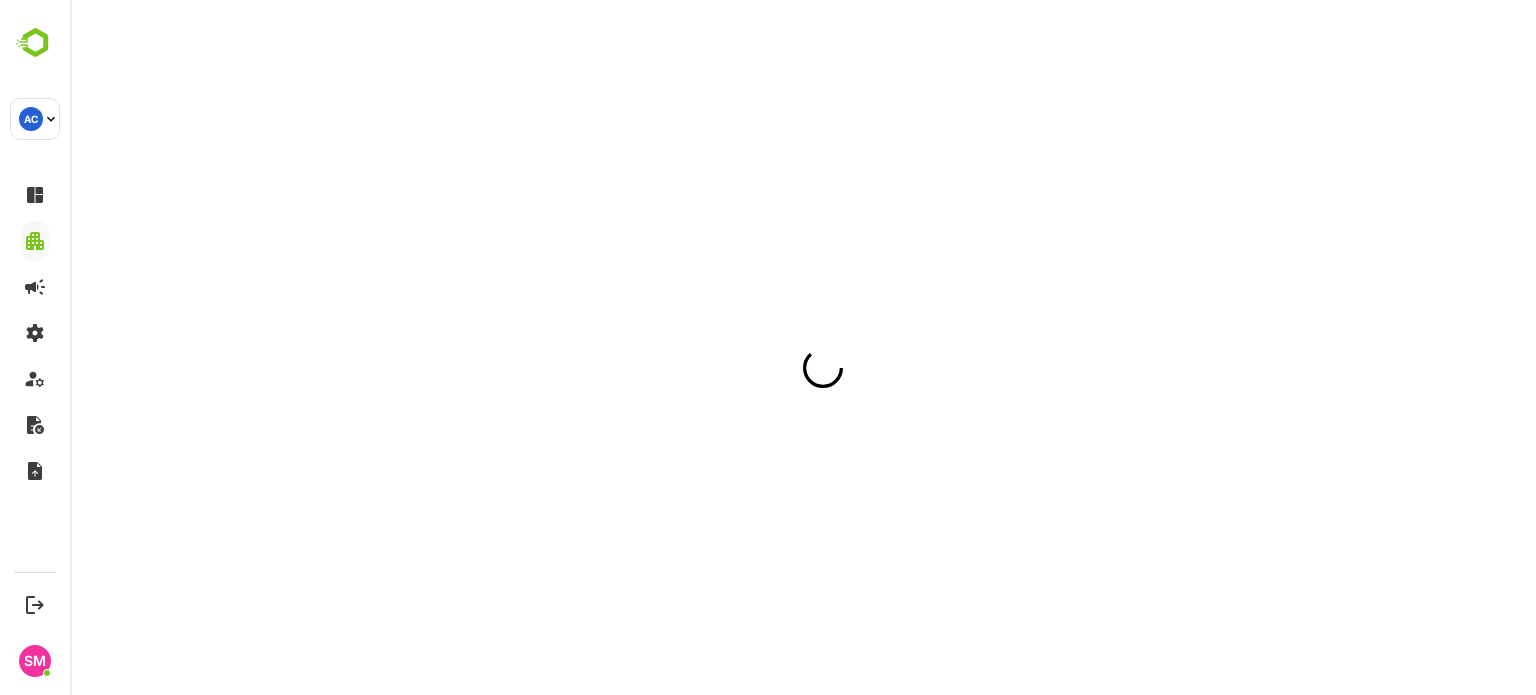 scroll, scrollTop: 0, scrollLeft: 0, axis: both 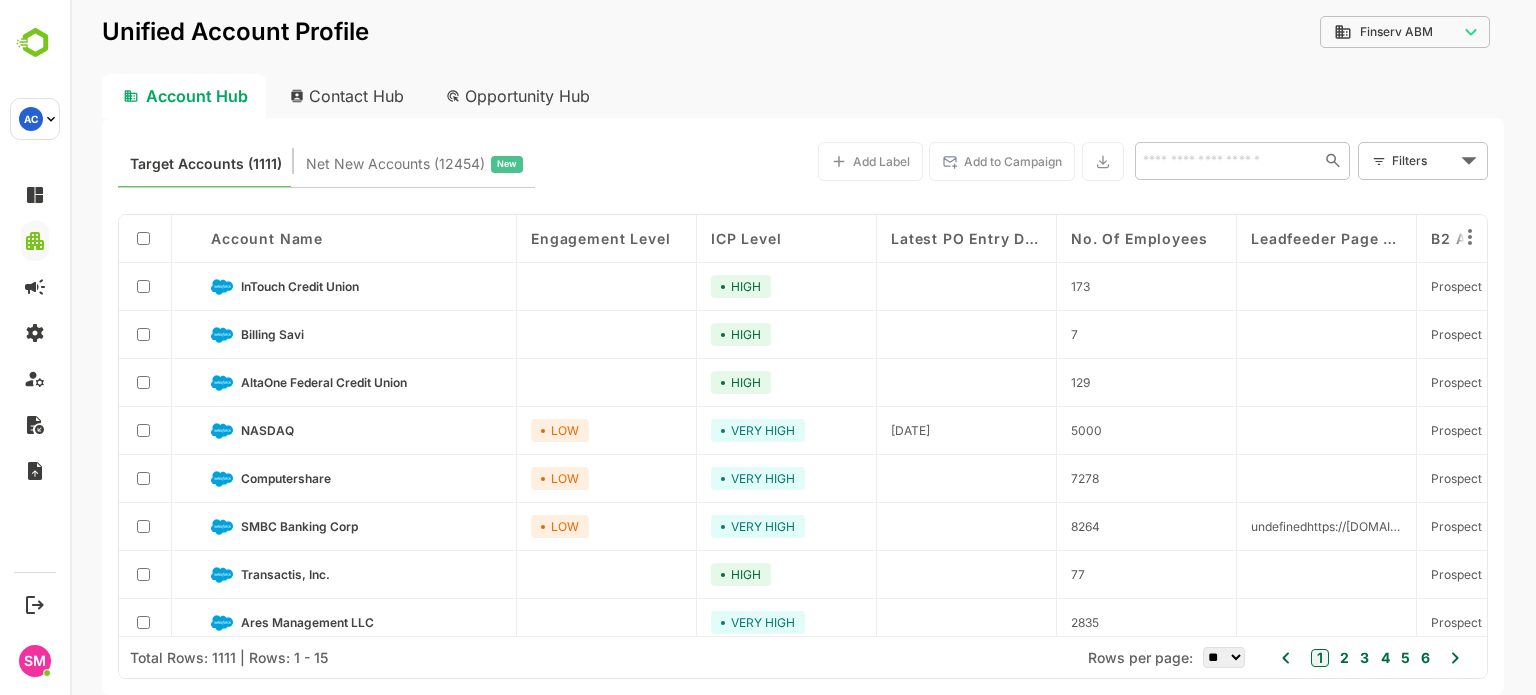 click on "Contact Hub" at bounding box center [348, 96] 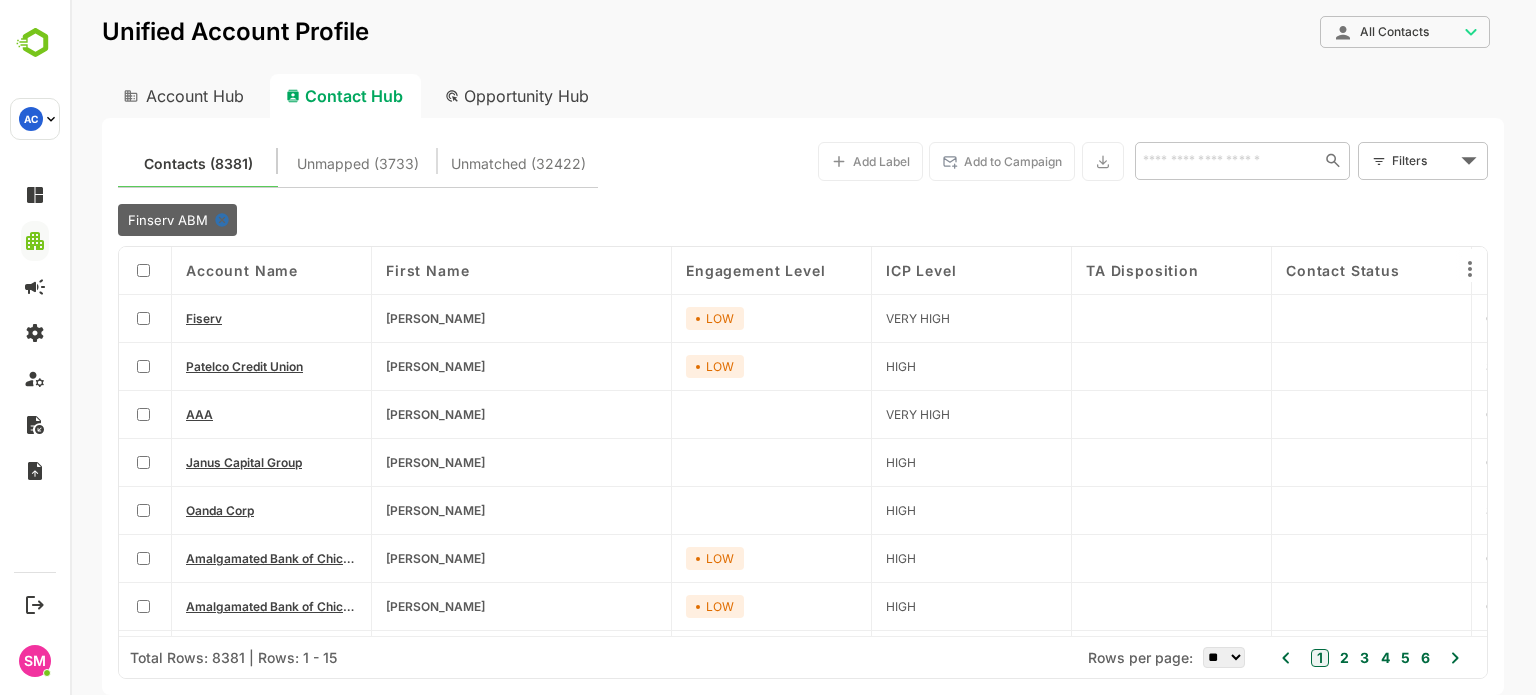 click on "Account Hub" at bounding box center (182, 96) 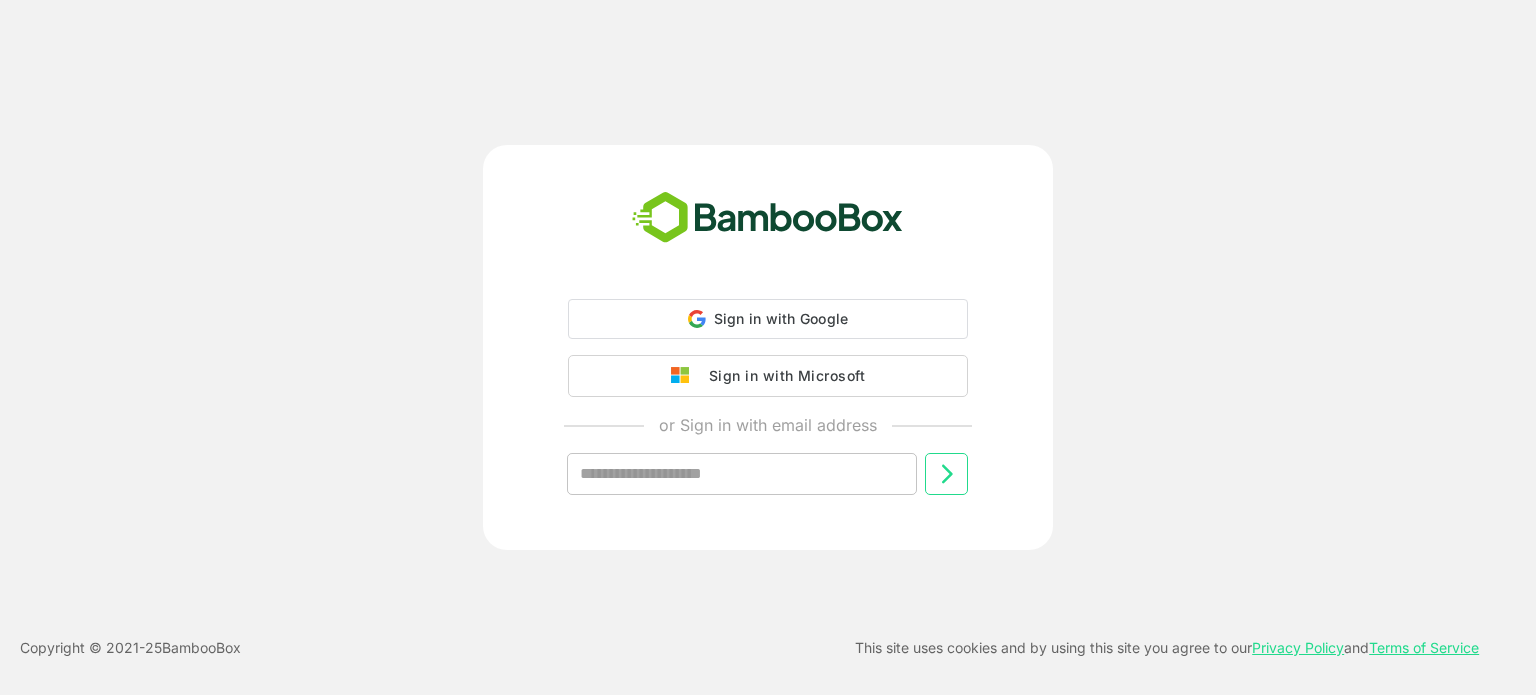 scroll, scrollTop: 0, scrollLeft: 0, axis: both 